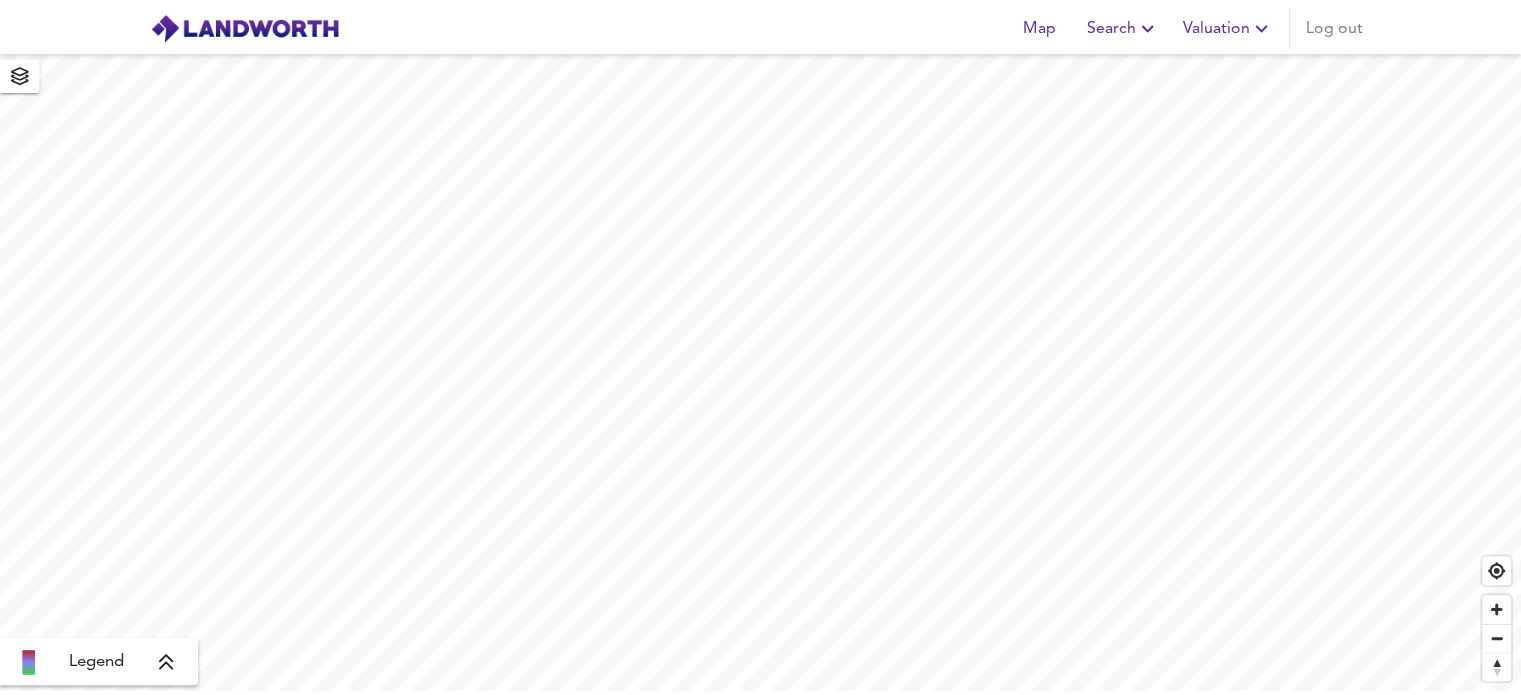 scroll, scrollTop: 0, scrollLeft: 0, axis: both 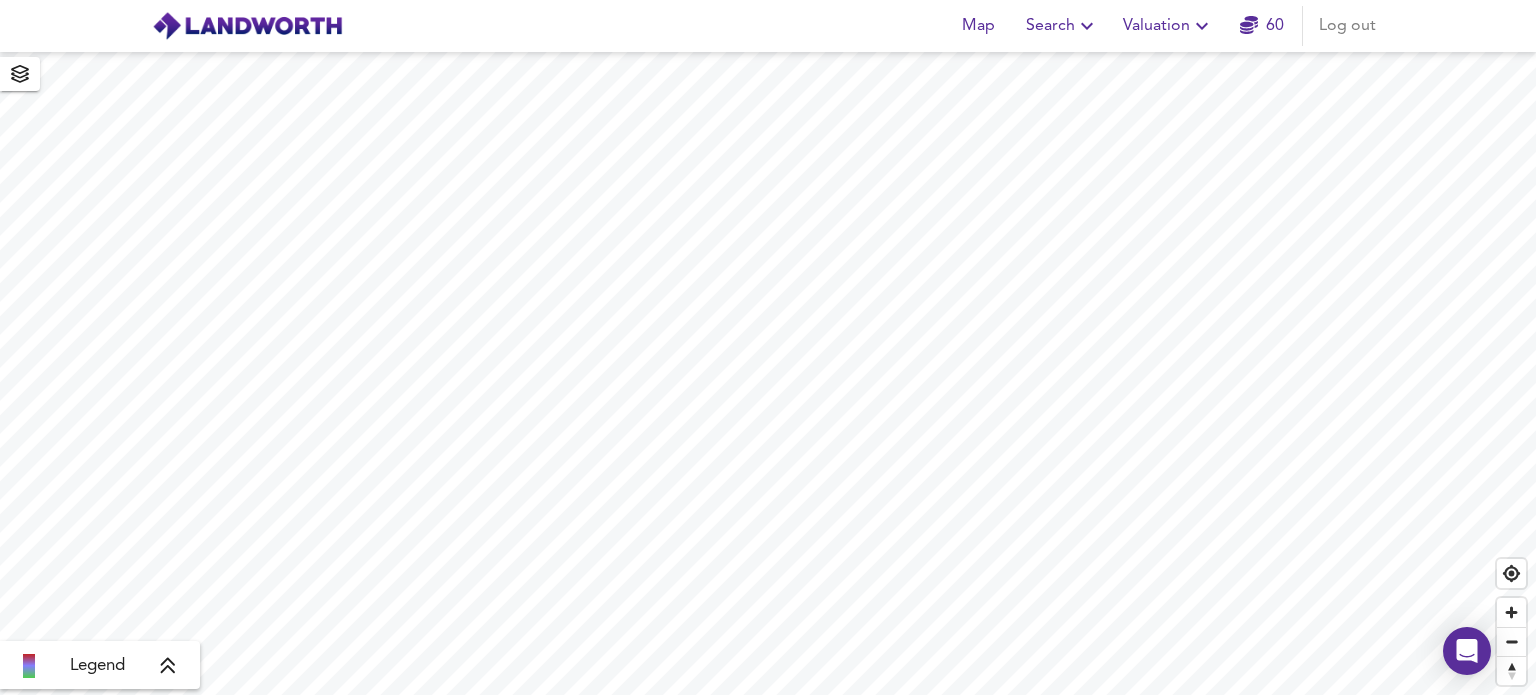 click 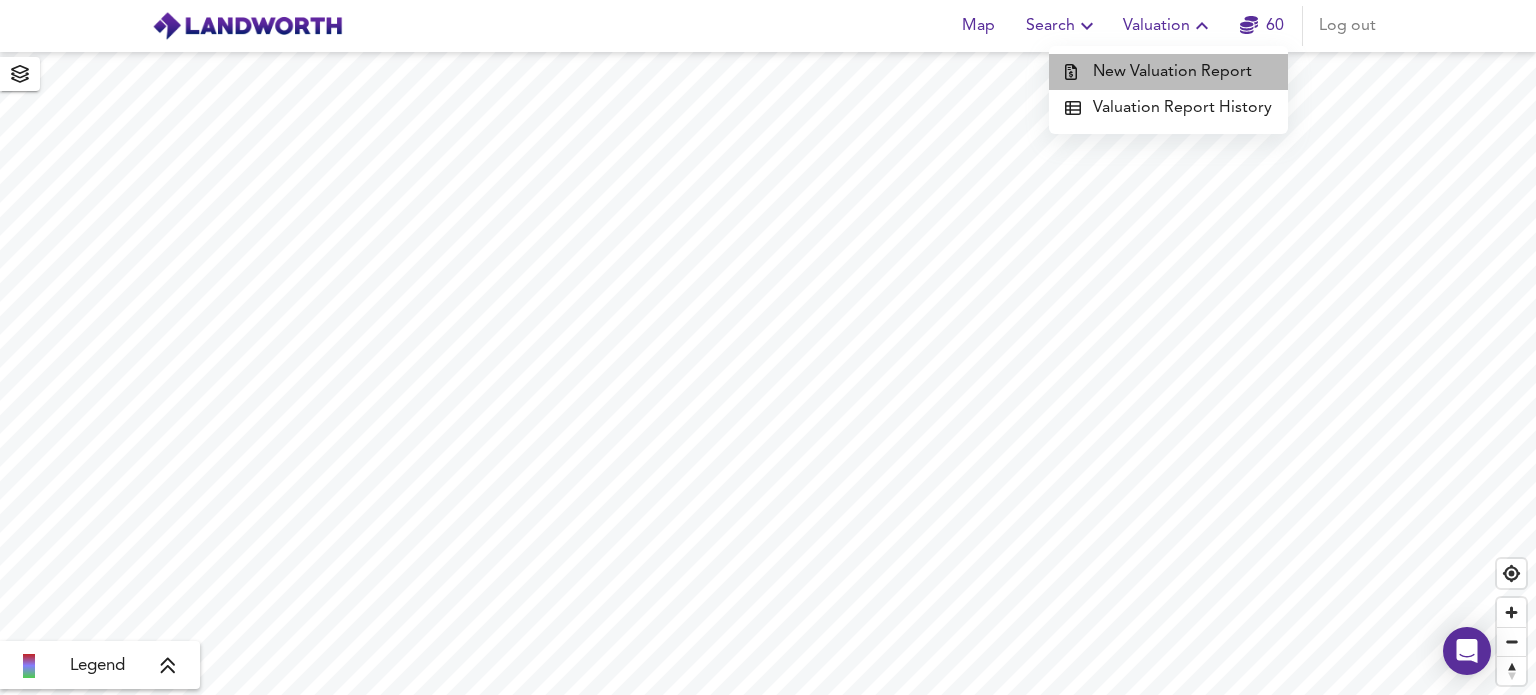 click on "New Valuation Report" at bounding box center [1168, 72] 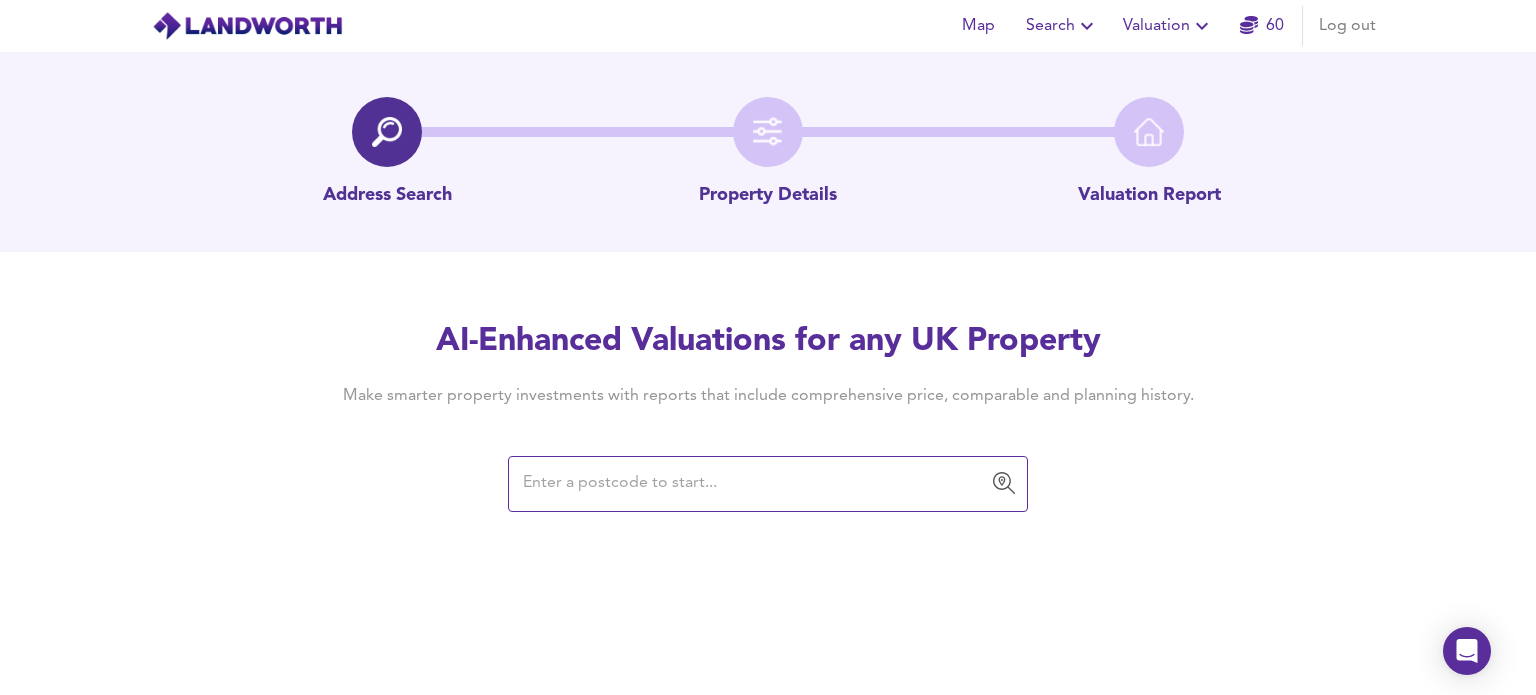 click at bounding box center [753, 484] 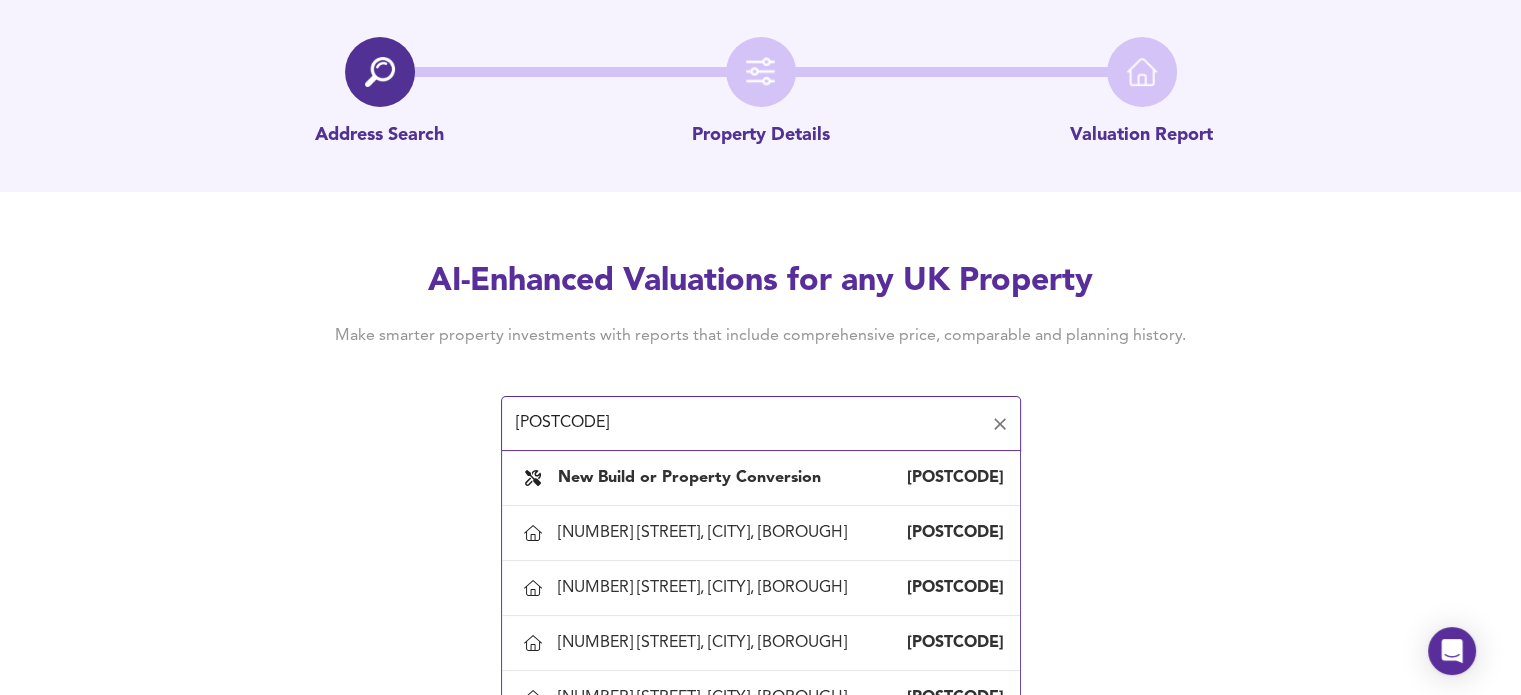 scroll, scrollTop: 92, scrollLeft: 0, axis: vertical 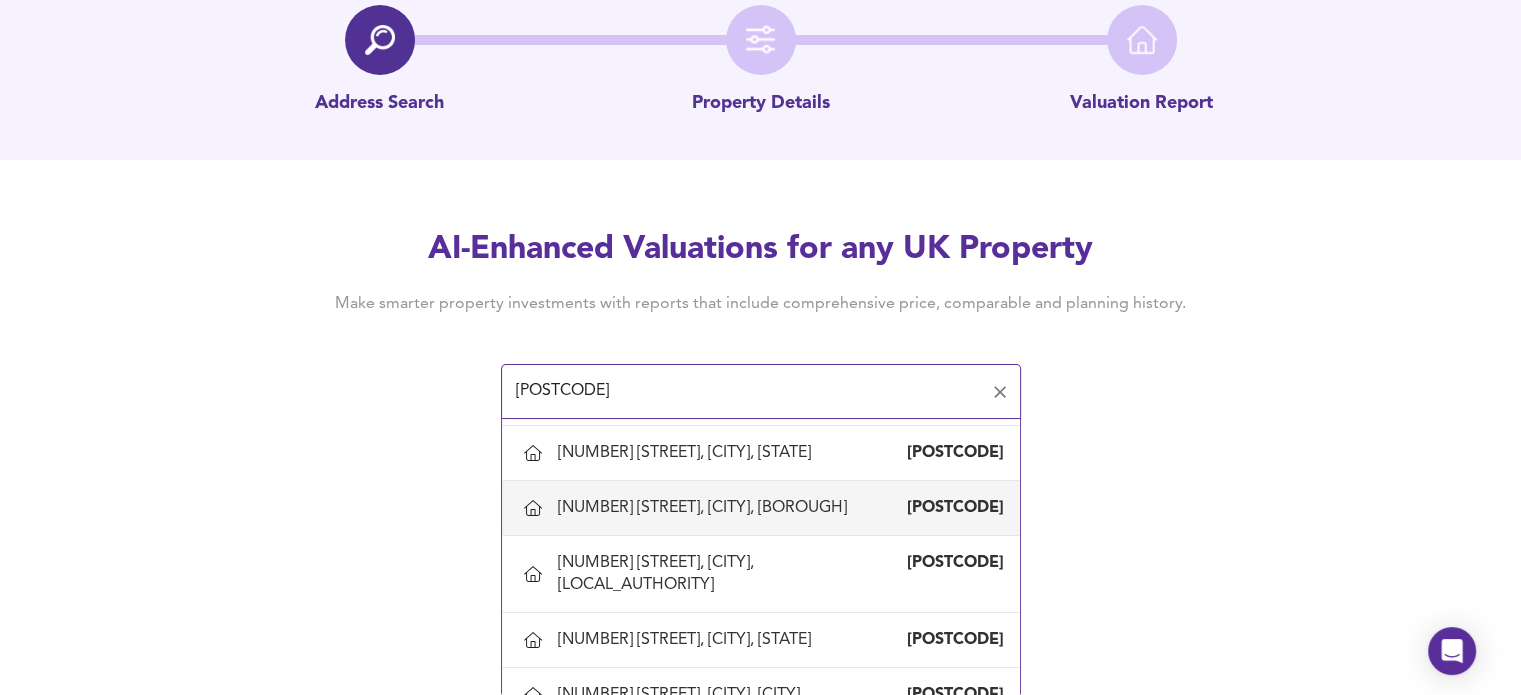 click on "[NUMBER] [STREET], [CITY], [BOROUGH]" at bounding box center [706, 508] 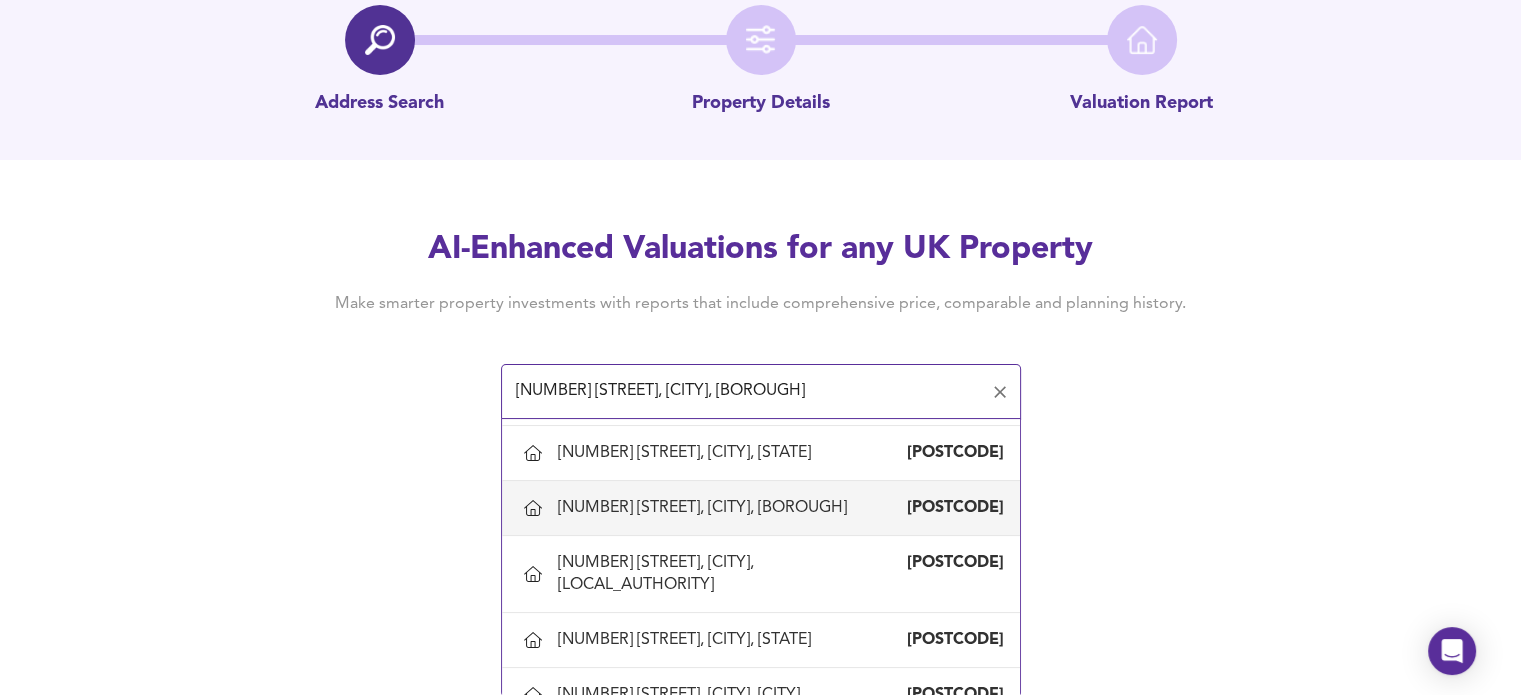 scroll, scrollTop: 0, scrollLeft: 0, axis: both 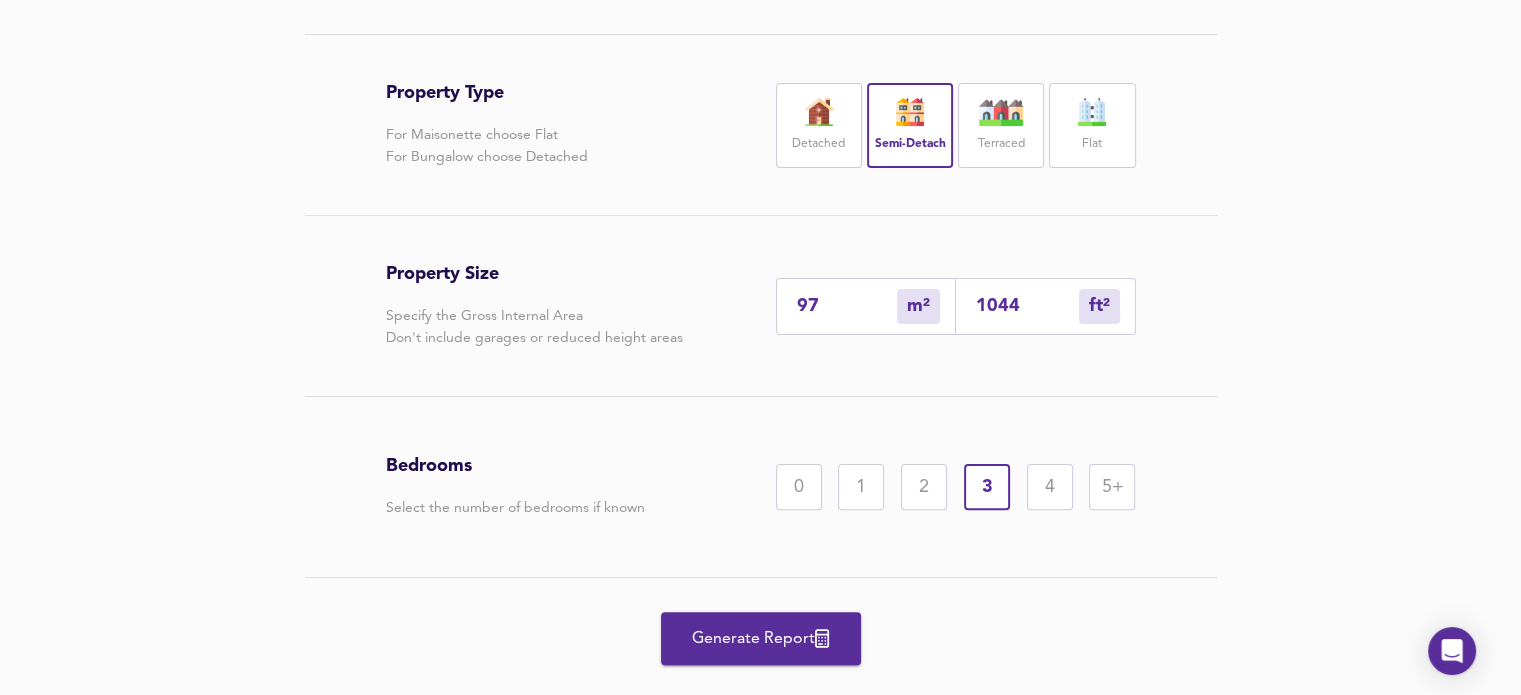 click on "Generate Report" at bounding box center (761, 639) 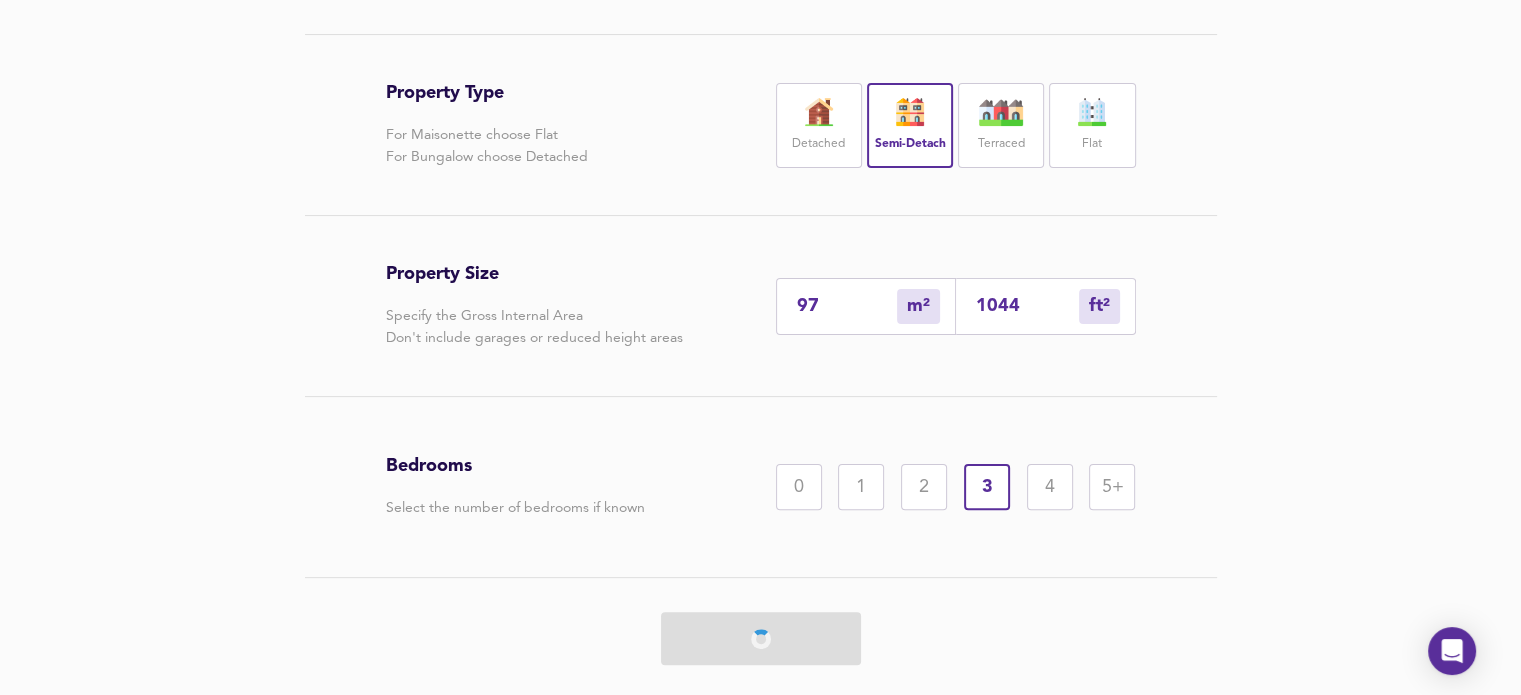 scroll, scrollTop: 0, scrollLeft: 0, axis: both 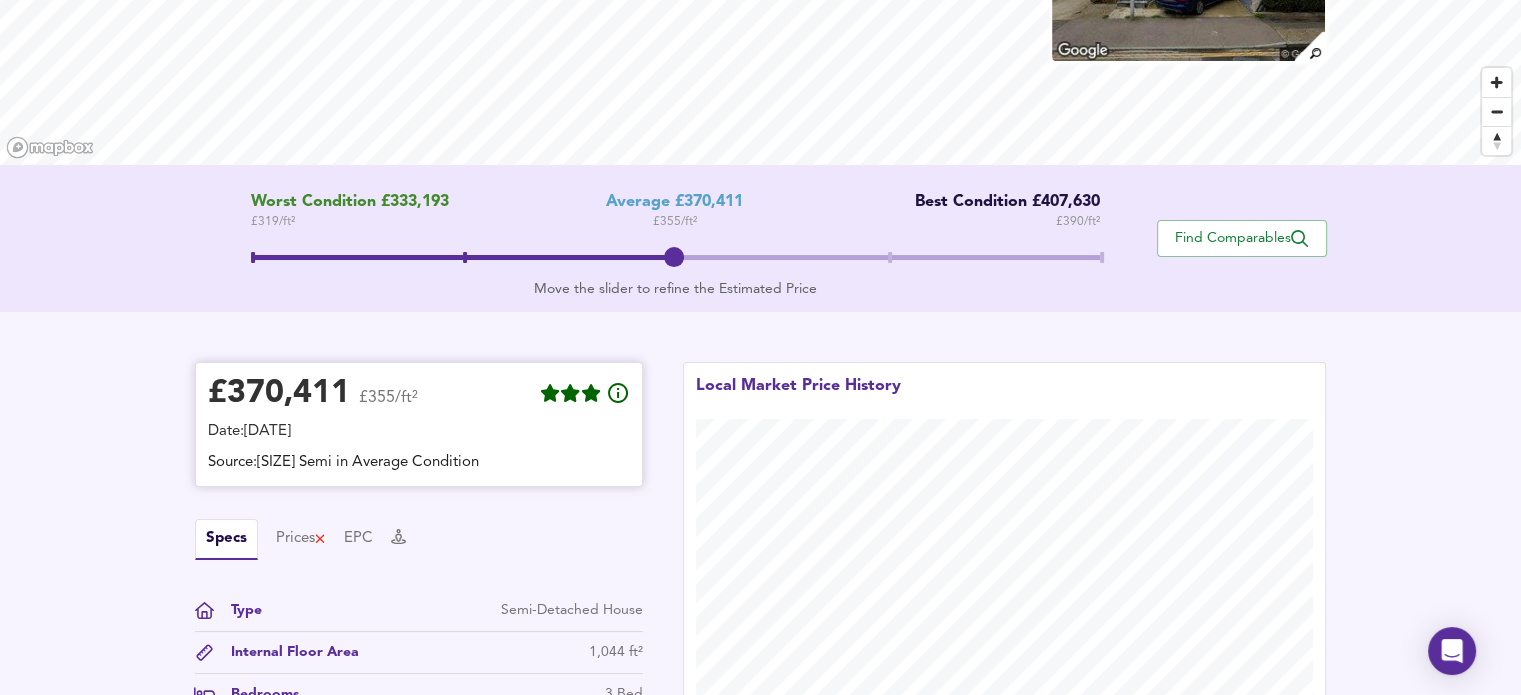 drag, startPoint x: 210, startPoint y: 391, endPoint x: 542, endPoint y: 458, distance: 338.69308 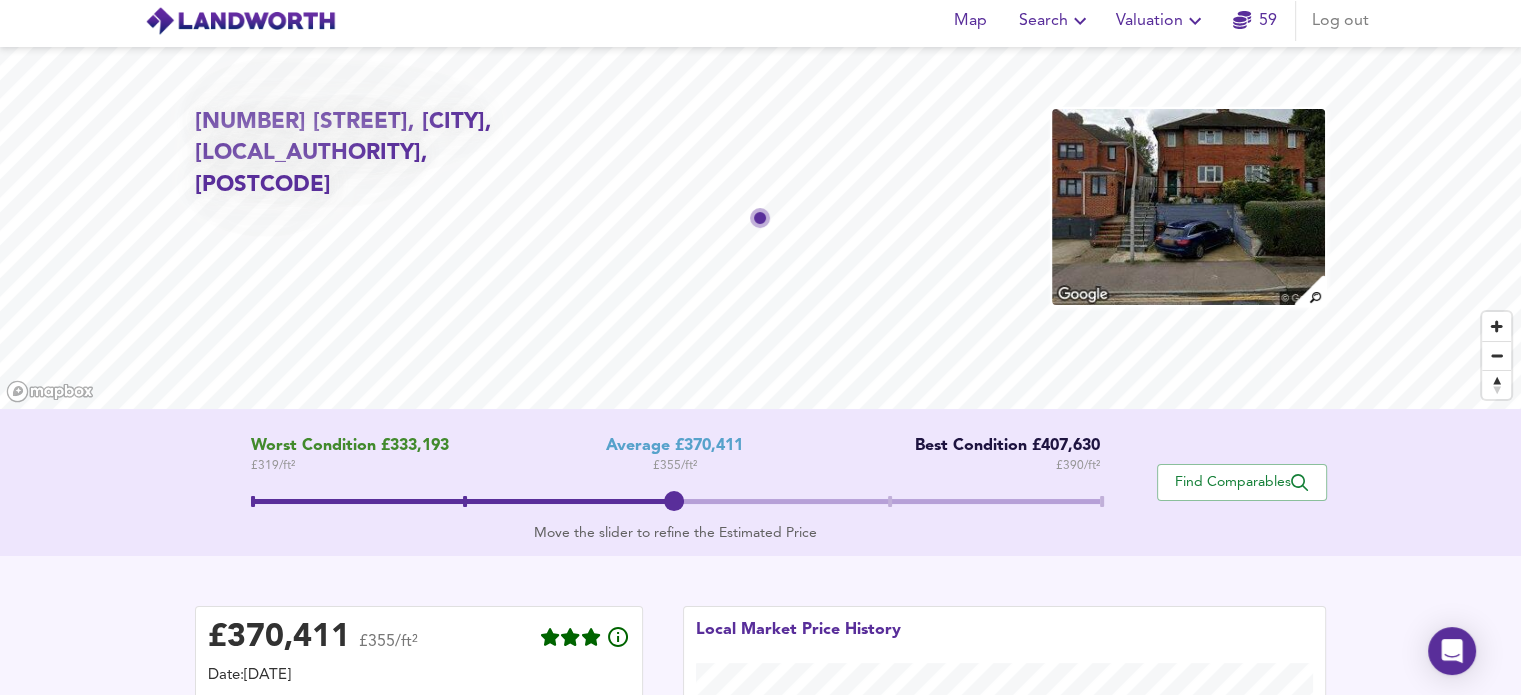 scroll, scrollTop: 0, scrollLeft: 0, axis: both 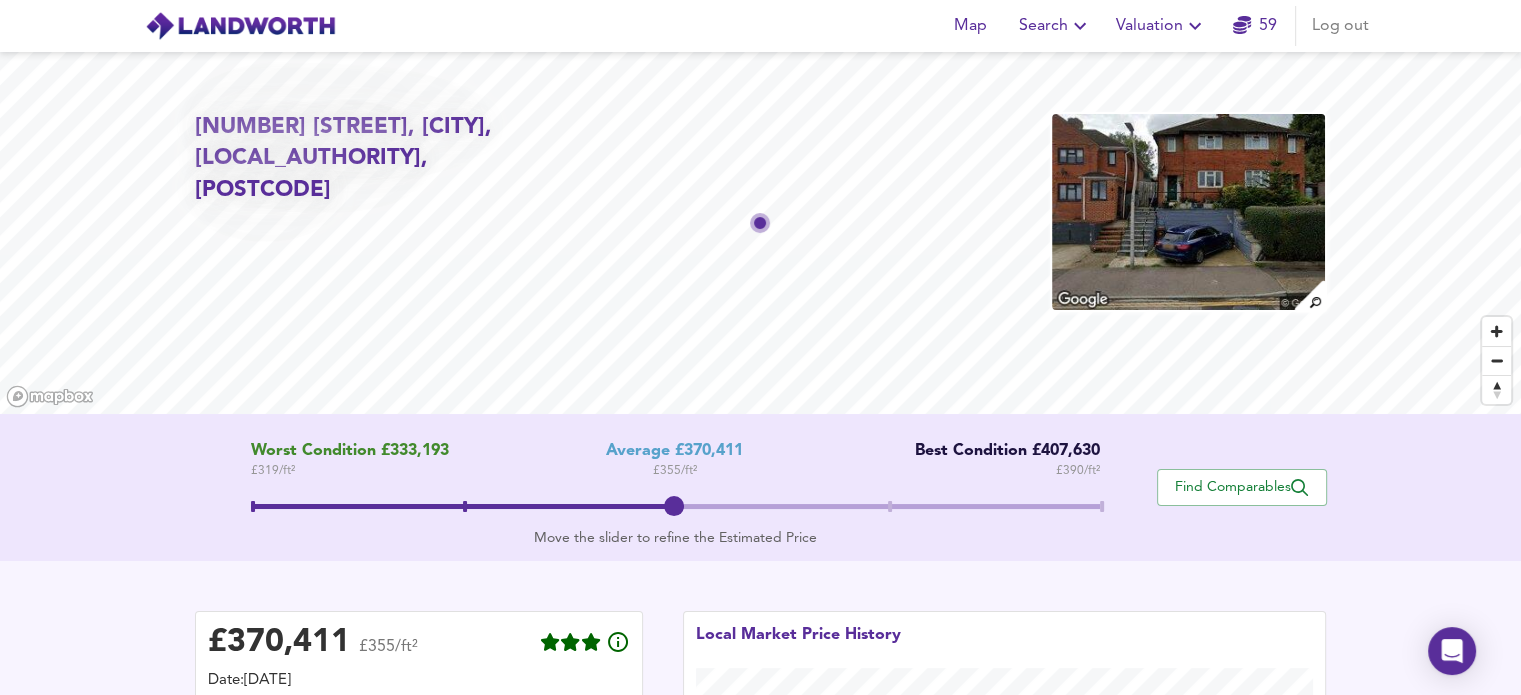 click at bounding box center (1188, 212) 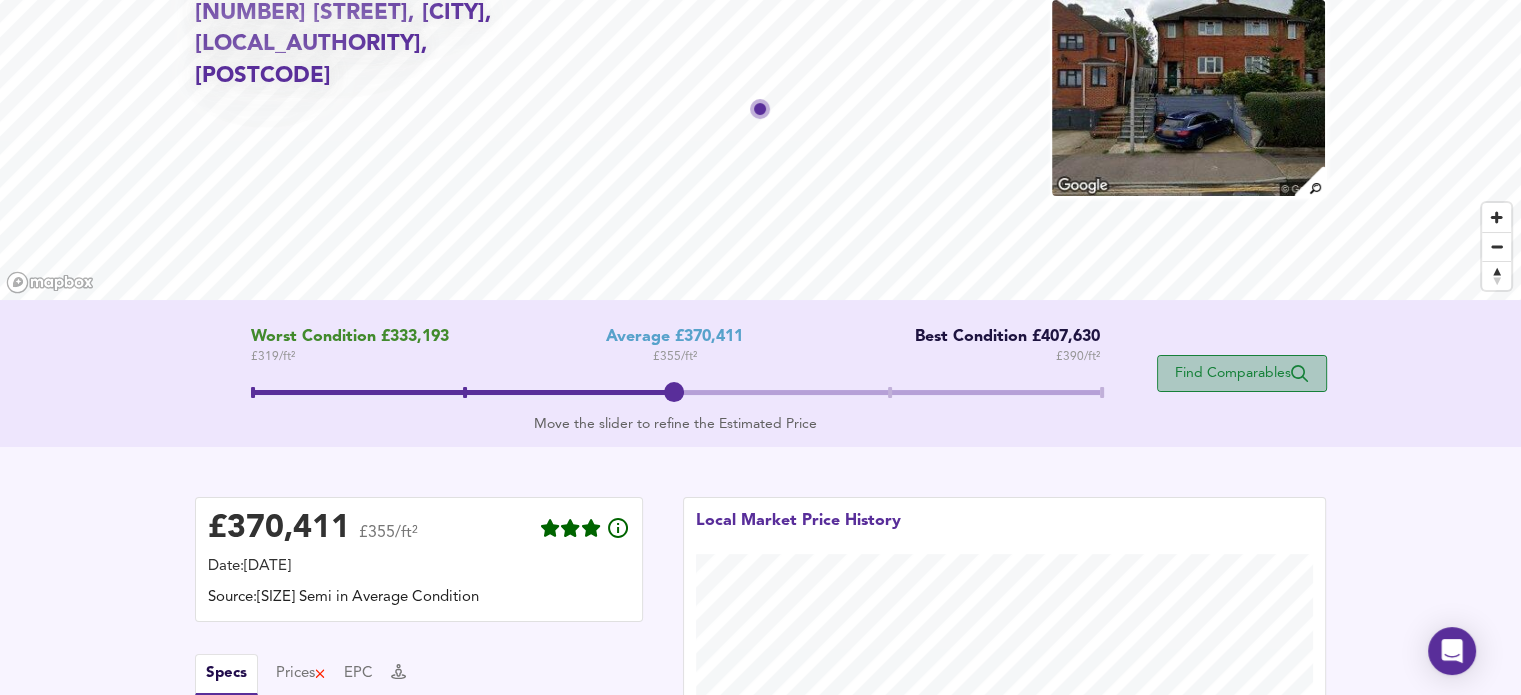 click on "Find Comparables" at bounding box center [1242, 373] 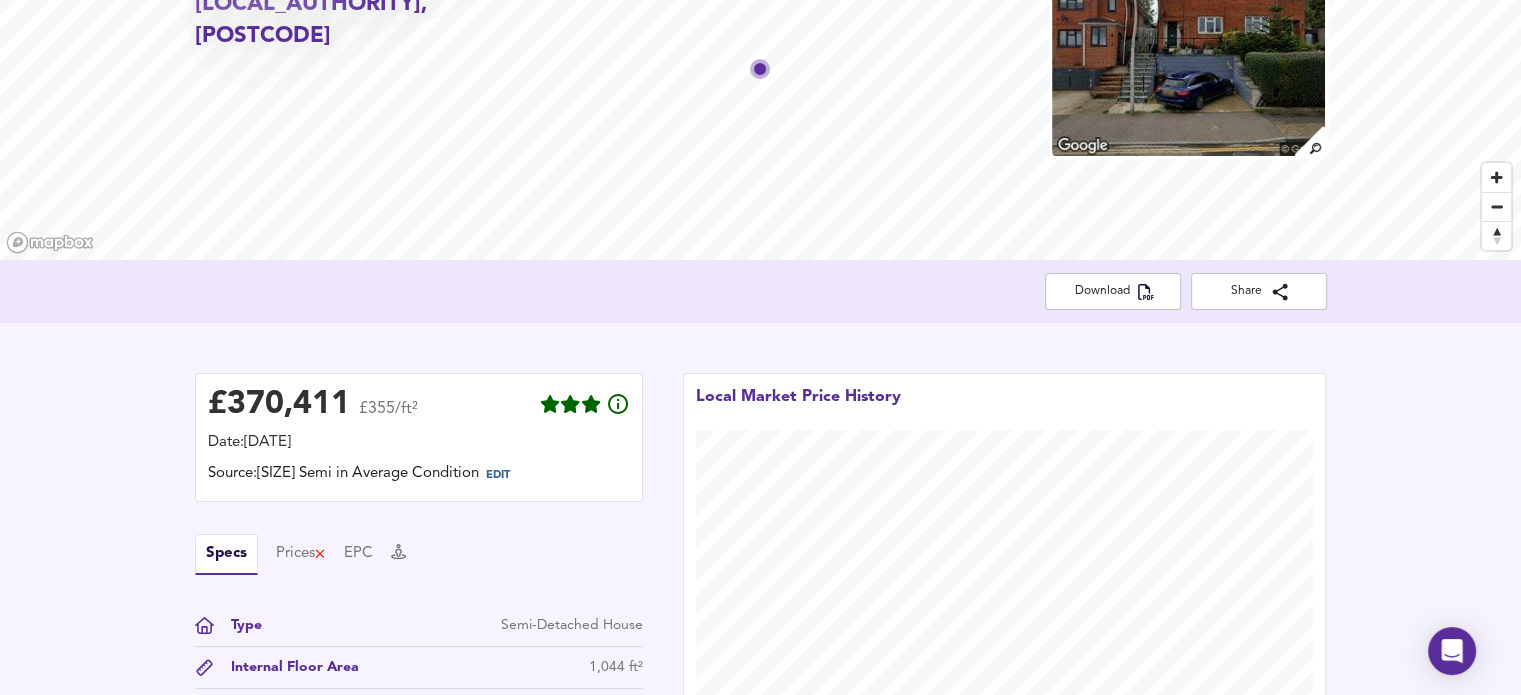 scroll, scrollTop: 475, scrollLeft: 0, axis: vertical 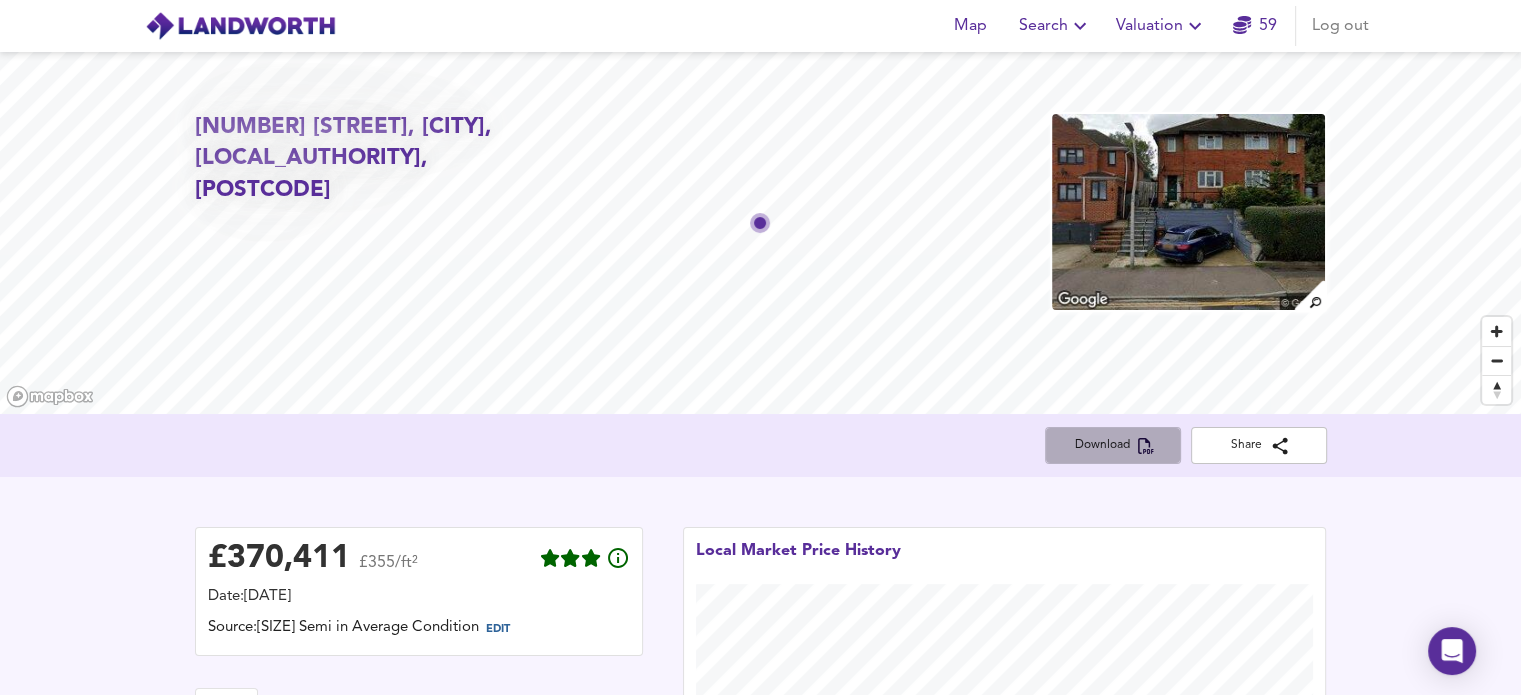 click on "Download" at bounding box center [1113, 445] 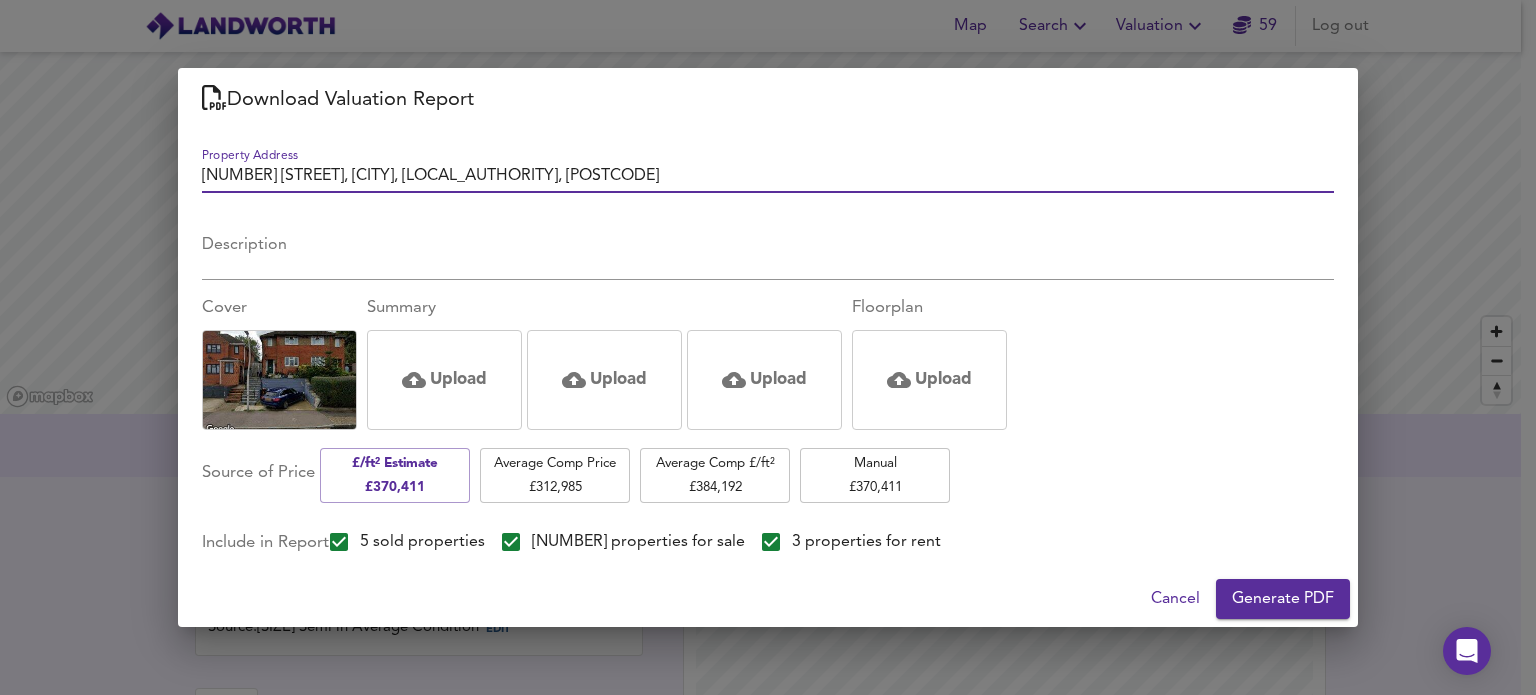 click on "Cancel" at bounding box center (1175, 599) 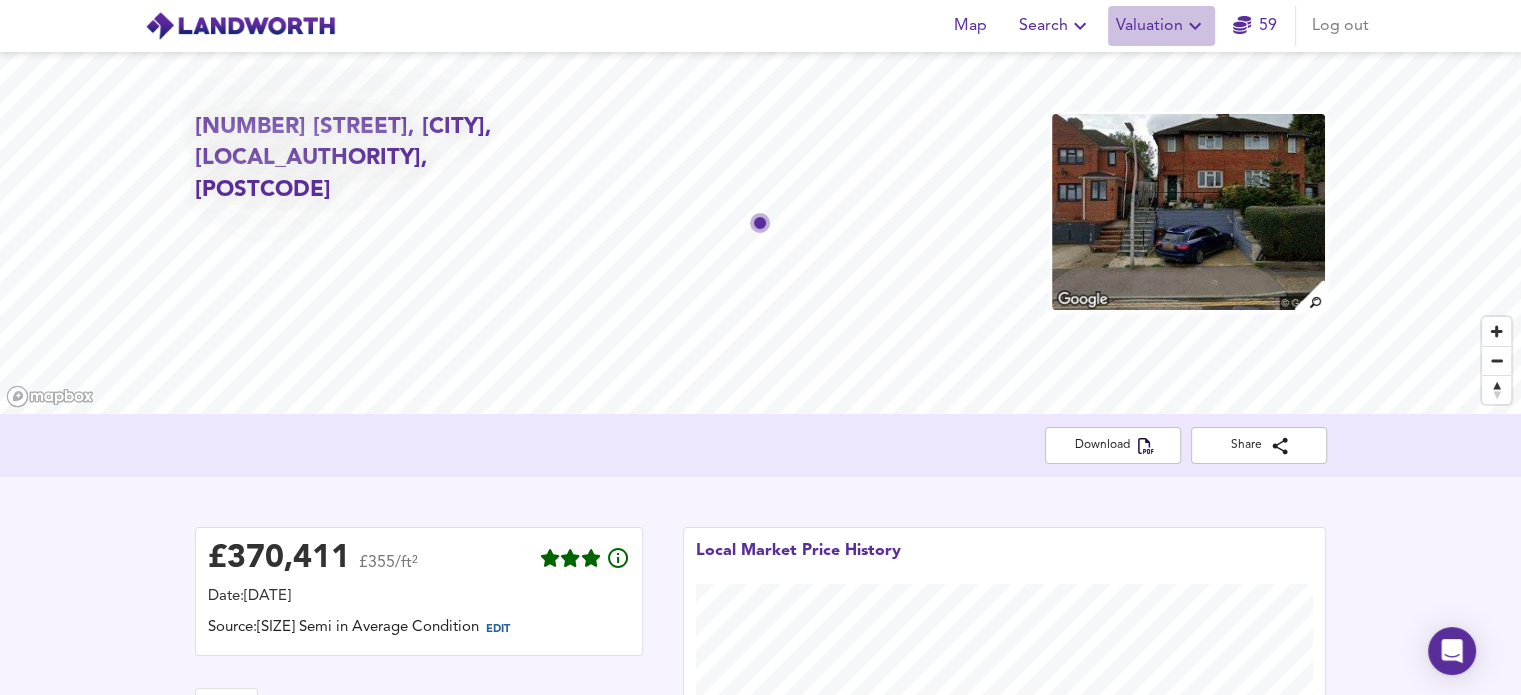 click 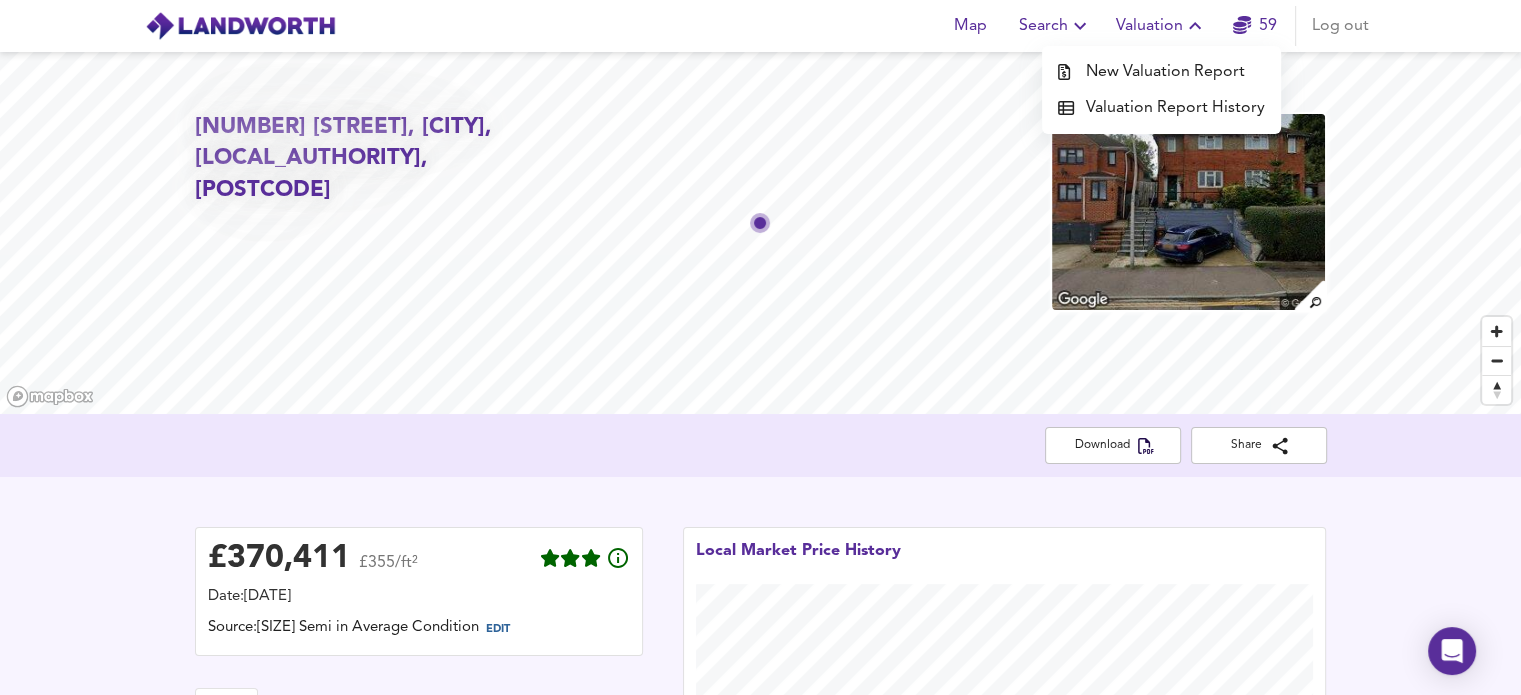 click on "Valuation Report History" at bounding box center [1161, 108] 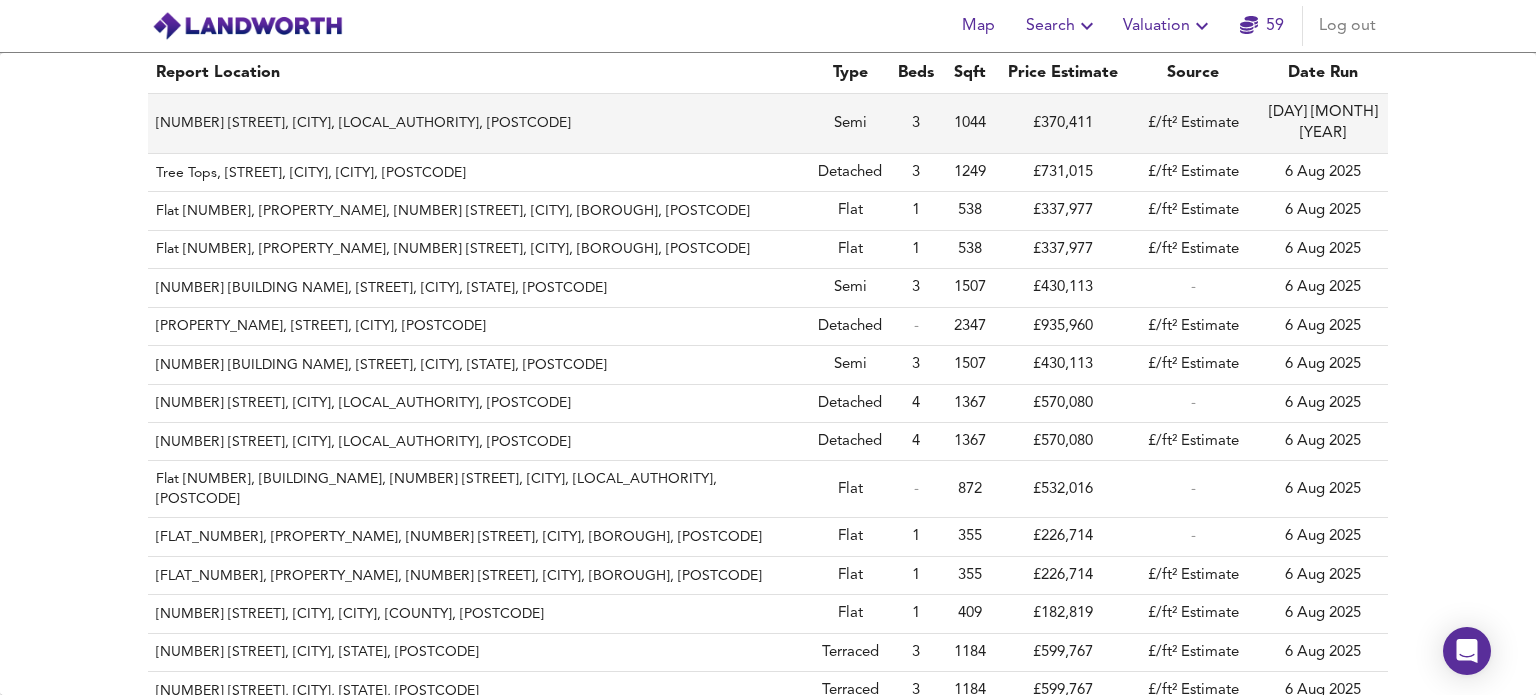 click on "[NUMBER] [STREET], [CITY], [LOCAL_AUTHORITY], [POSTCODE]" at bounding box center (479, 124) 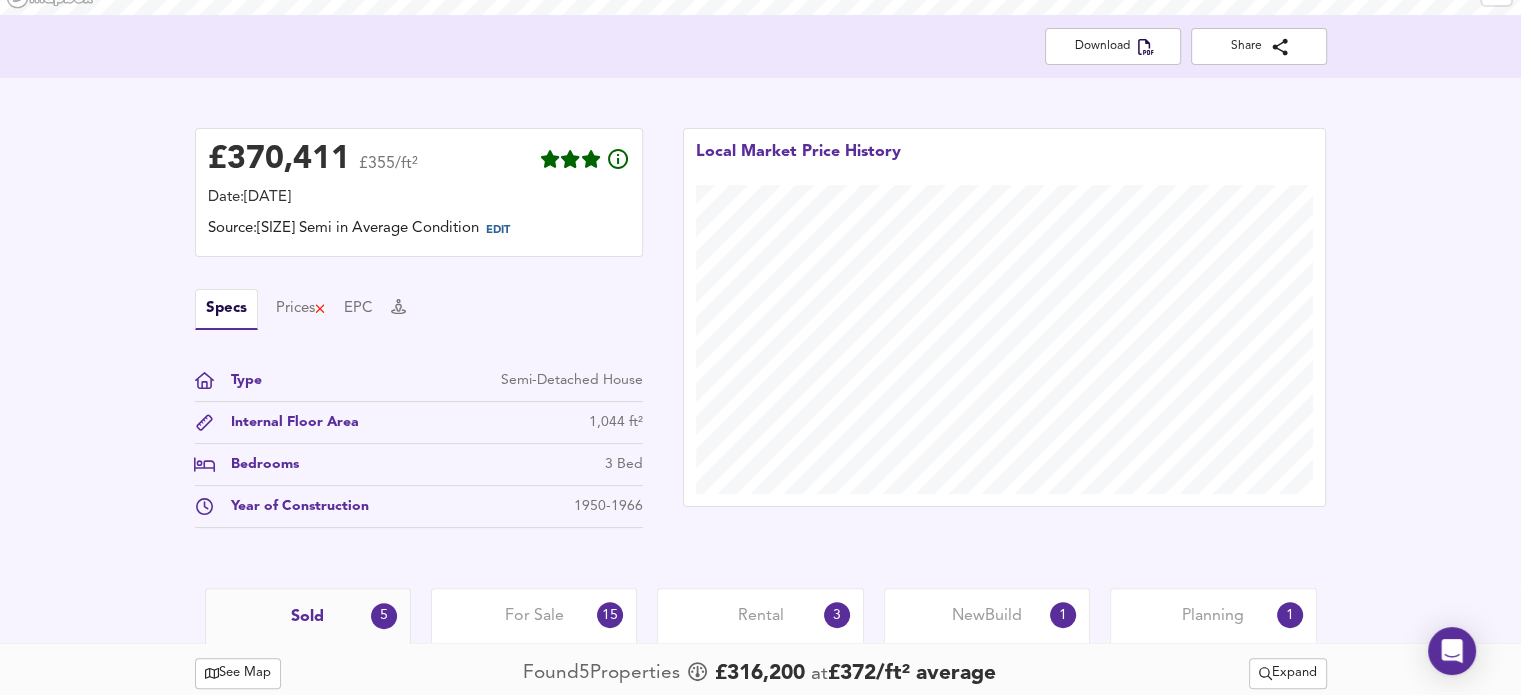 scroll, scrollTop: 342, scrollLeft: 0, axis: vertical 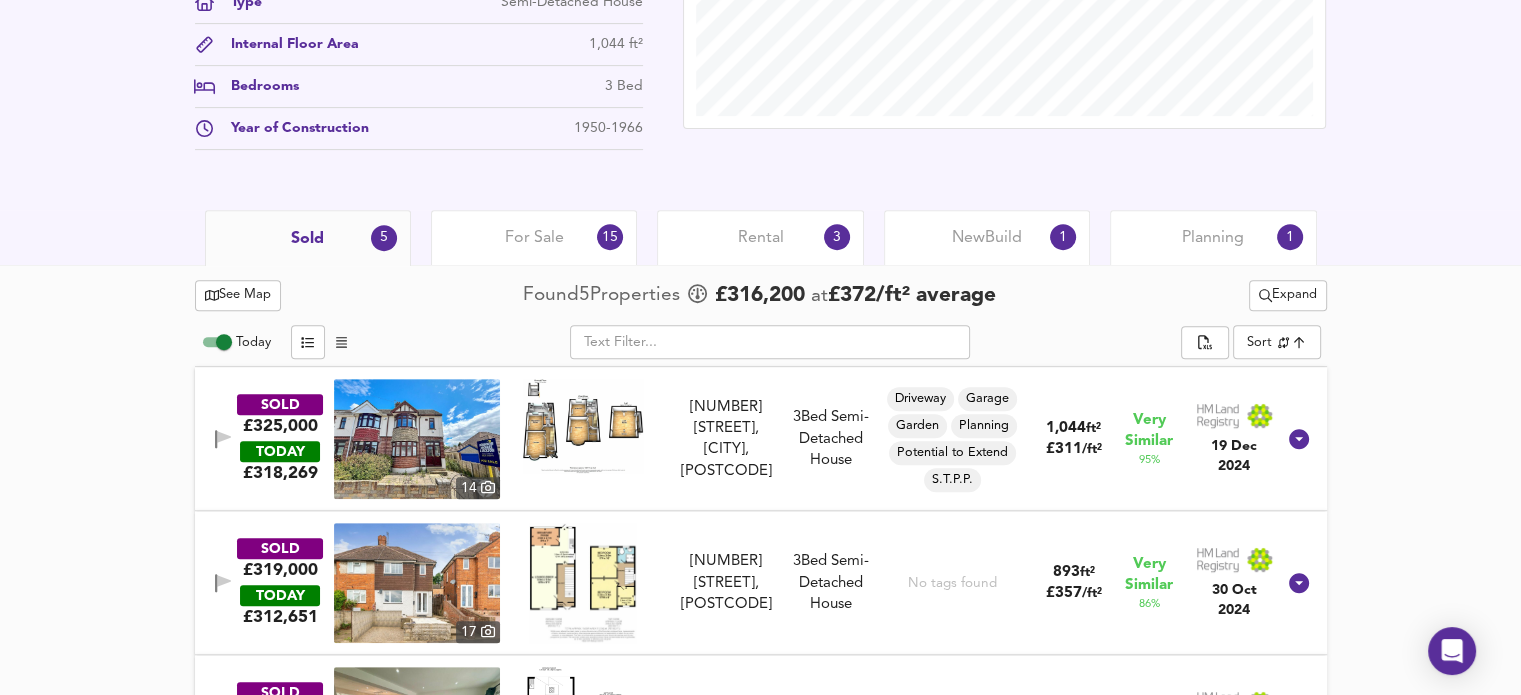 click on "[NUMBER] [STREET], [CITY], [POSTCODE]" at bounding box center [726, 440] 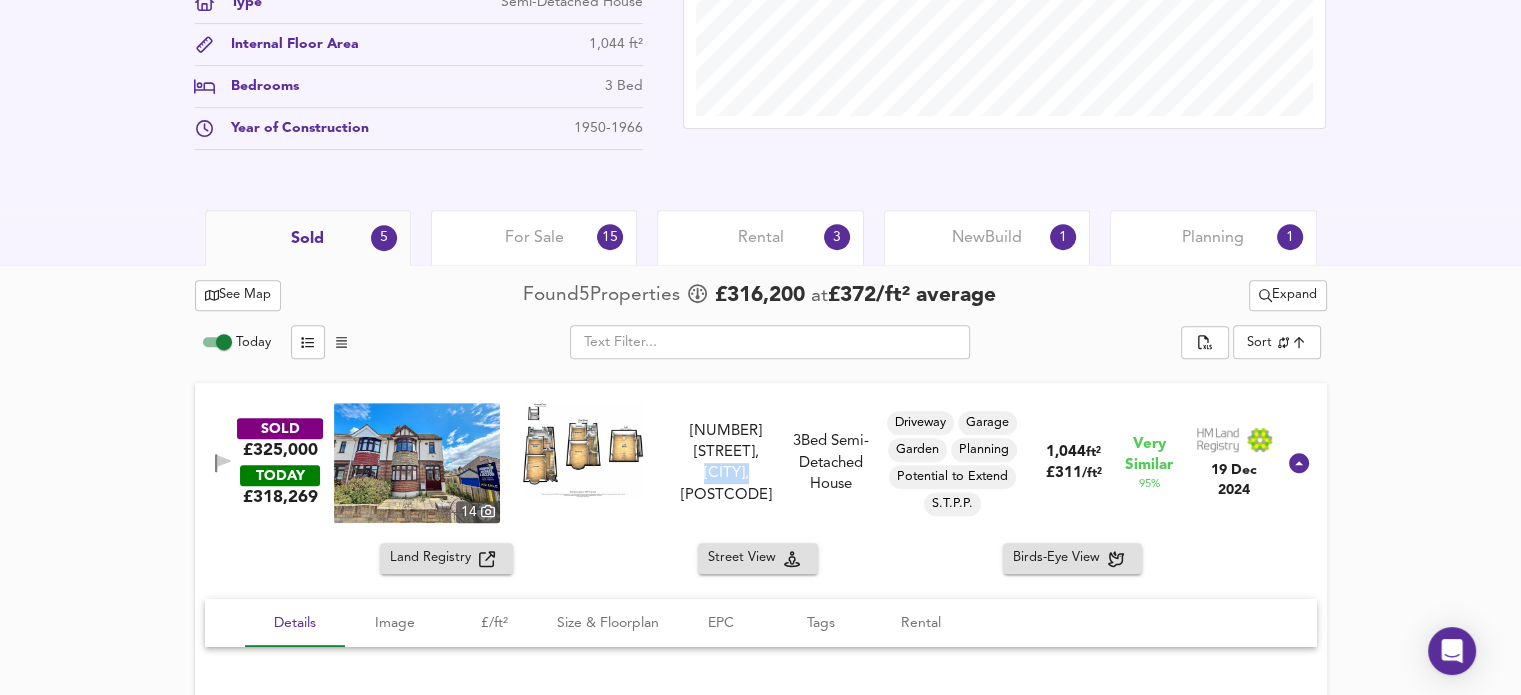 click on "[NUMBER] [STREET], [CITY], [POSTCODE]" at bounding box center (726, 464) 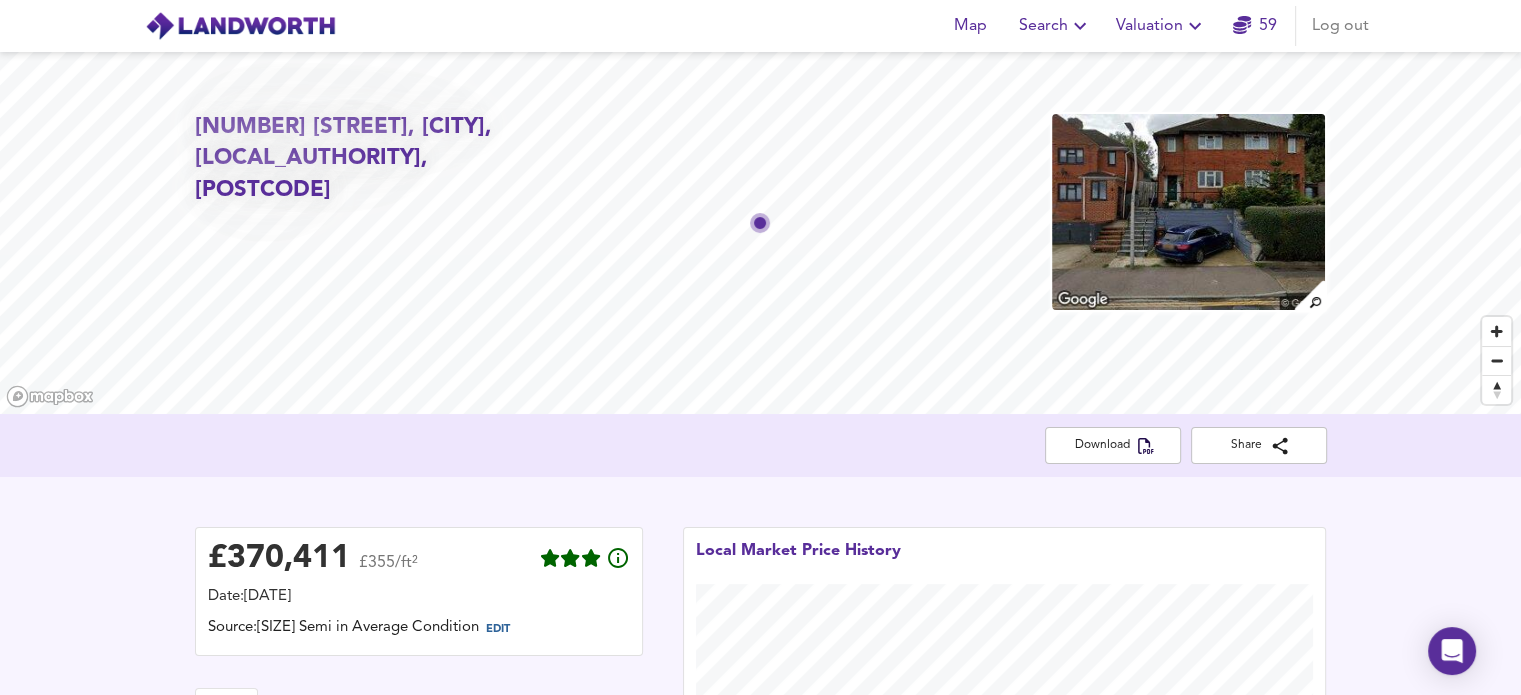 scroll, scrollTop: 0, scrollLeft: 0, axis: both 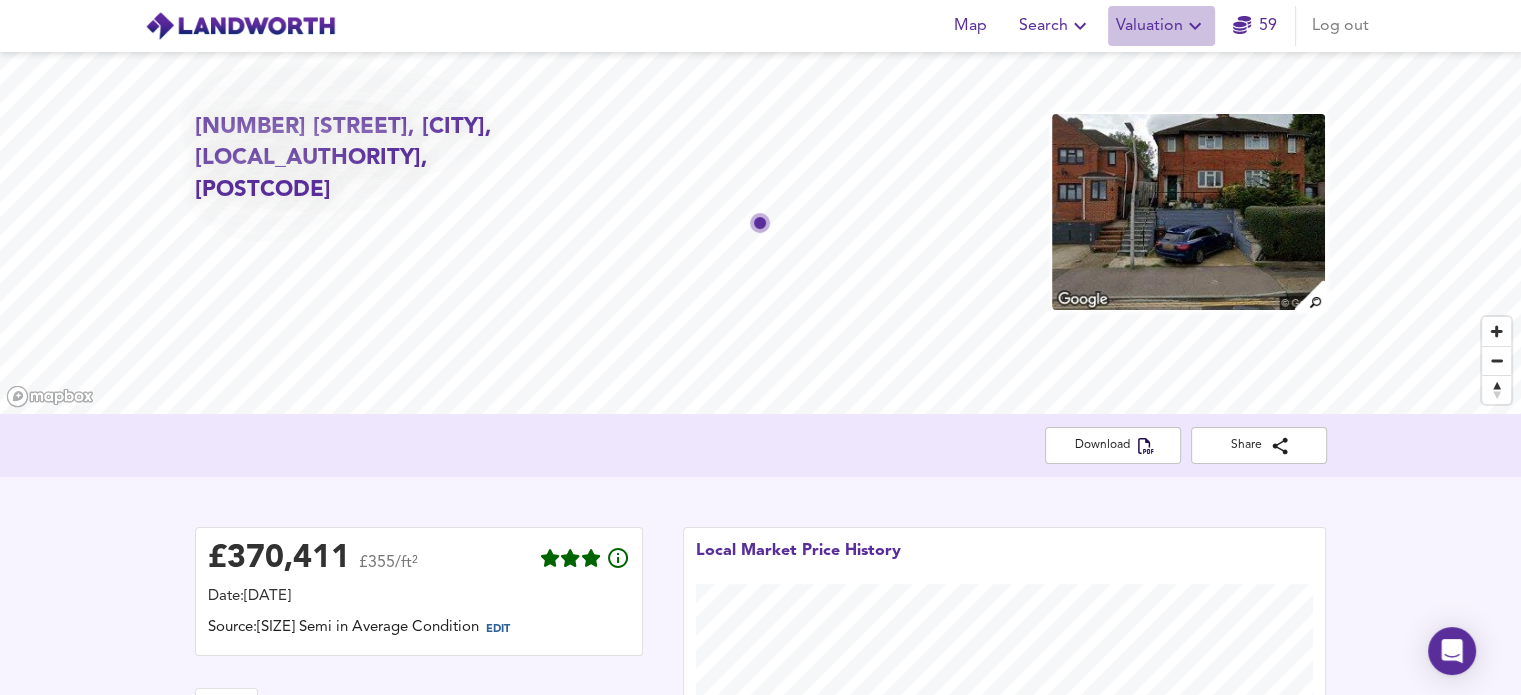 click 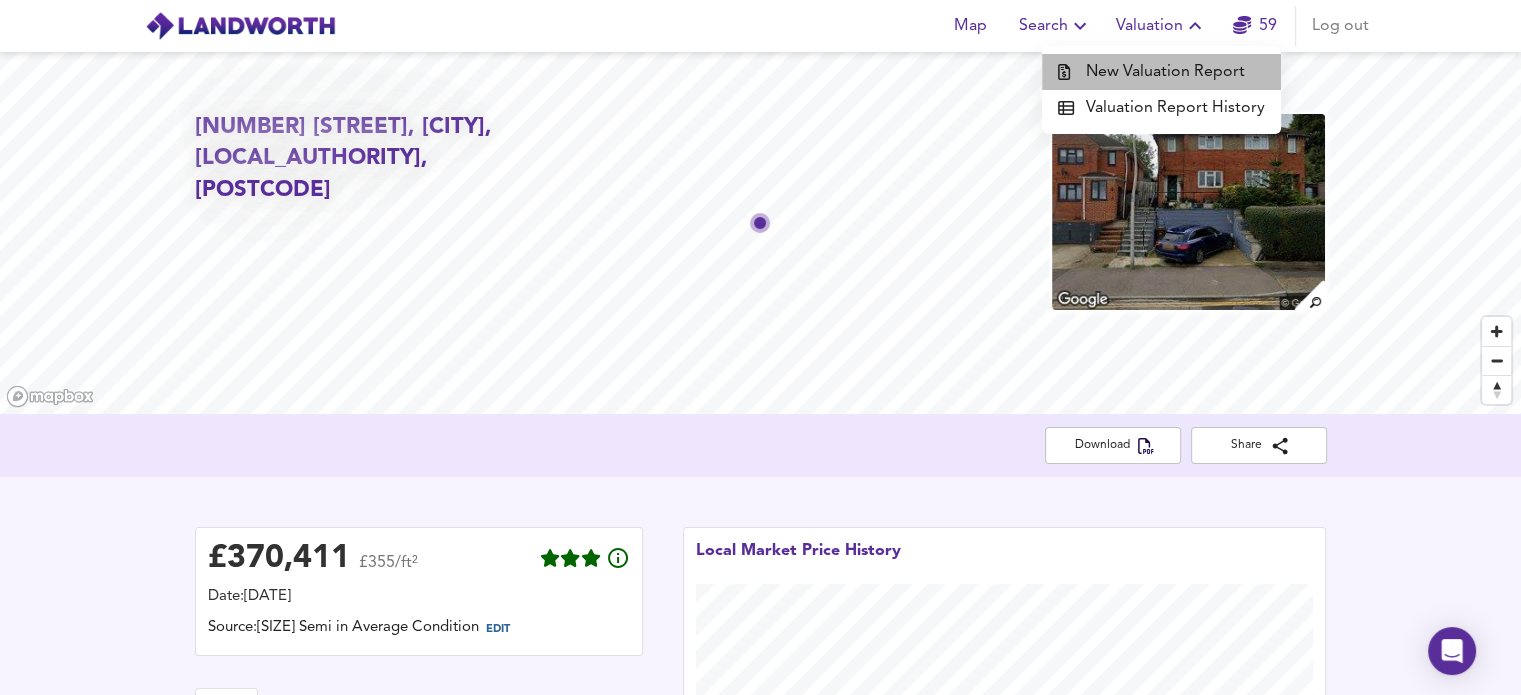 click on "New Valuation Report" at bounding box center [1161, 72] 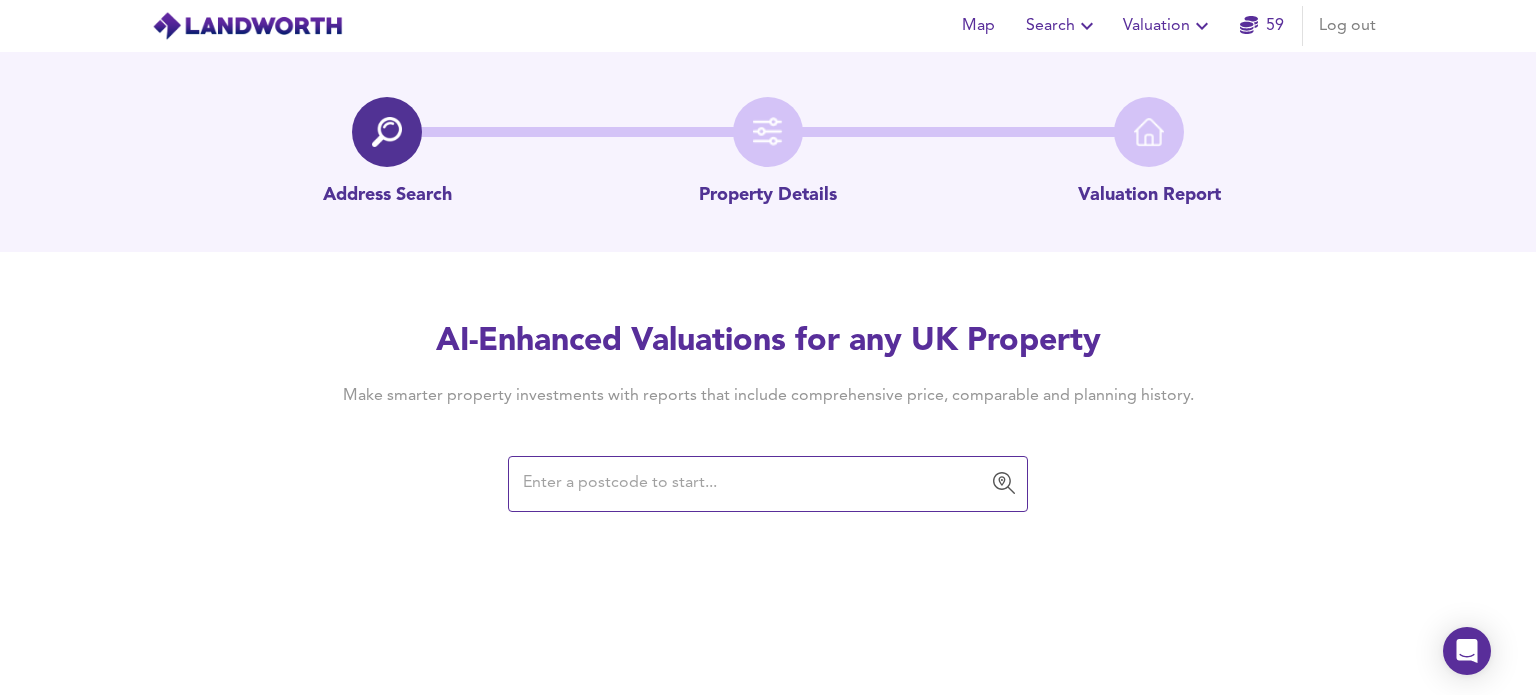 click at bounding box center [753, 484] 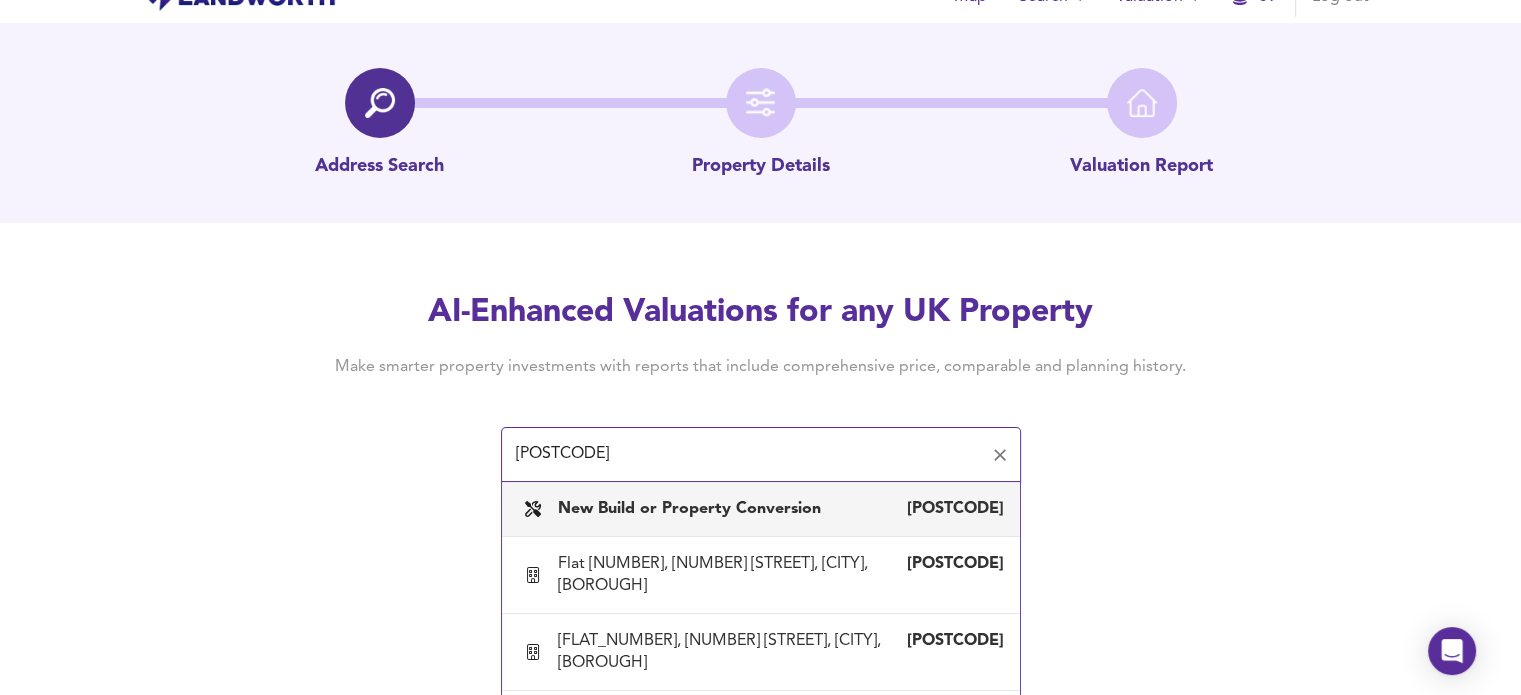 scroll, scrollTop: 92, scrollLeft: 0, axis: vertical 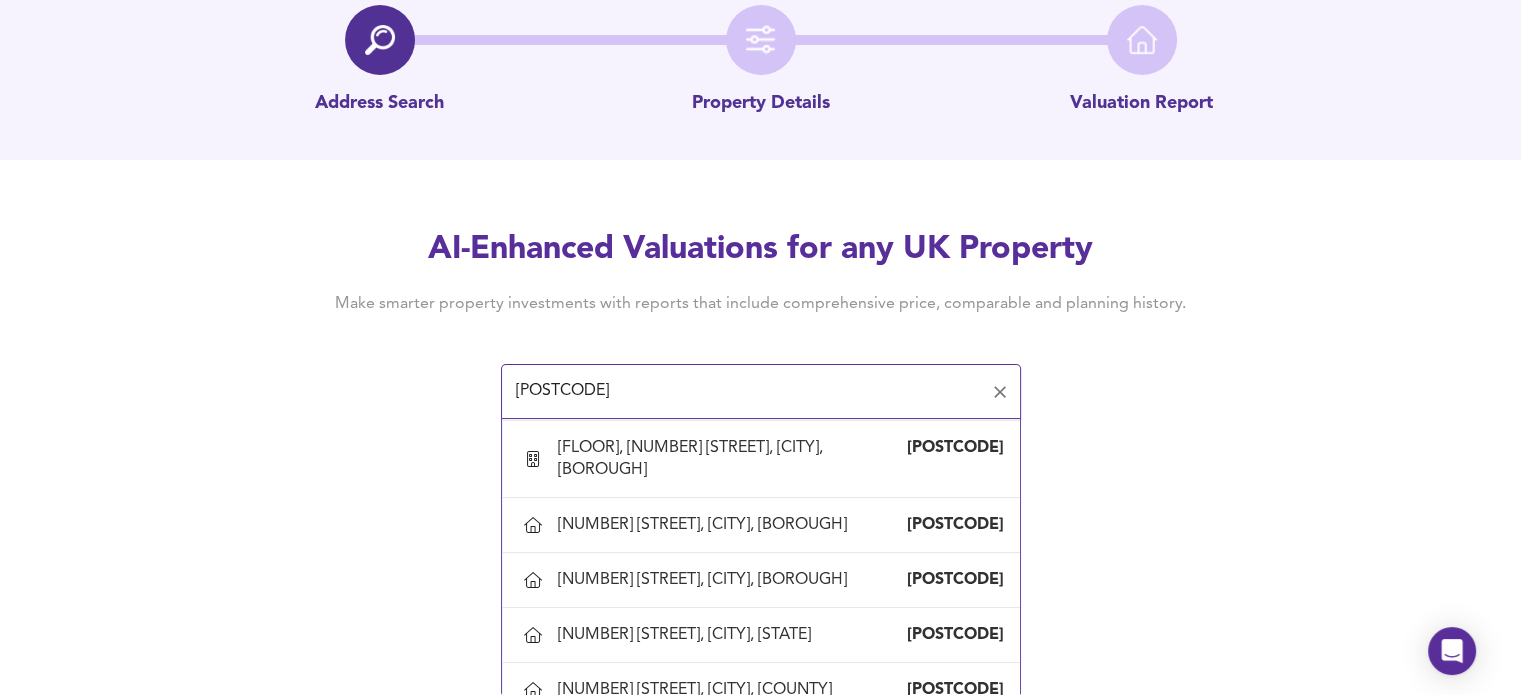 click on "[NUMBER] [STREET], [CITY], [LOCAL_AUTHORITY]" at bounding box center (732, 811) 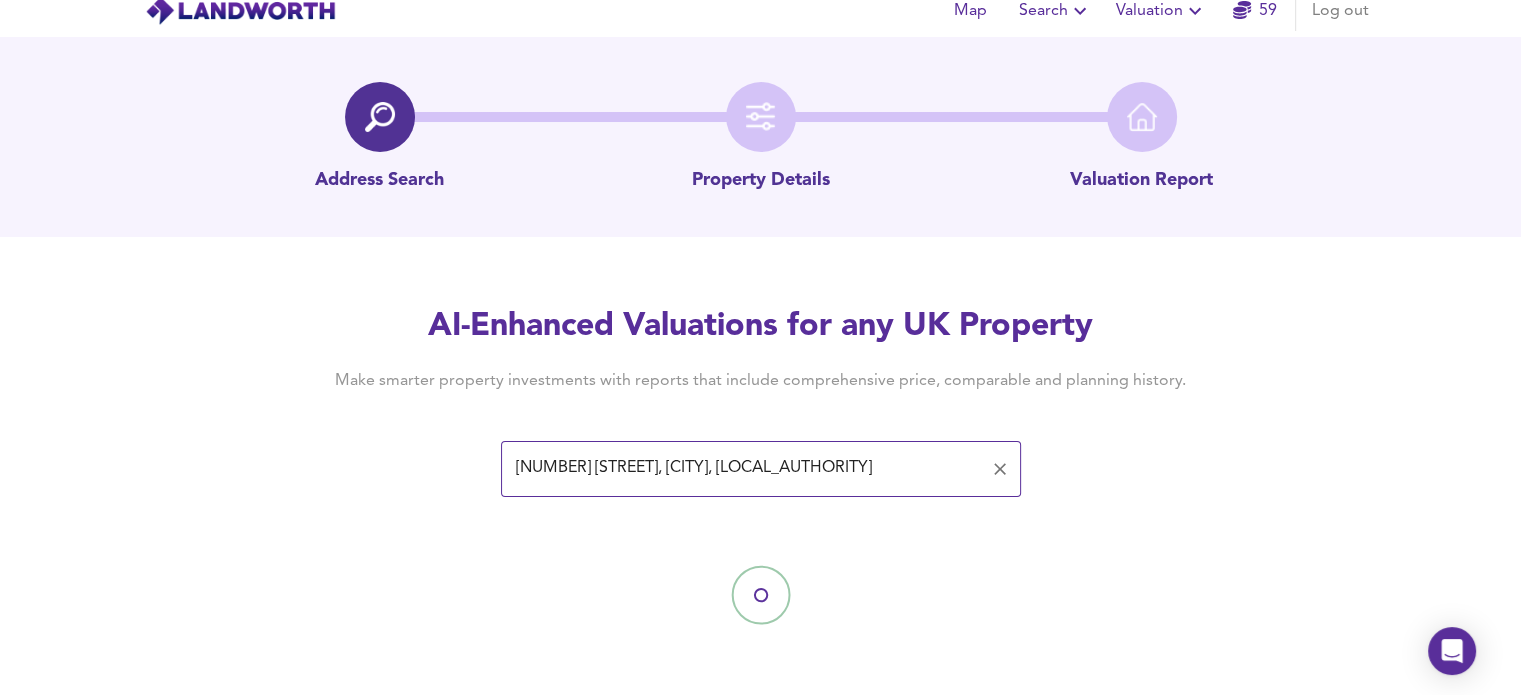 scroll, scrollTop: 0, scrollLeft: 0, axis: both 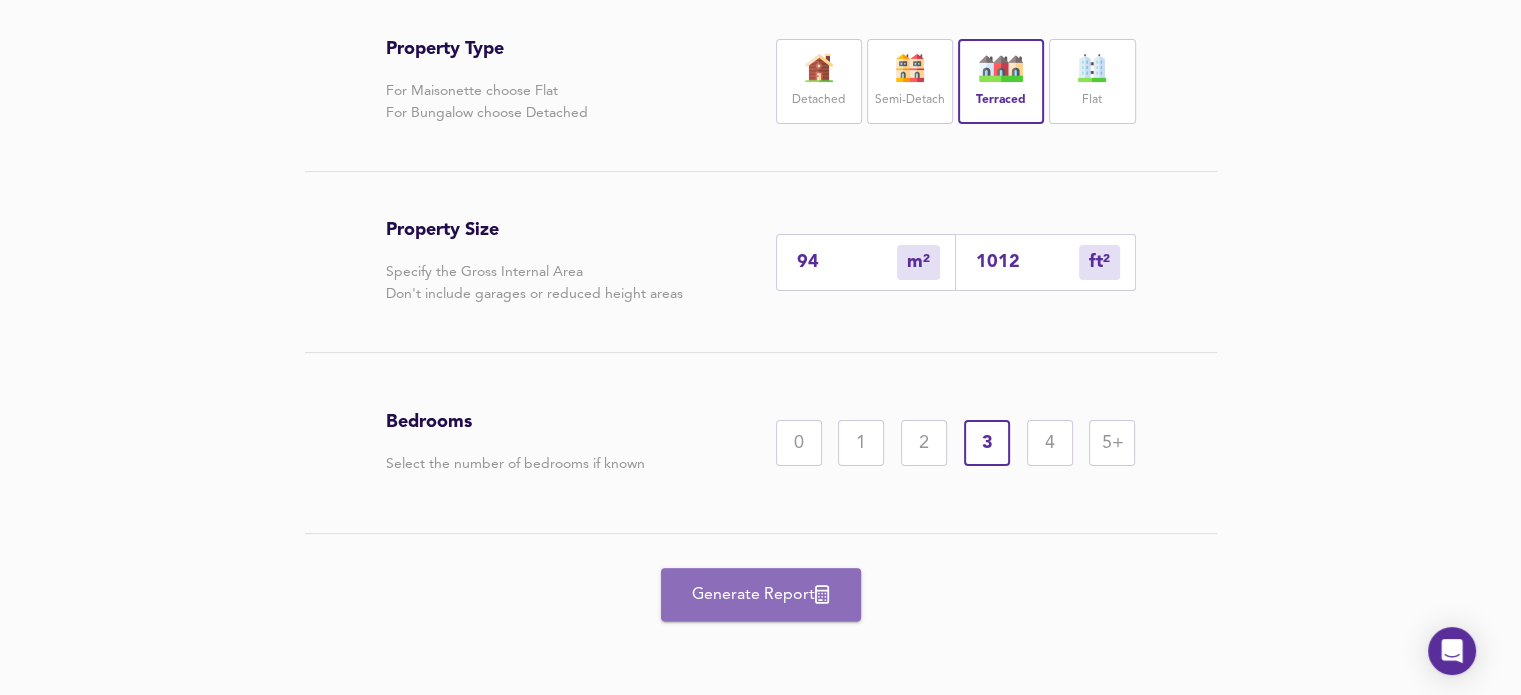click on "Generate Report" at bounding box center [761, 595] 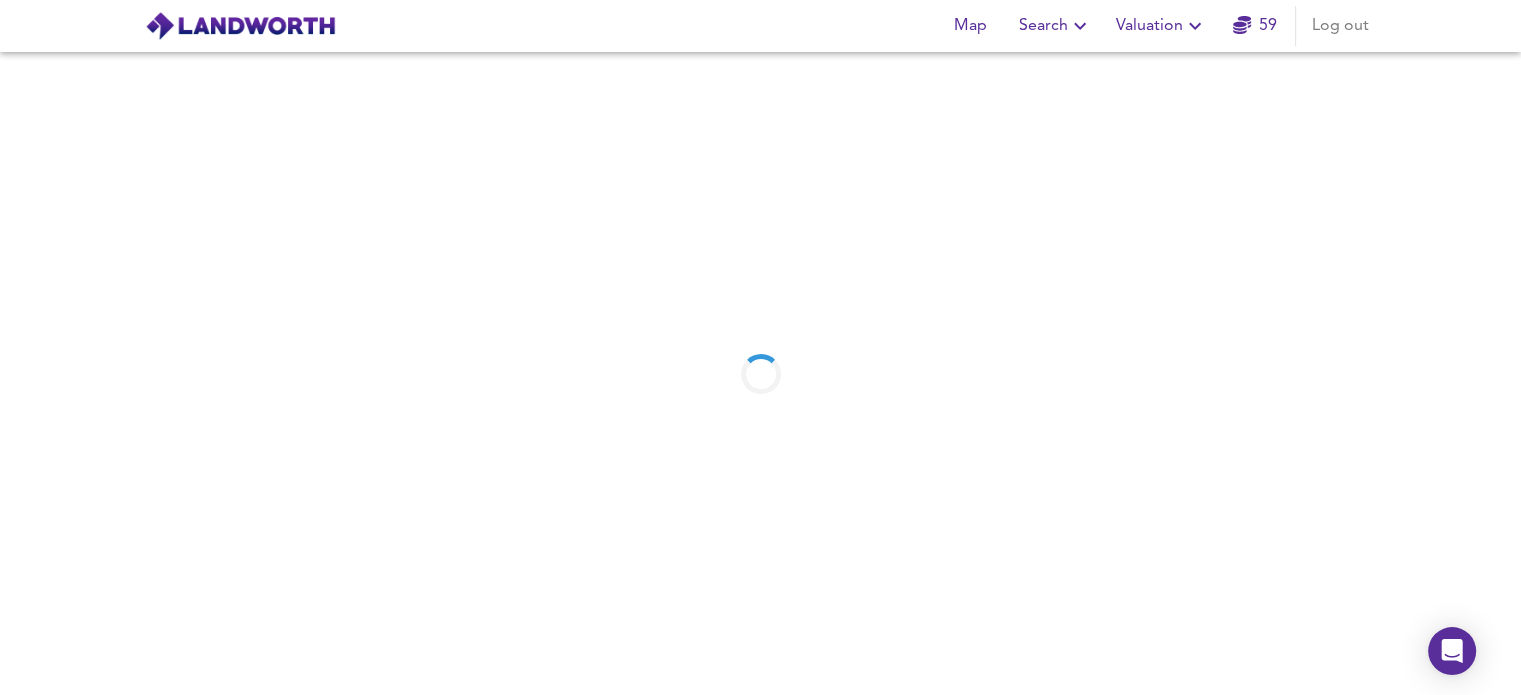 scroll, scrollTop: 0, scrollLeft: 0, axis: both 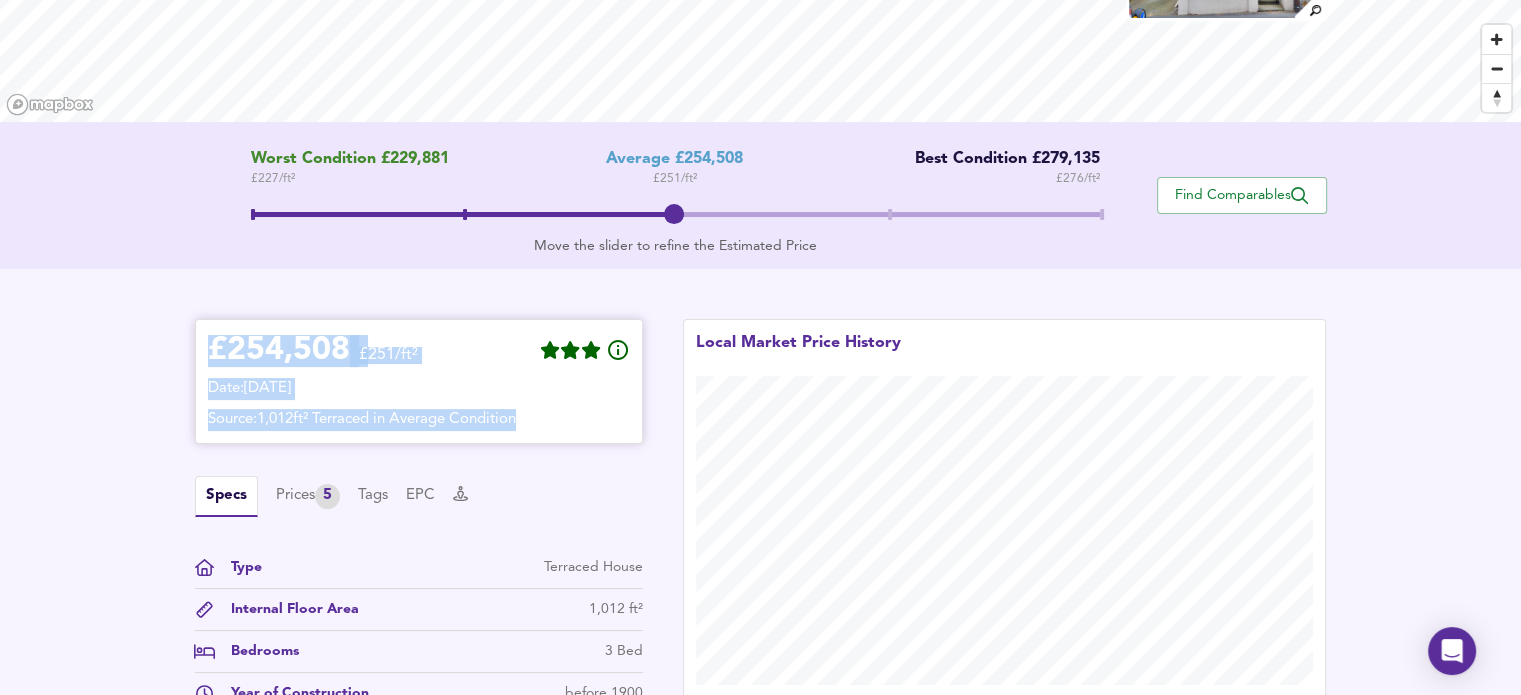 drag, startPoint x: 211, startPoint y: 350, endPoint x: 542, endPoint y: 413, distance: 336.94214 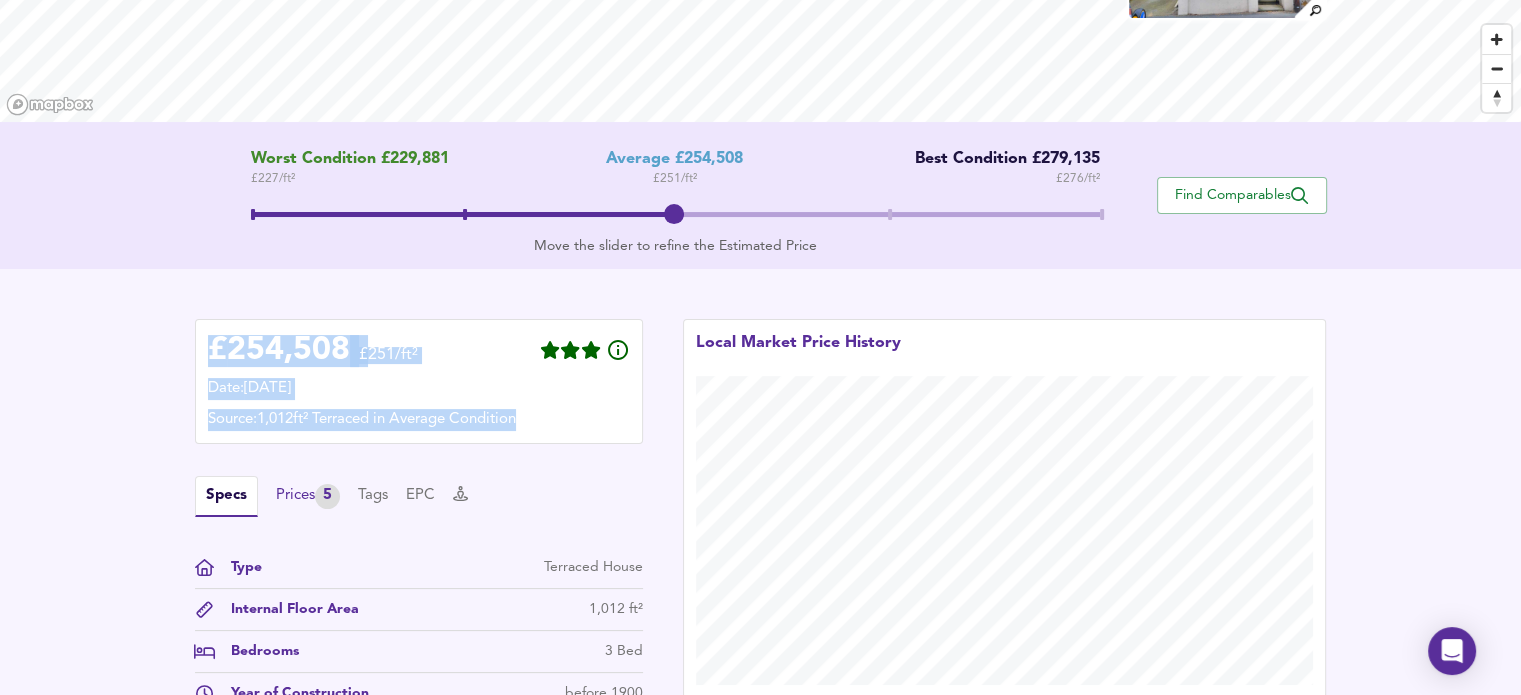 click on "Prices   5" at bounding box center [308, 496] 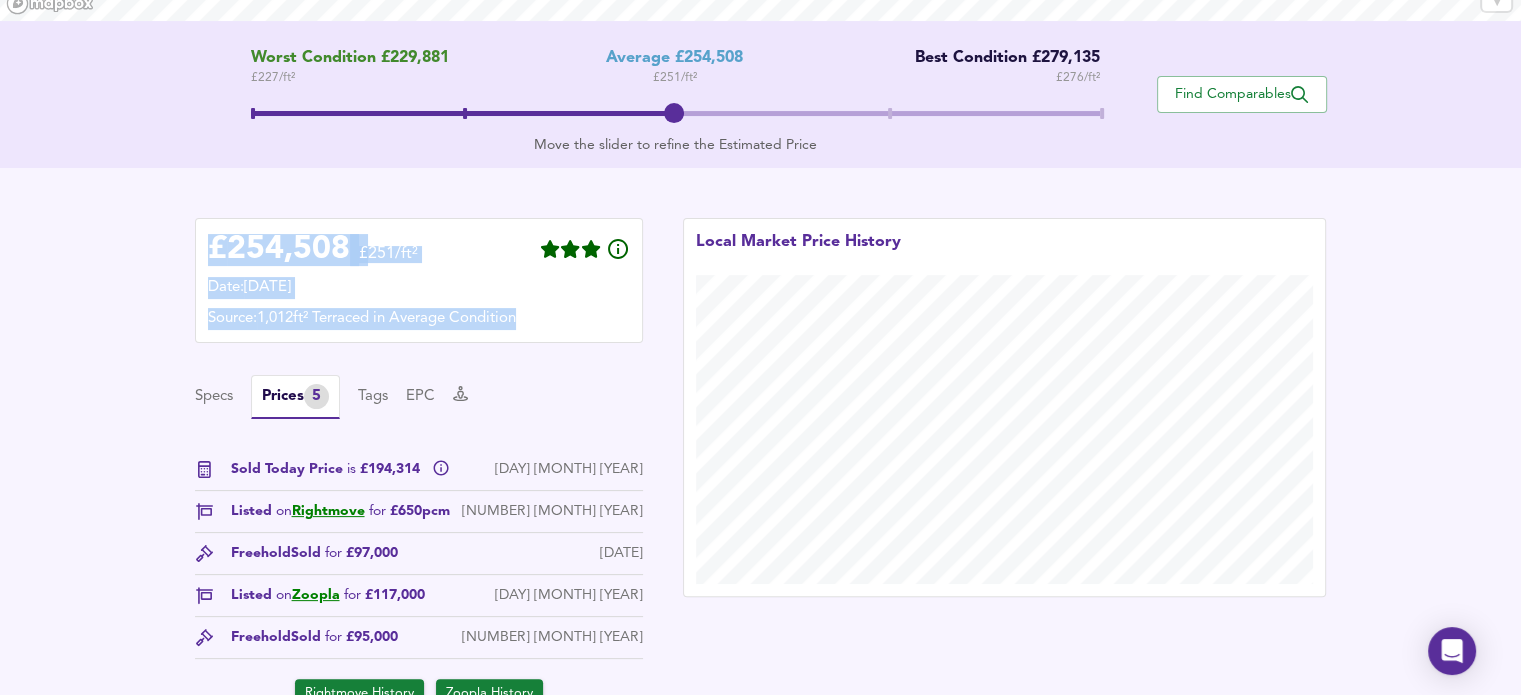 scroll, scrollTop: 395, scrollLeft: 0, axis: vertical 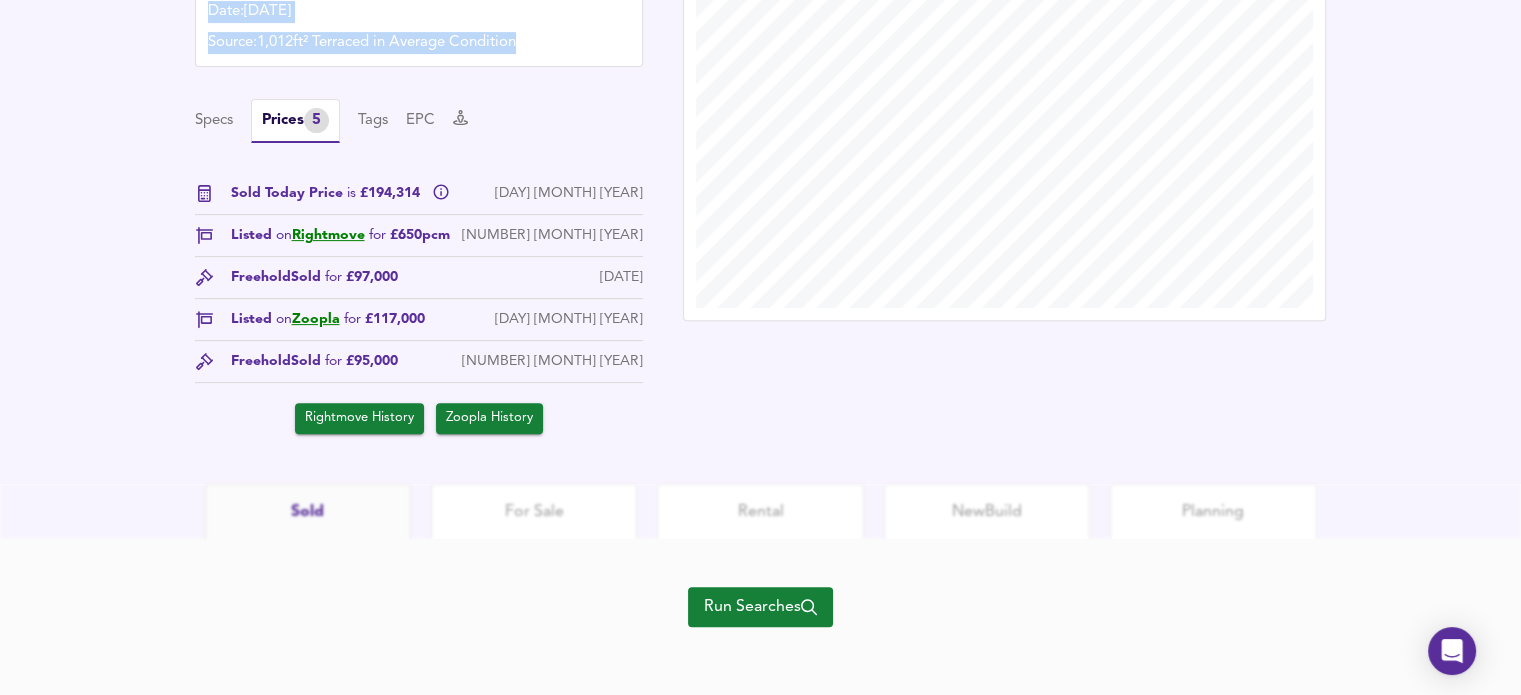 click on "Zoopla History" at bounding box center [489, 418] 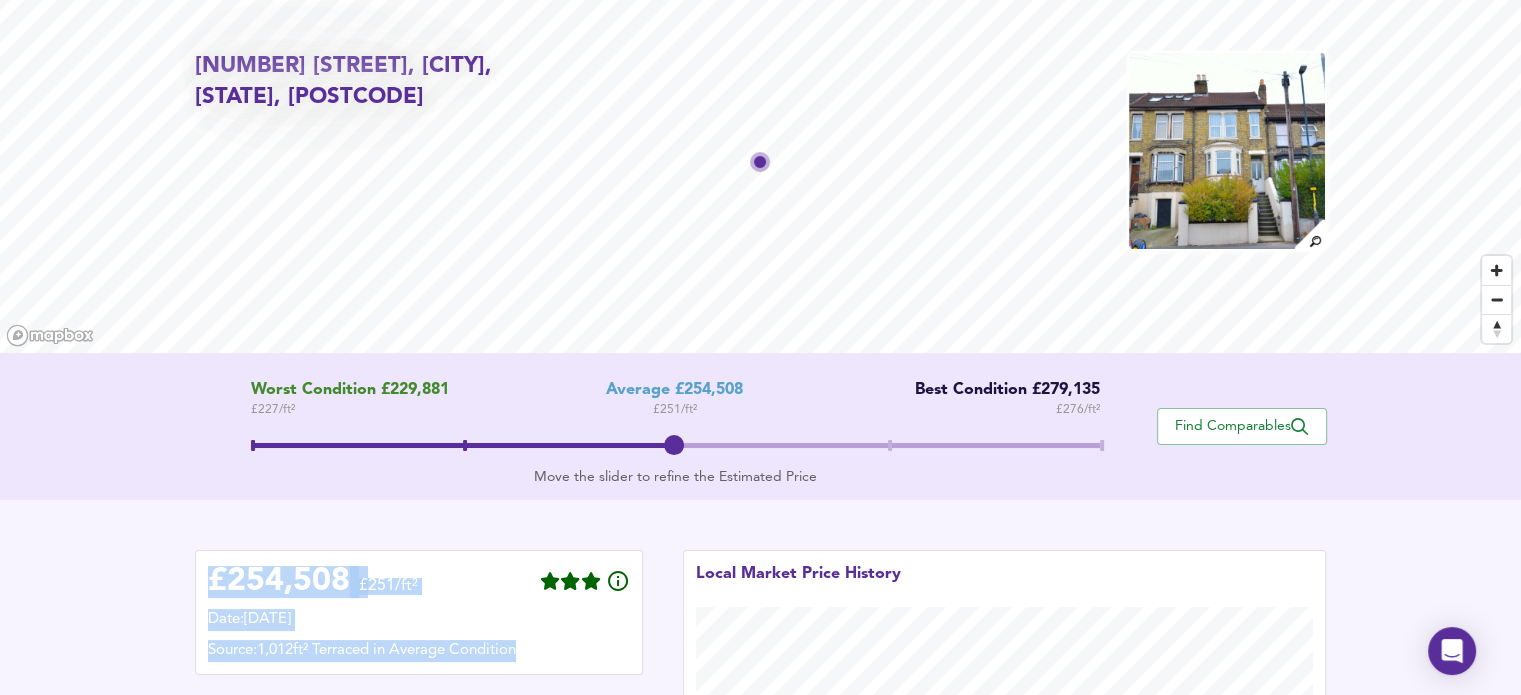 scroll, scrollTop: 0, scrollLeft: 0, axis: both 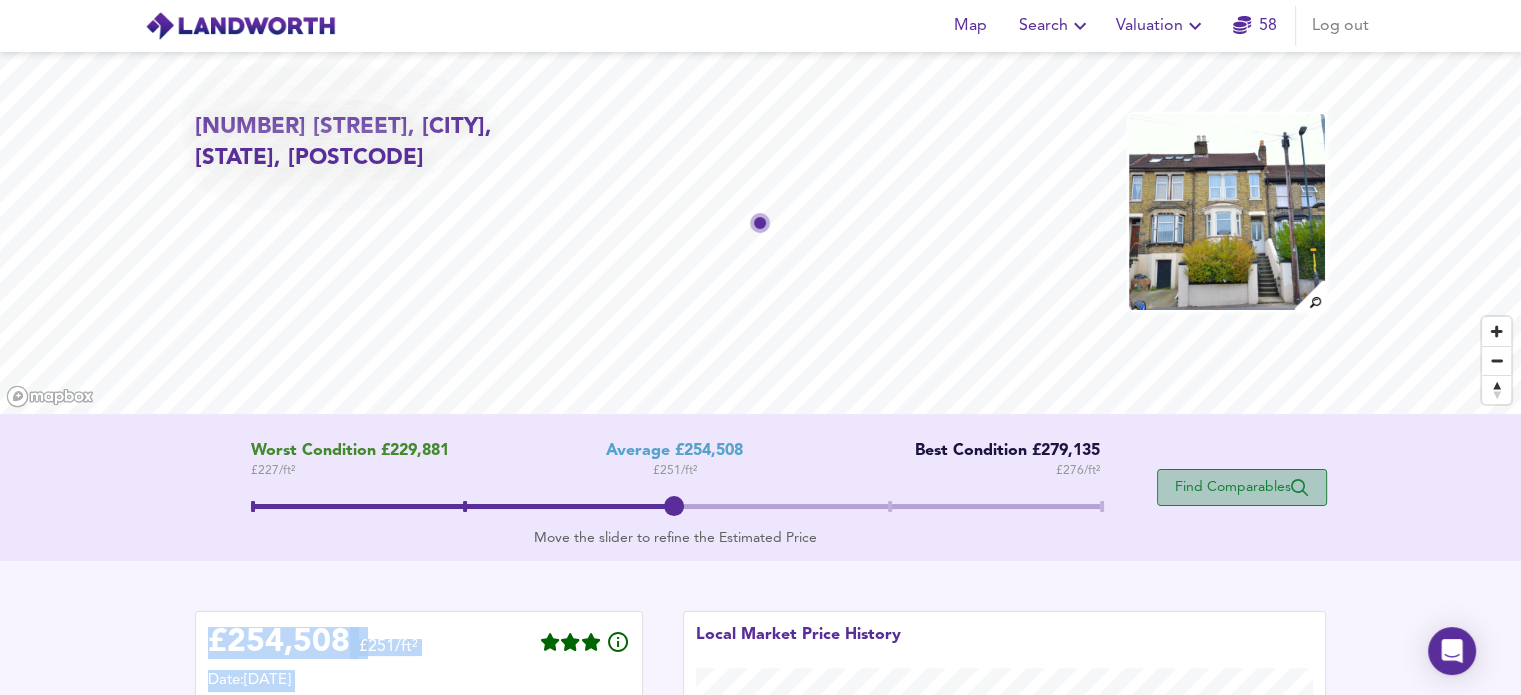 click on "Find Comparables" at bounding box center (1242, 487) 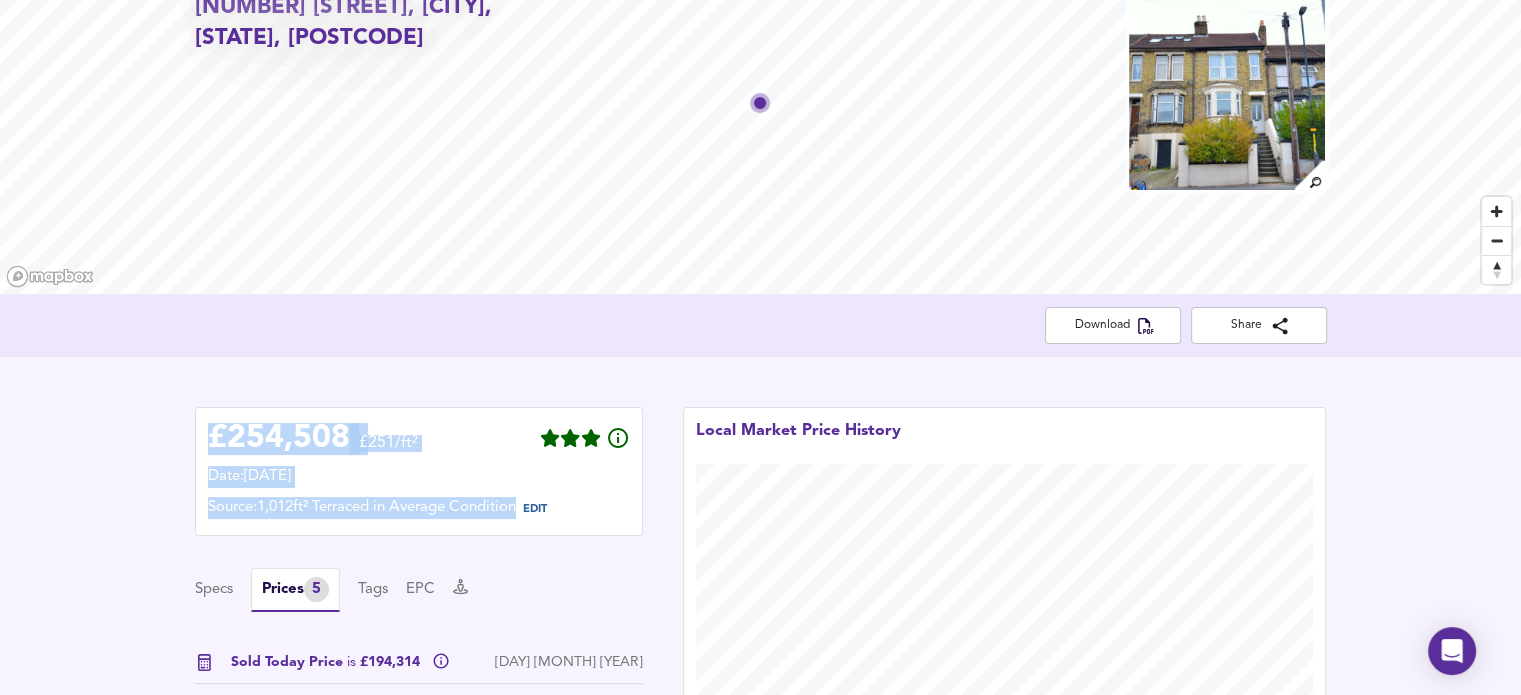 scroll, scrollTop: 332, scrollLeft: 0, axis: vertical 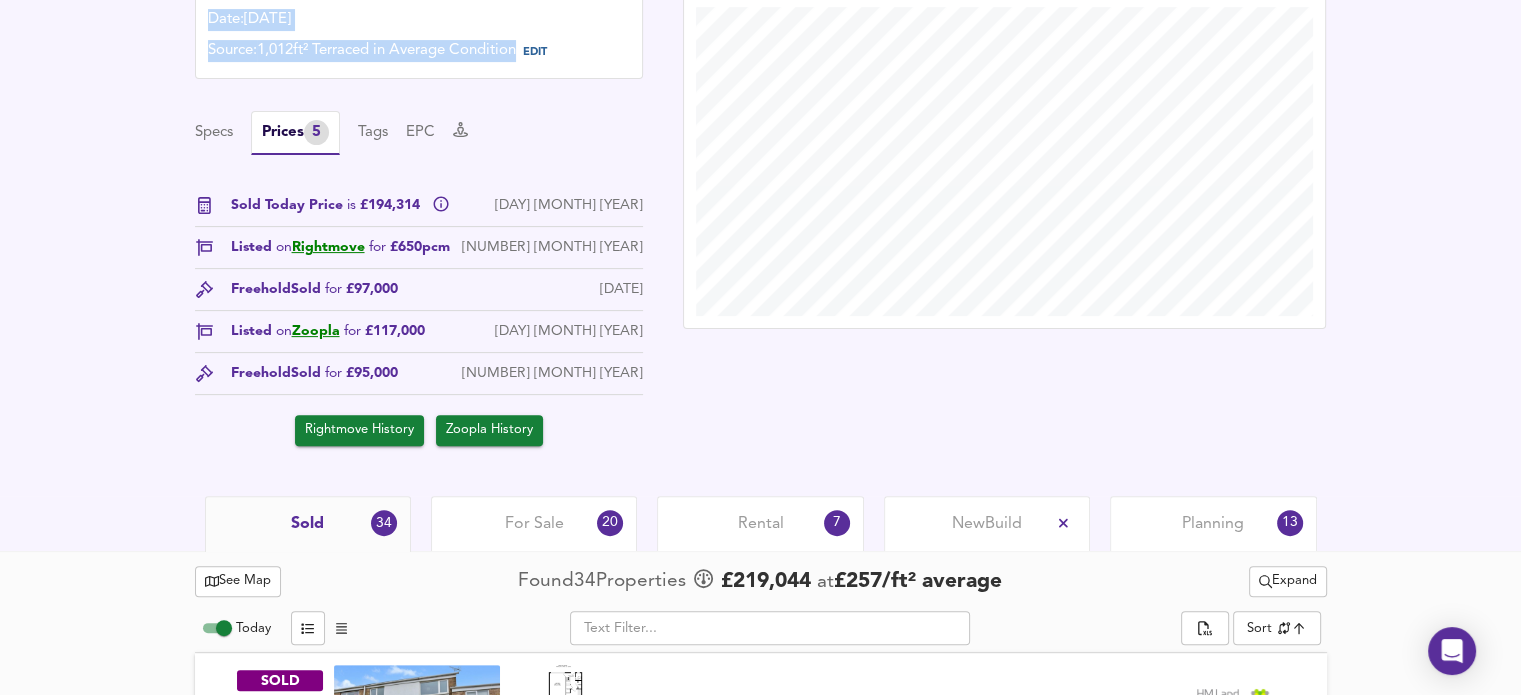 click on "Planning" at bounding box center (1213, 524) 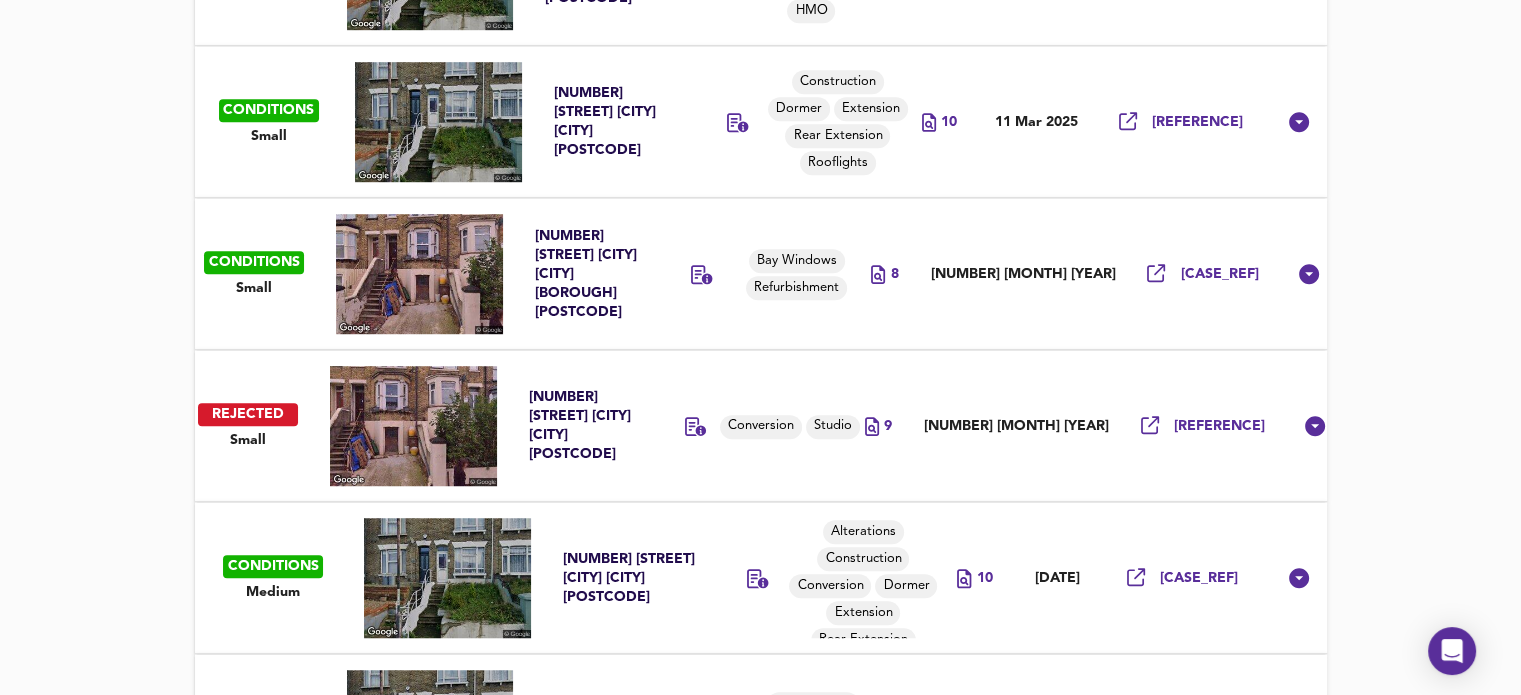 scroll, scrollTop: 1344, scrollLeft: 0, axis: vertical 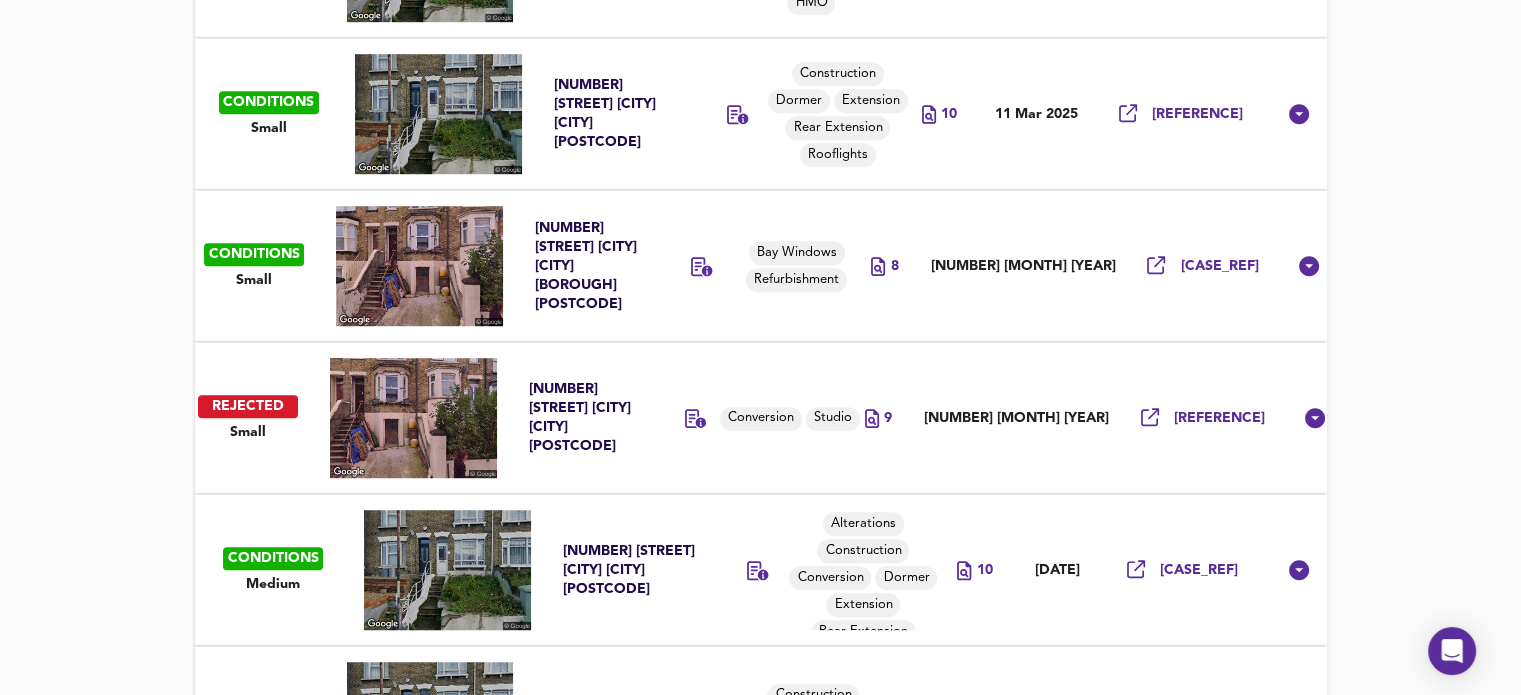 click on "[NUMBER] [STREET] [CITY] [CITY] [POSTCODE]" at bounding box center [584, 418] 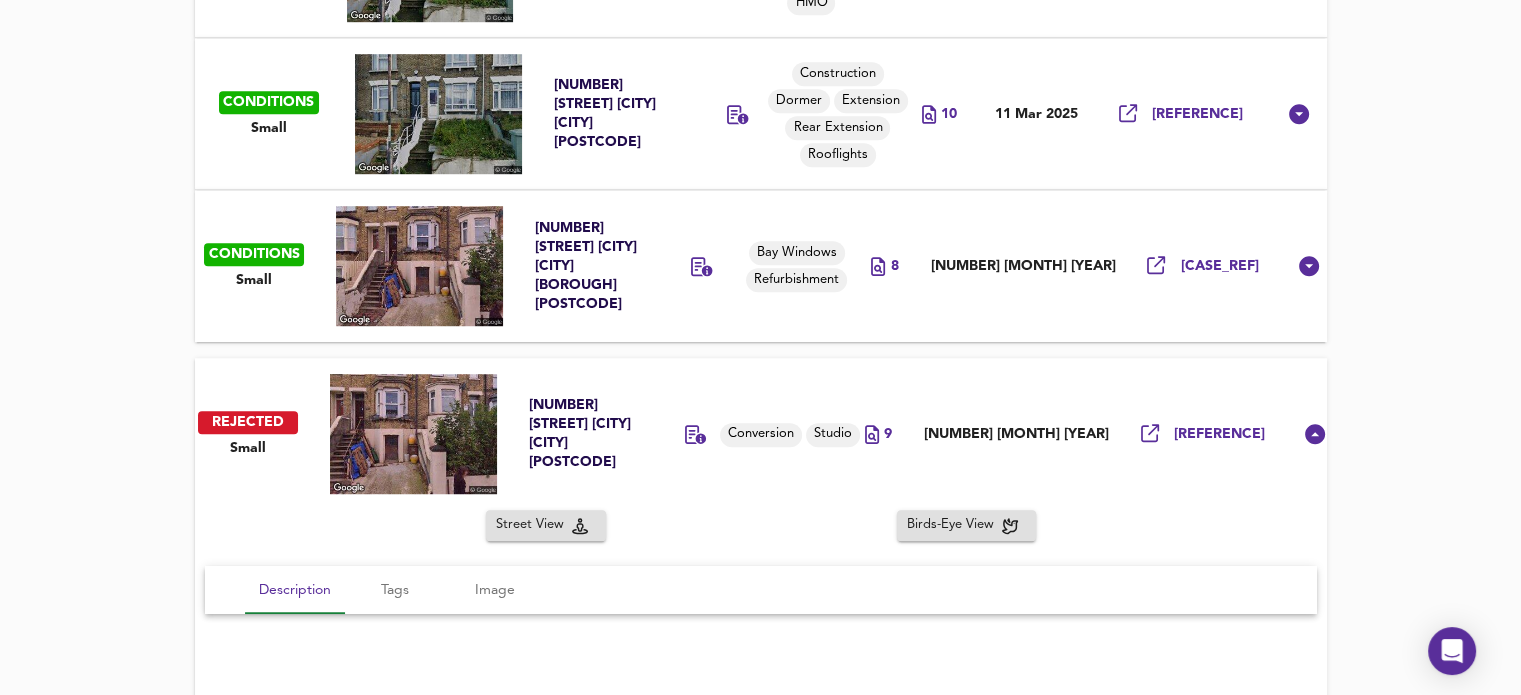 click on "REJECTED" at bounding box center (248, 422) 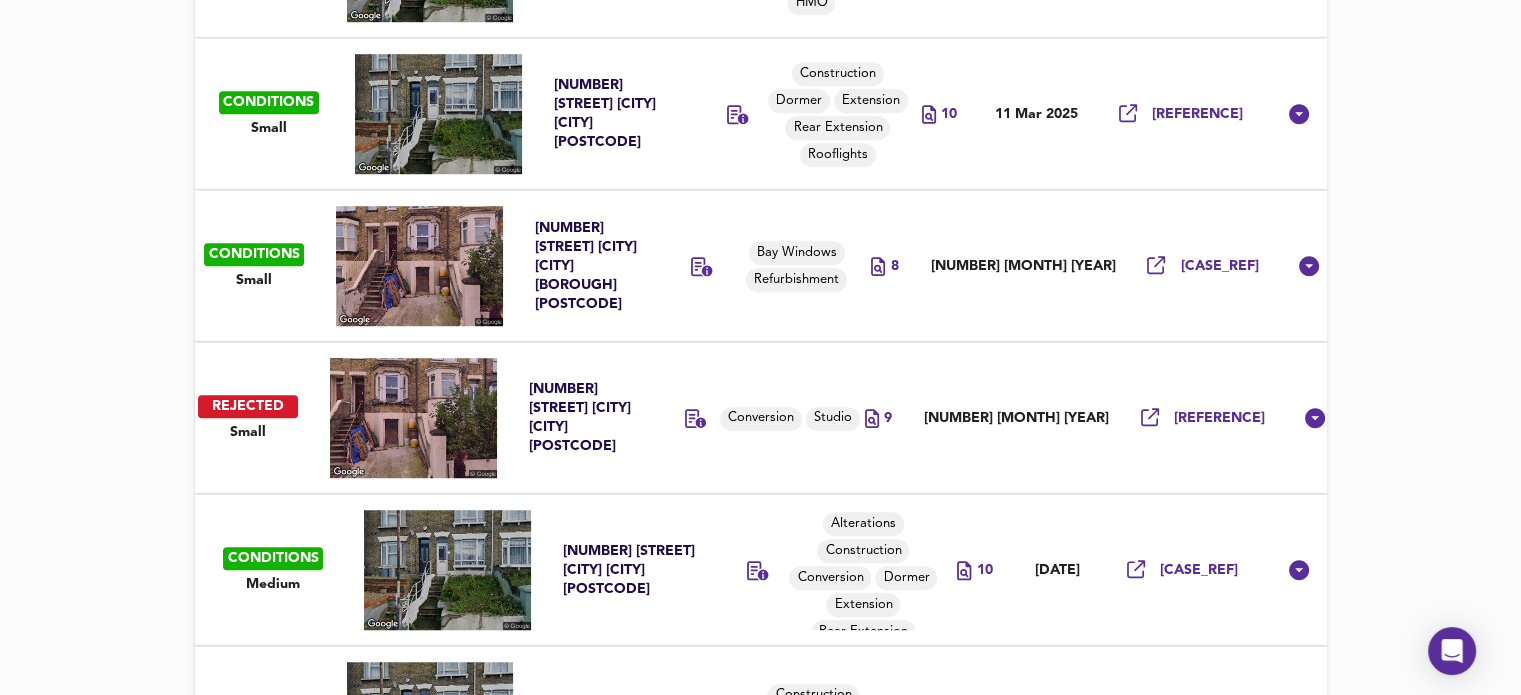 click on "REJECTED" at bounding box center (248, 406) 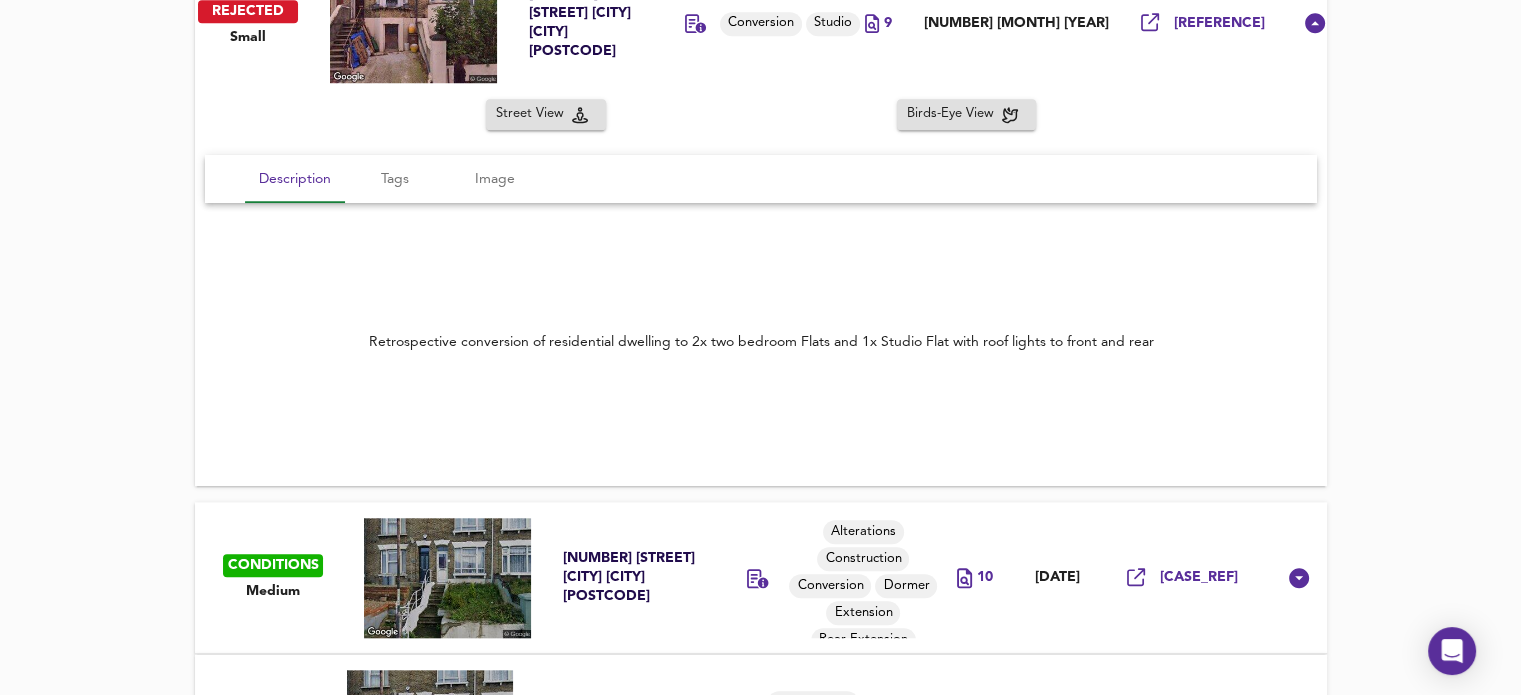 scroll, scrollTop: 1759, scrollLeft: 0, axis: vertical 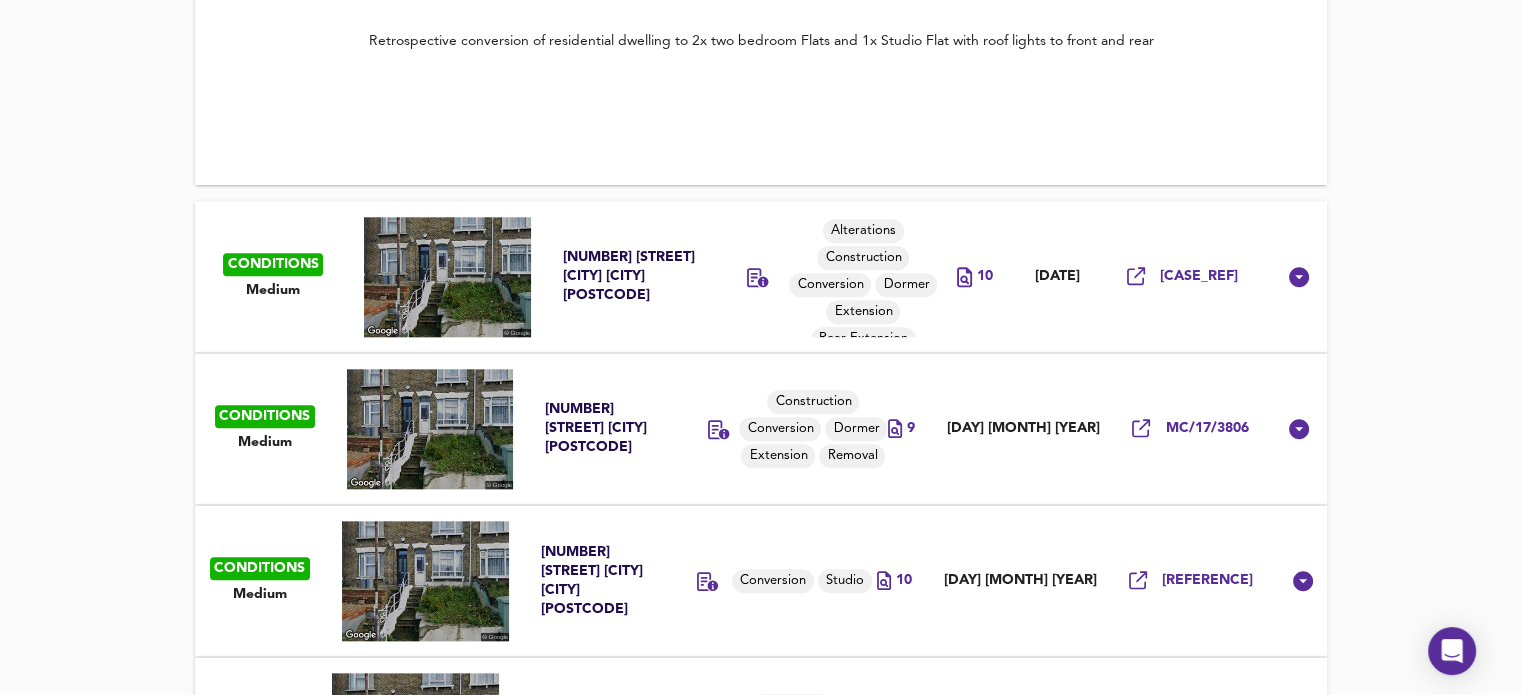 click on "CONDITIONS" at bounding box center (273, 264) 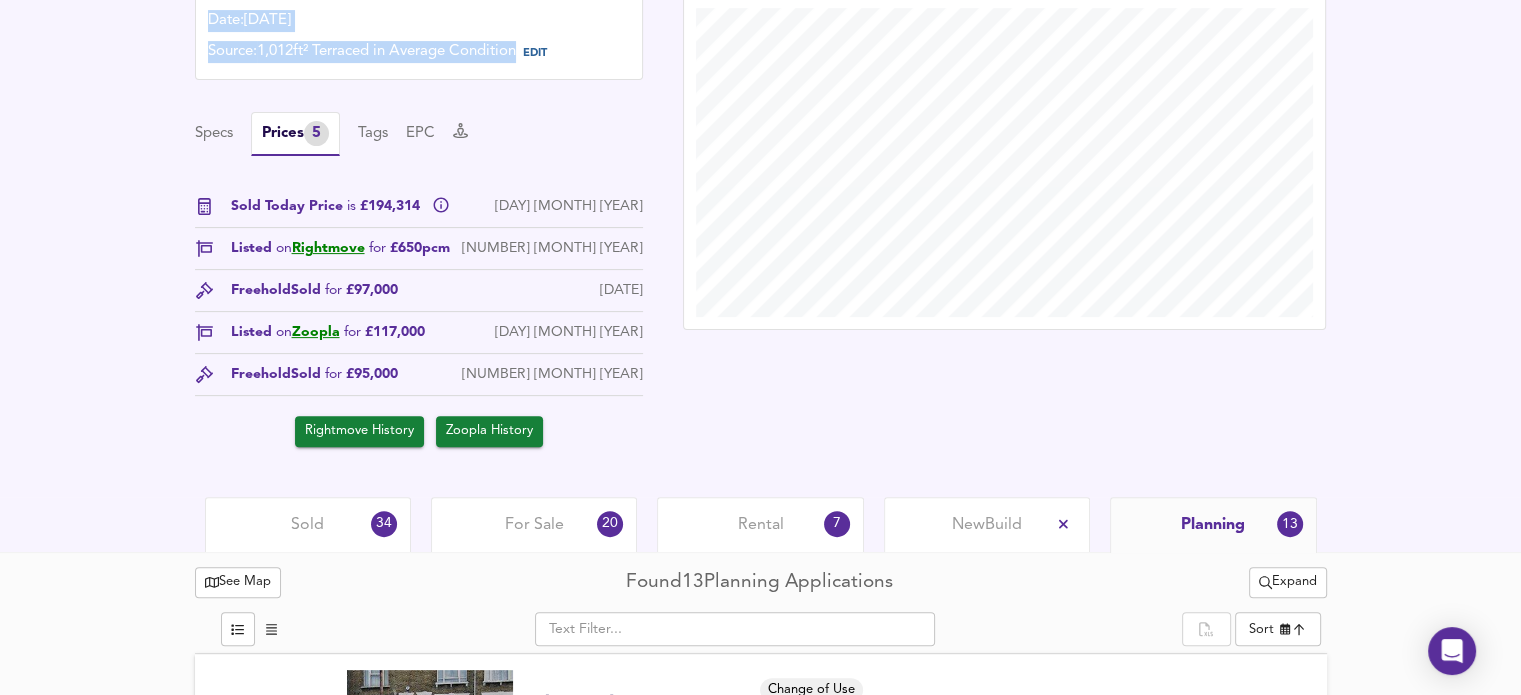 scroll, scrollTop: 561, scrollLeft: 0, axis: vertical 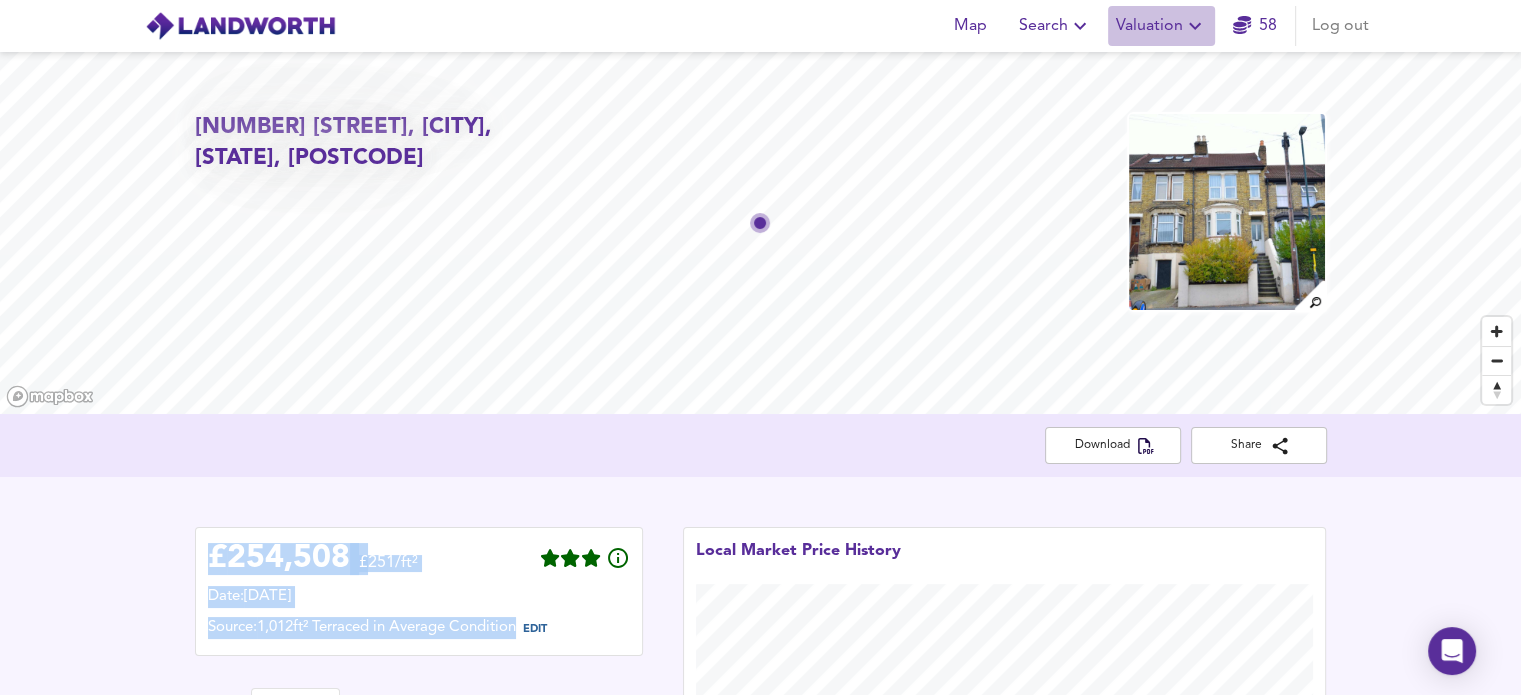 click 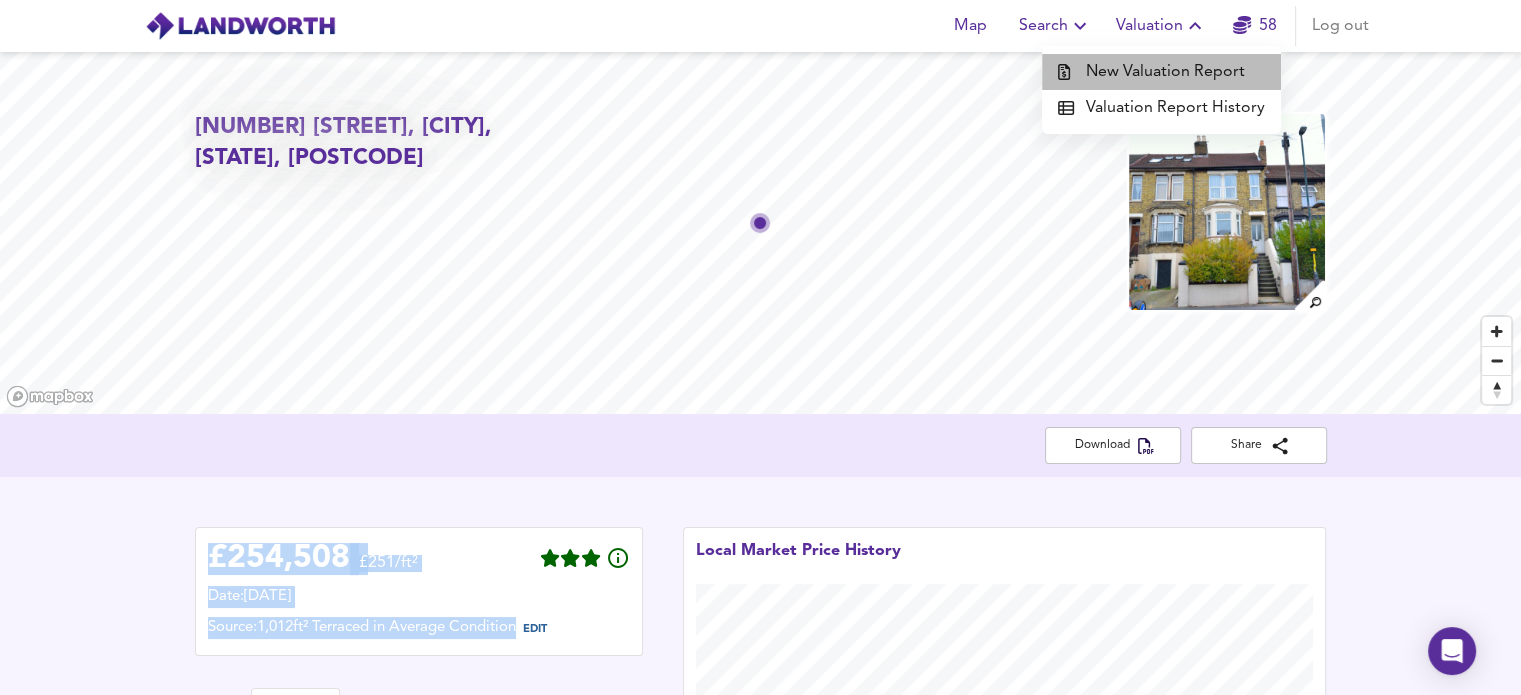 click on "New Valuation Report" at bounding box center [1161, 72] 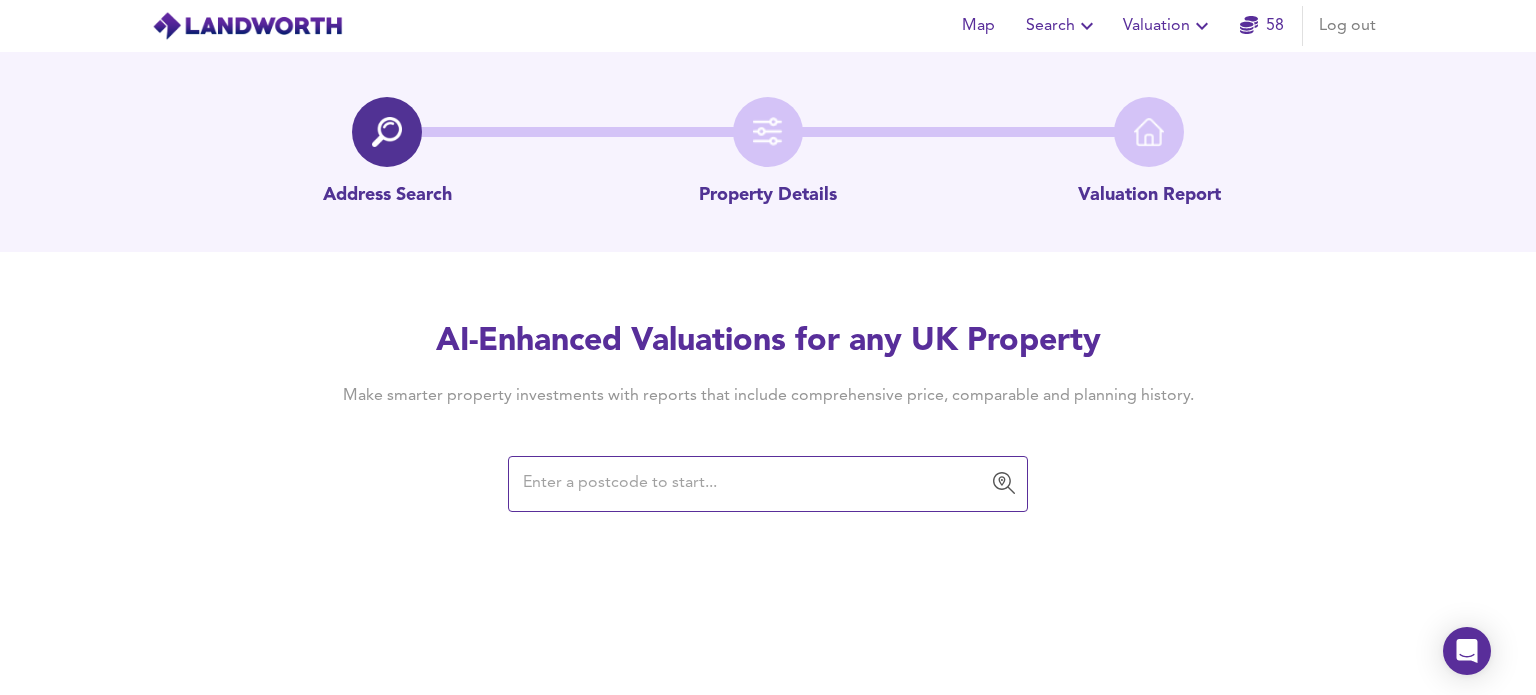 click at bounding box center (753, 484) 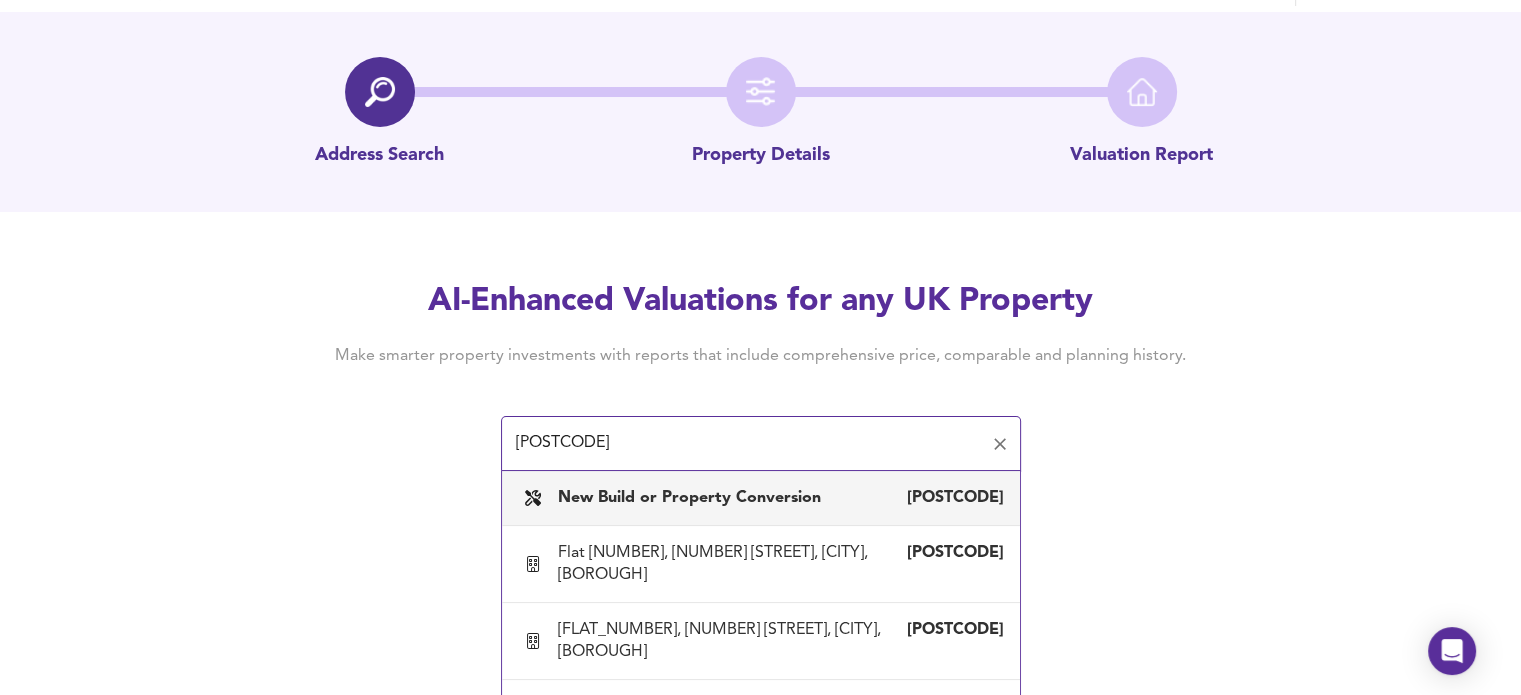 scroll, scrollTop: 92, scrollLeft: 0, axis: vertical 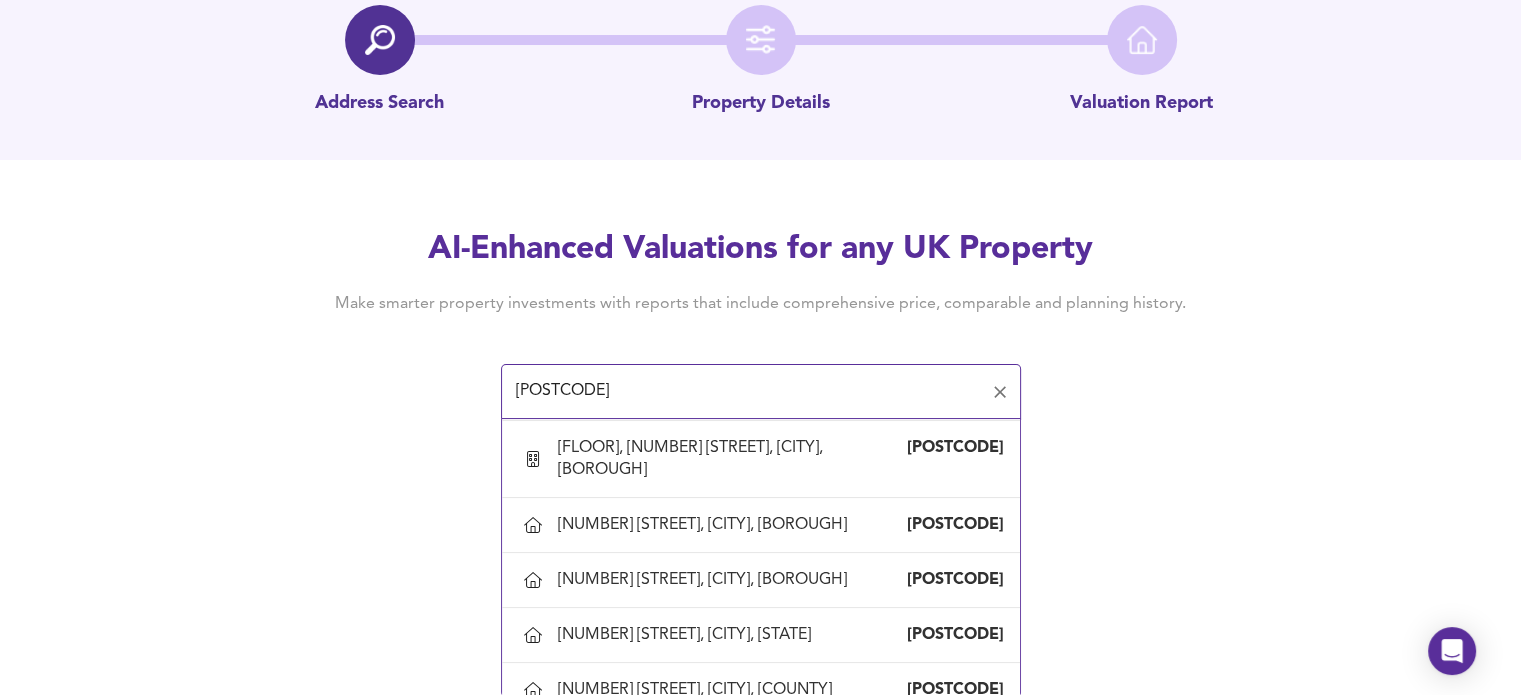 click on "[NUMBER][LETTER] [STREET], [CITY], [BOROUGH]" at bounding box center [732, 888] 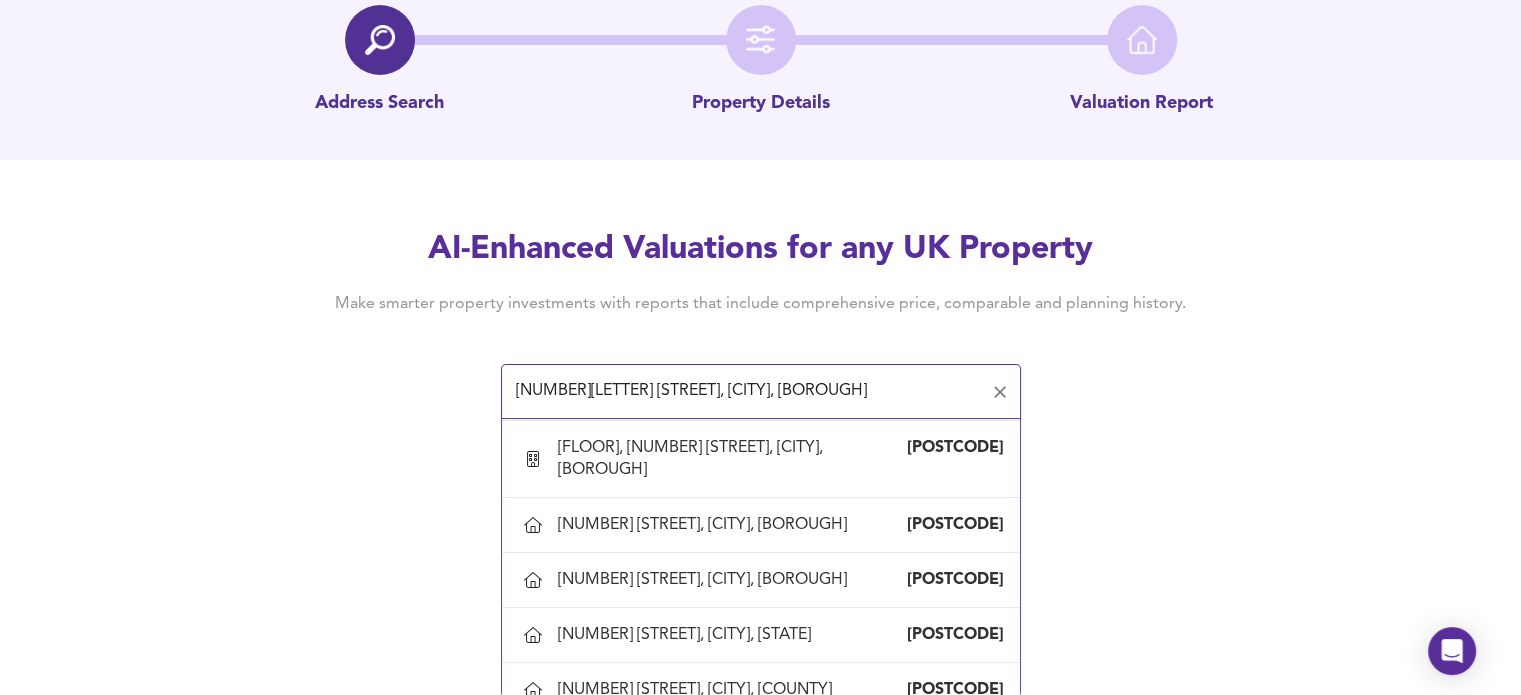 scroll, scrollTop: 0, scrollLeft: 0, axis: both 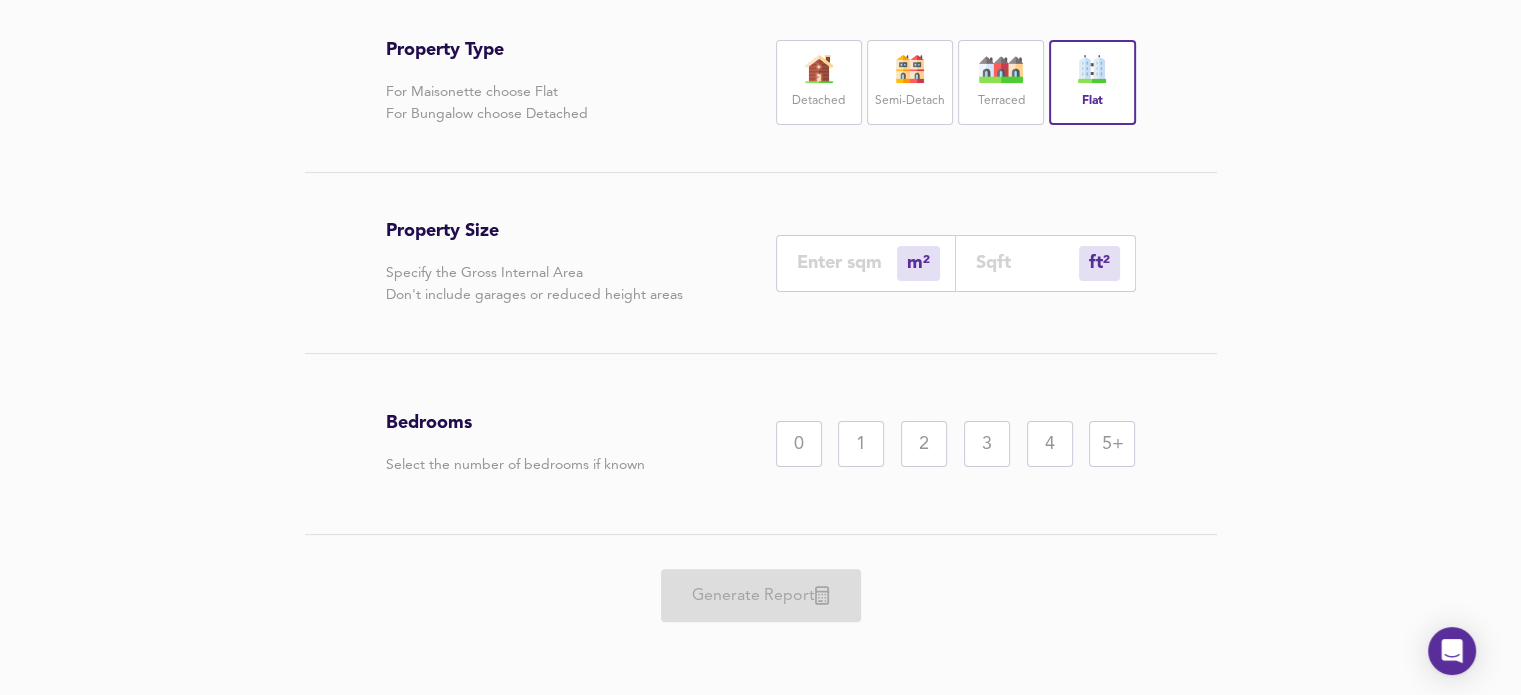 drag, startPoint x: 787, startPoint y: 583, endPoint x: 955, endPoint y: 552, distance: 170.83618 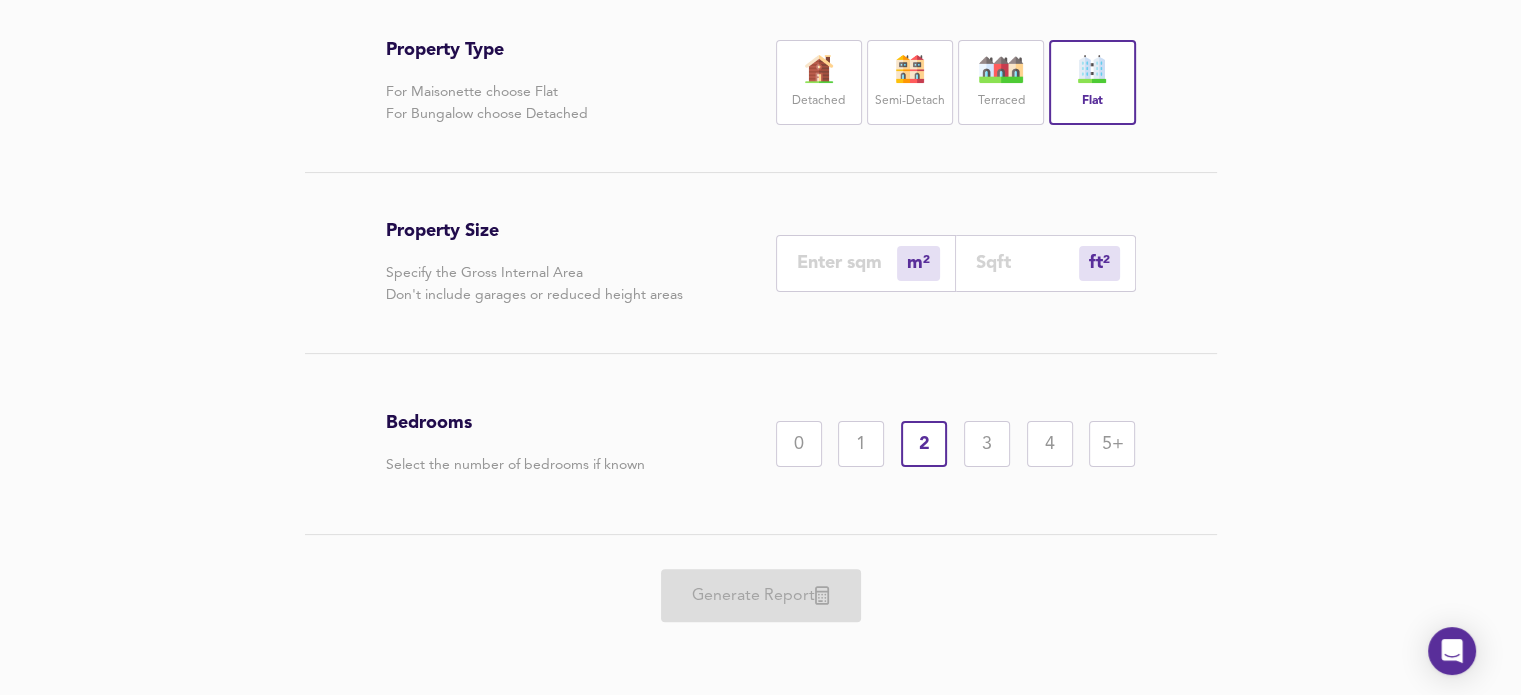 click at bounding box center (1027, 262) 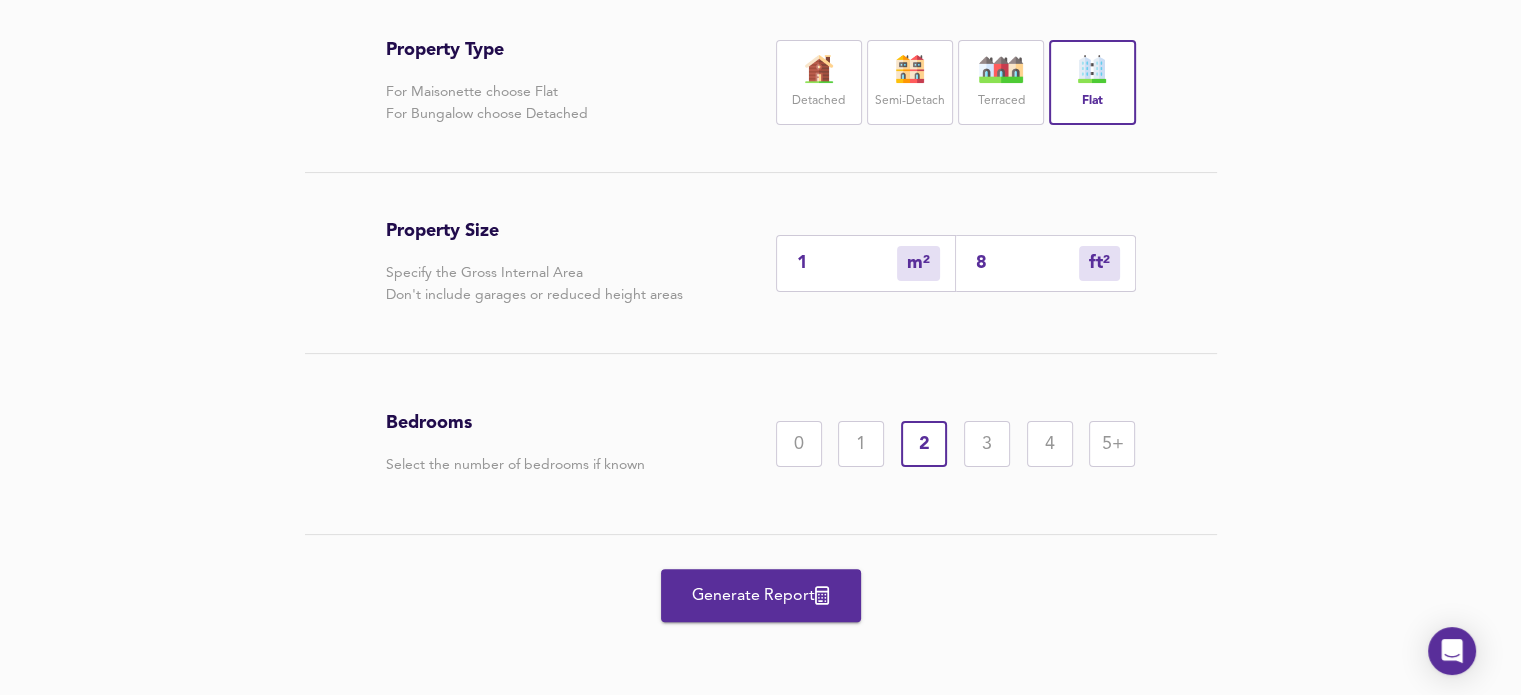 type on "7" 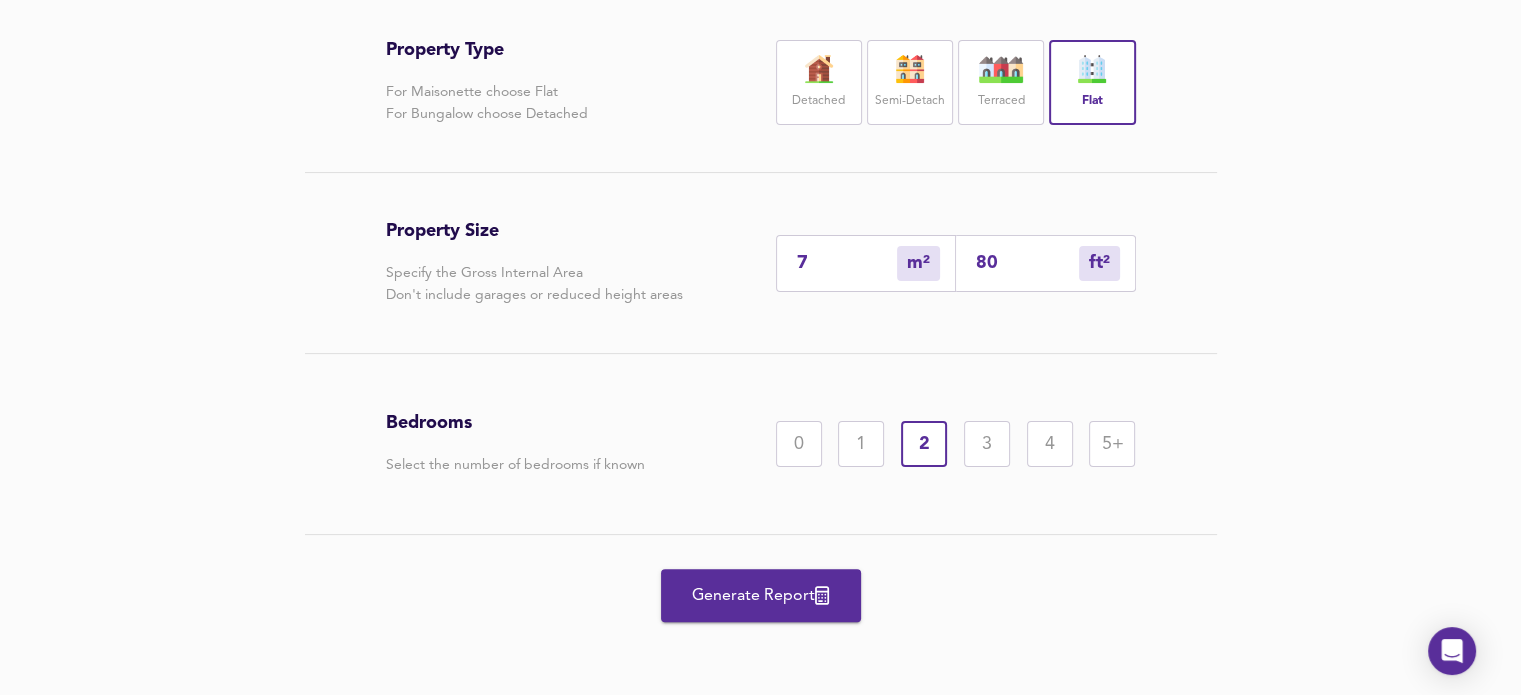 type on "74" 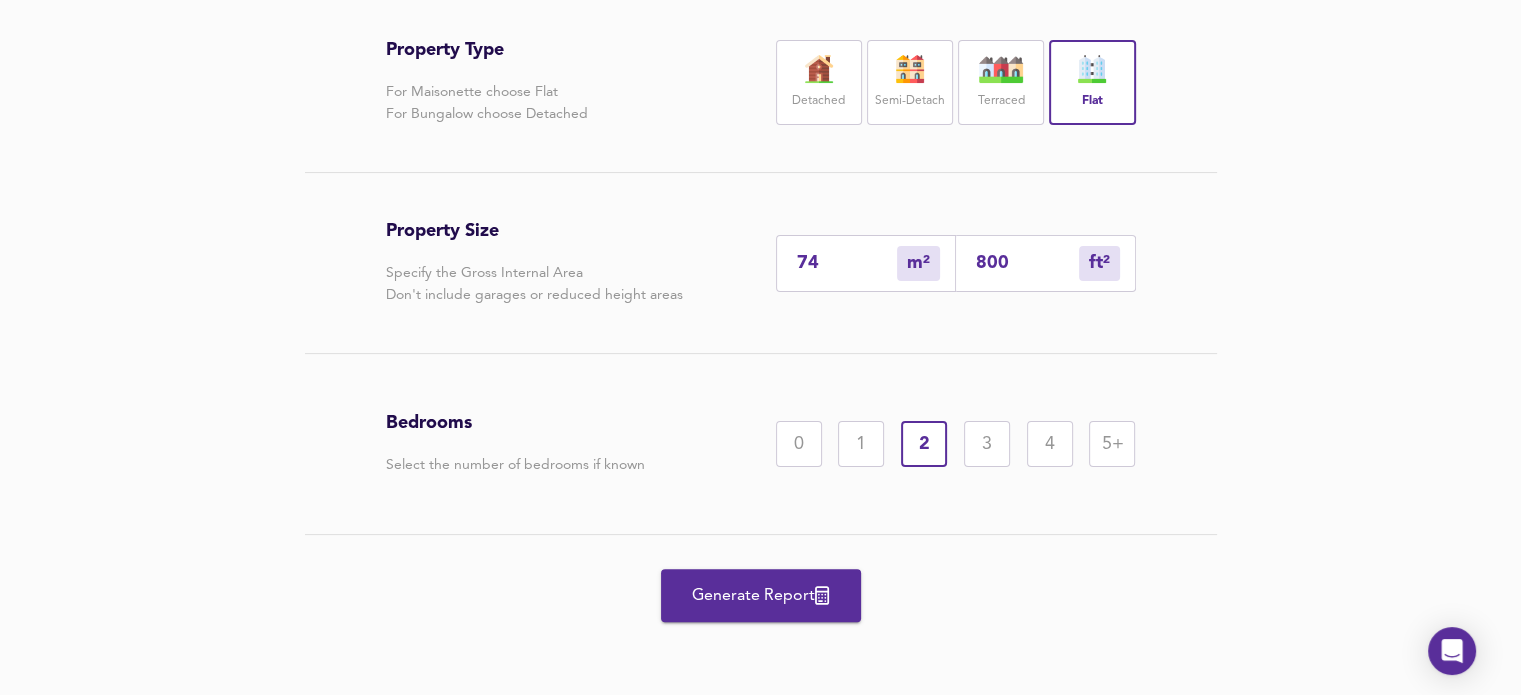 type on "800" 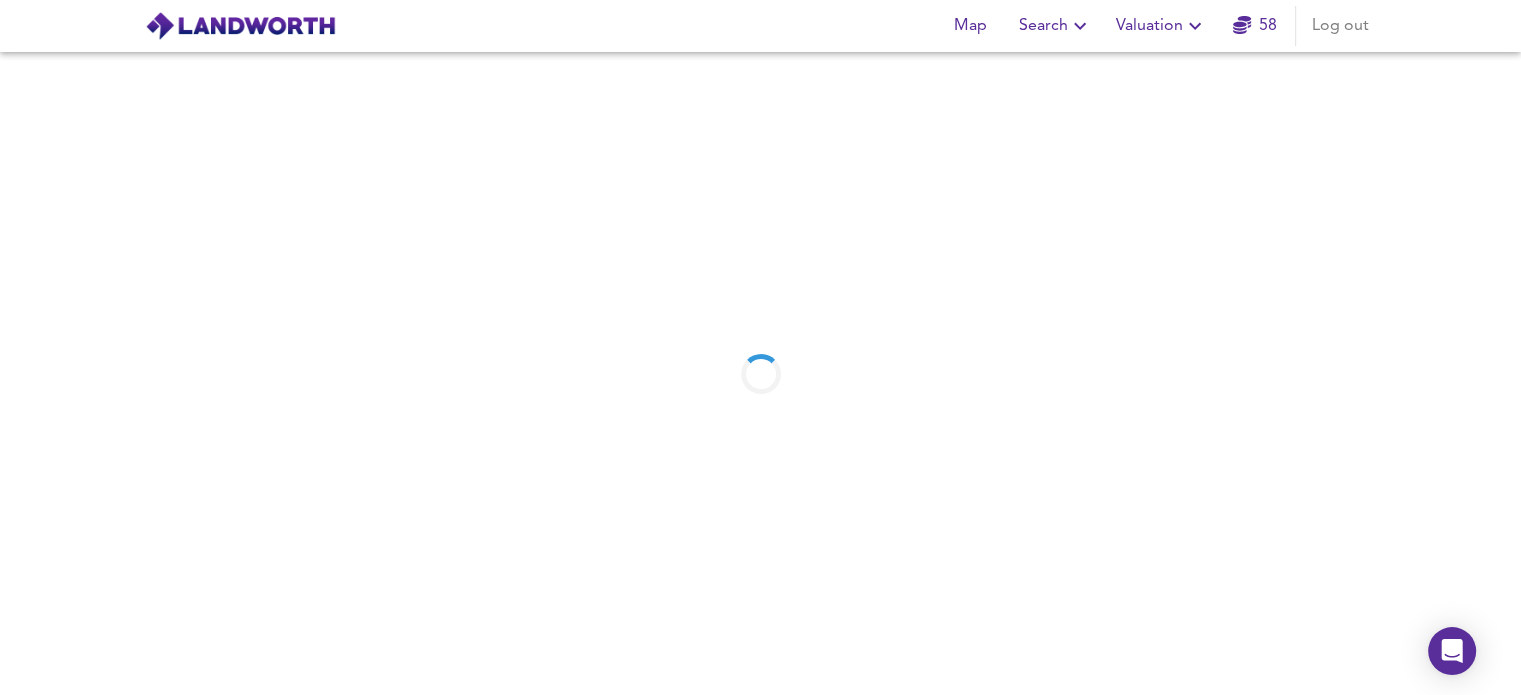 scroll, scrollTop: 0, scrollLeft: 0, axis: both 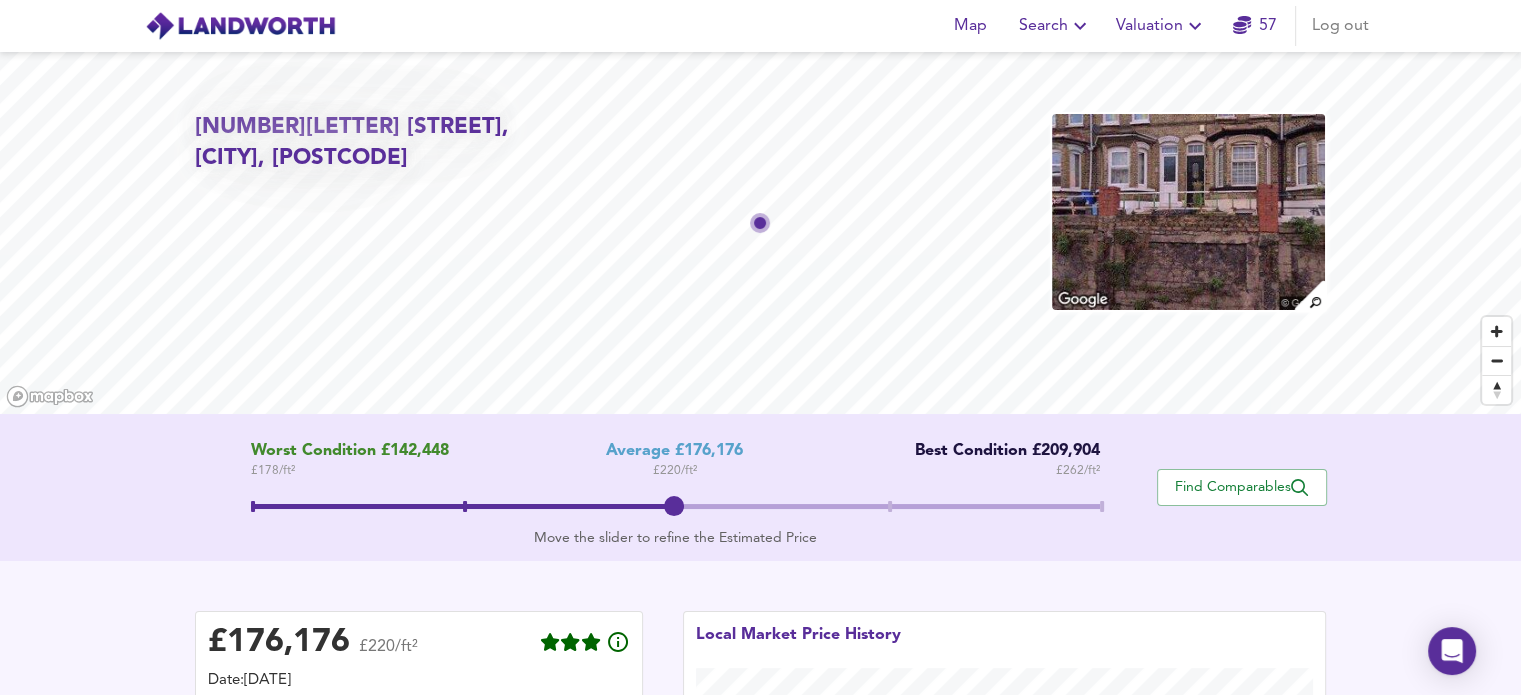 click 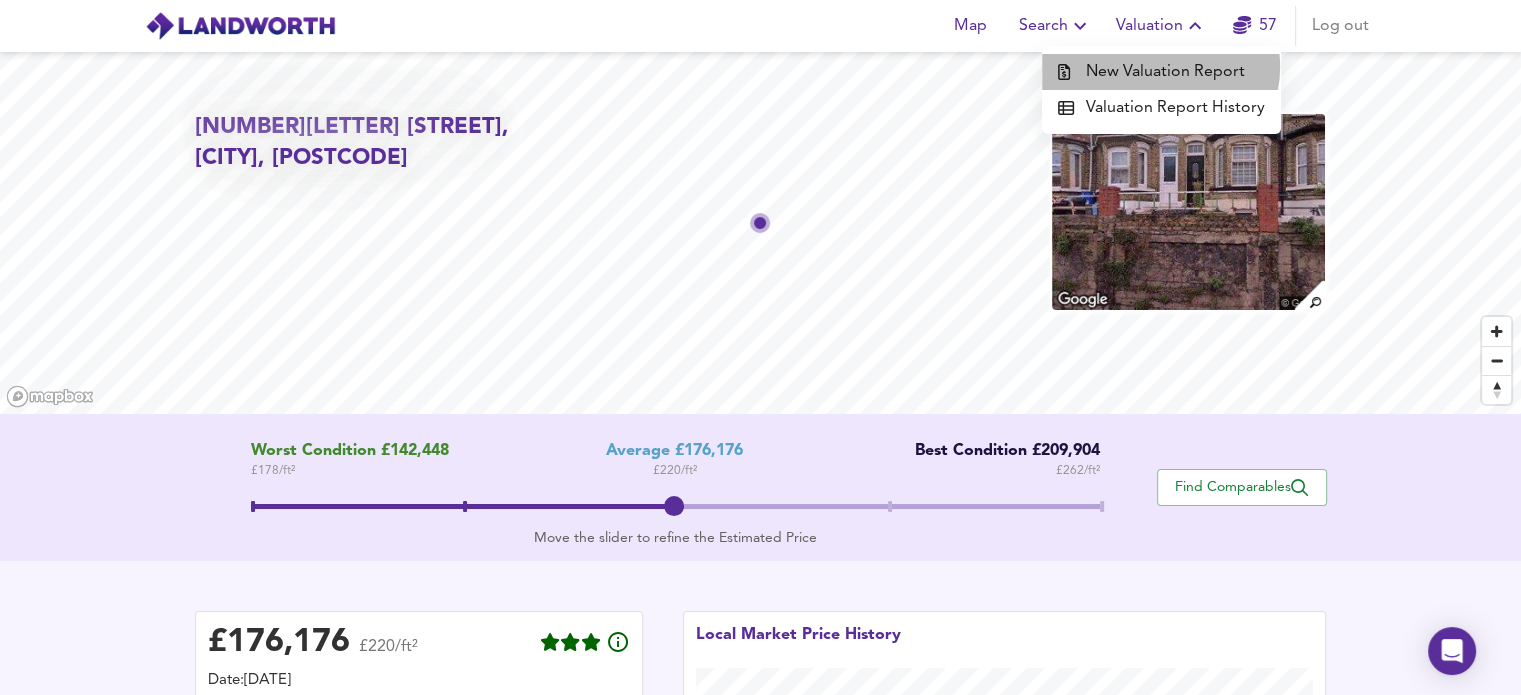 click on "New Valuation Report" at bounding box center [1161, 72] 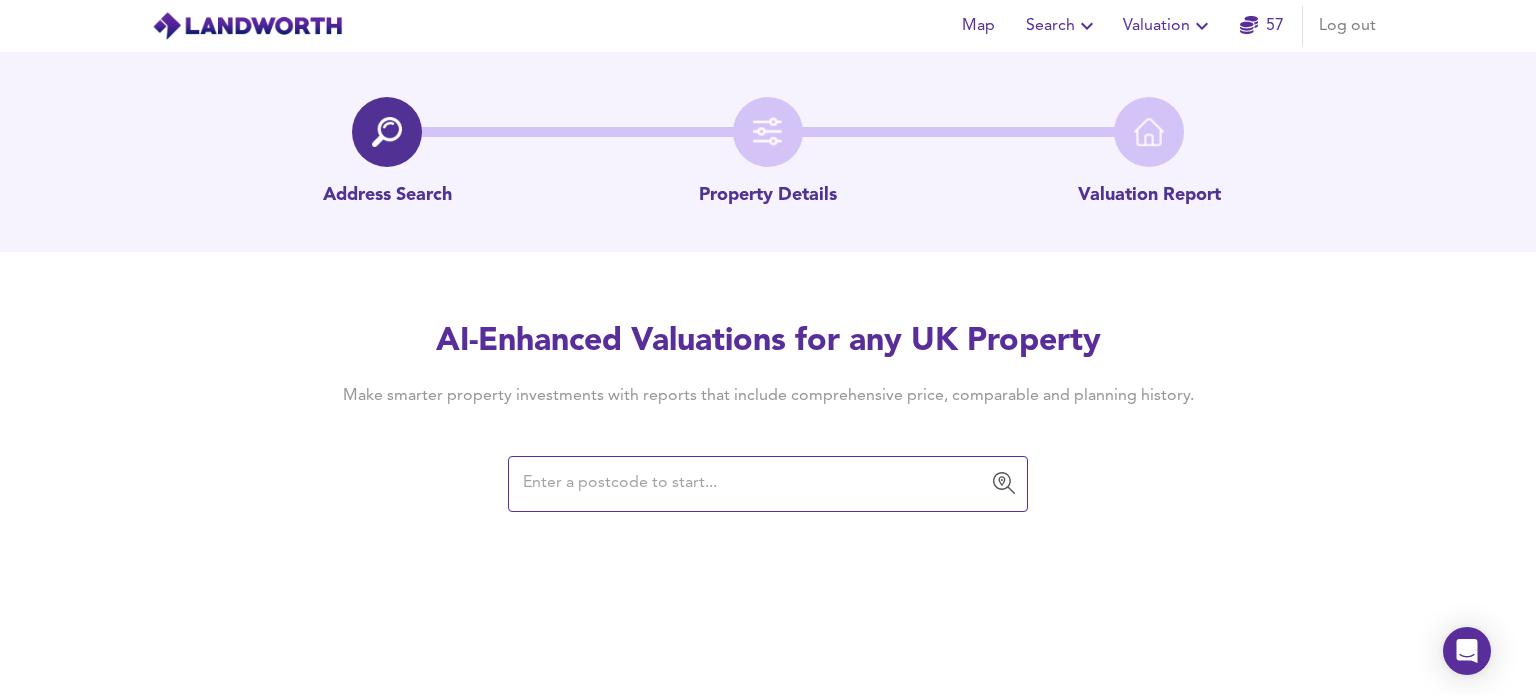 click at bounding box center [753, 484] 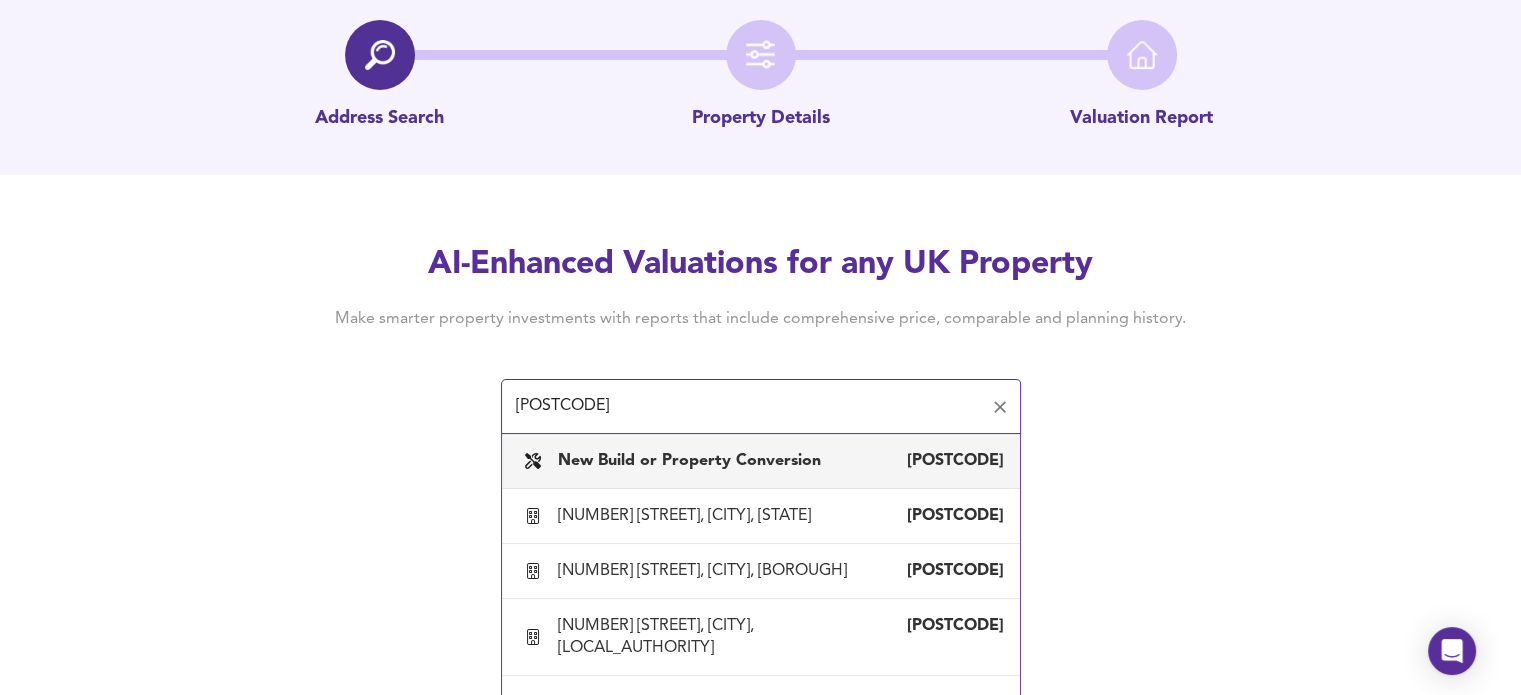scroll, scrollTop: 92, scrollLeft: 0, axis: vertical 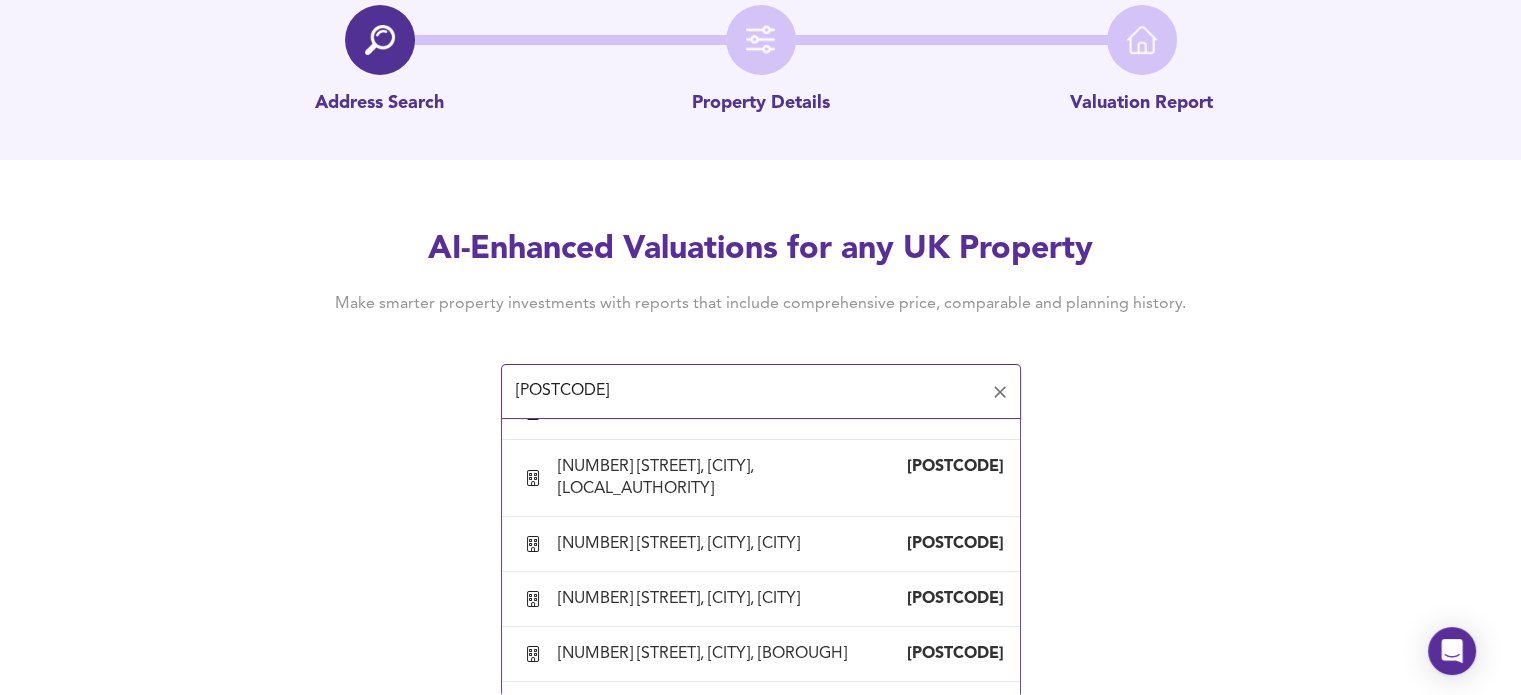 click on "[NUMBER] [STREET], [CITY], [BOROUGH]" at bounding box center [706, 764] 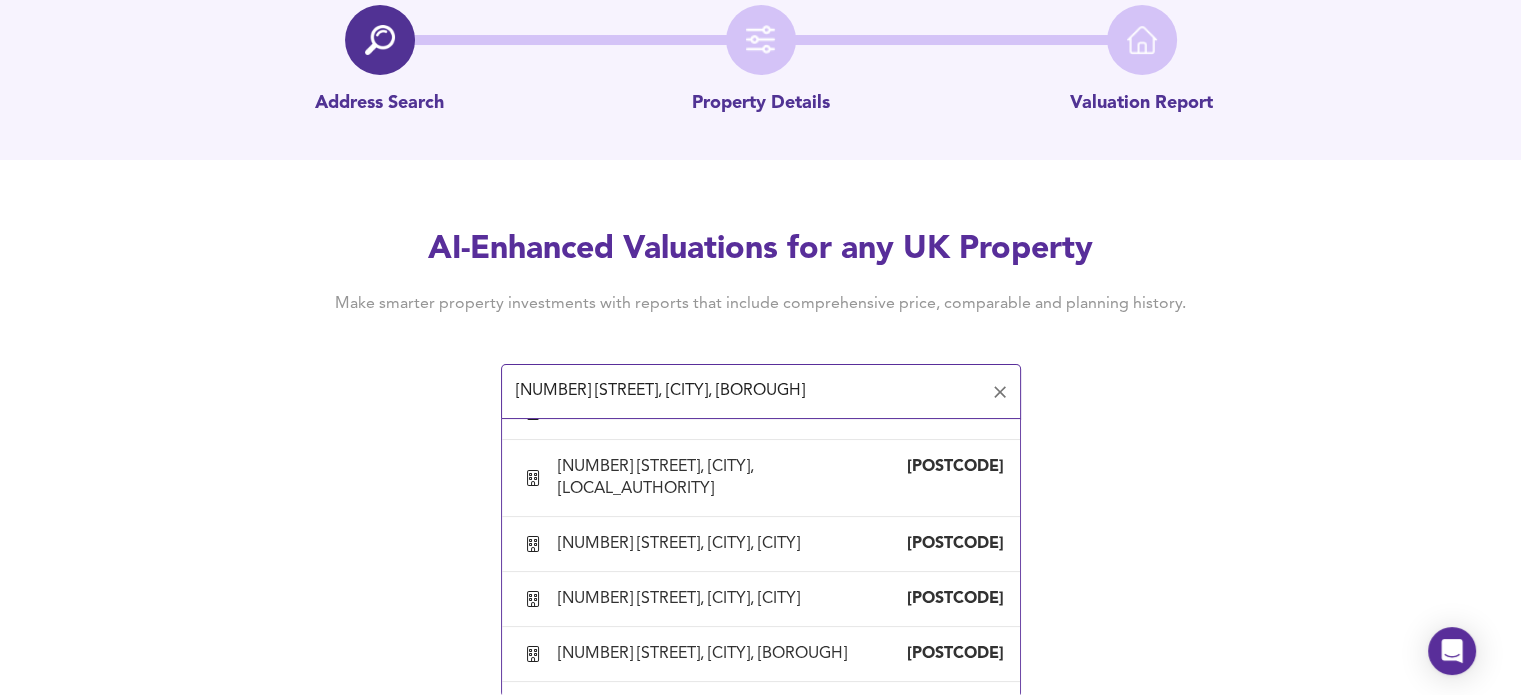 scroll, scrollTop: 0, scrollLeft: 0, axis: both 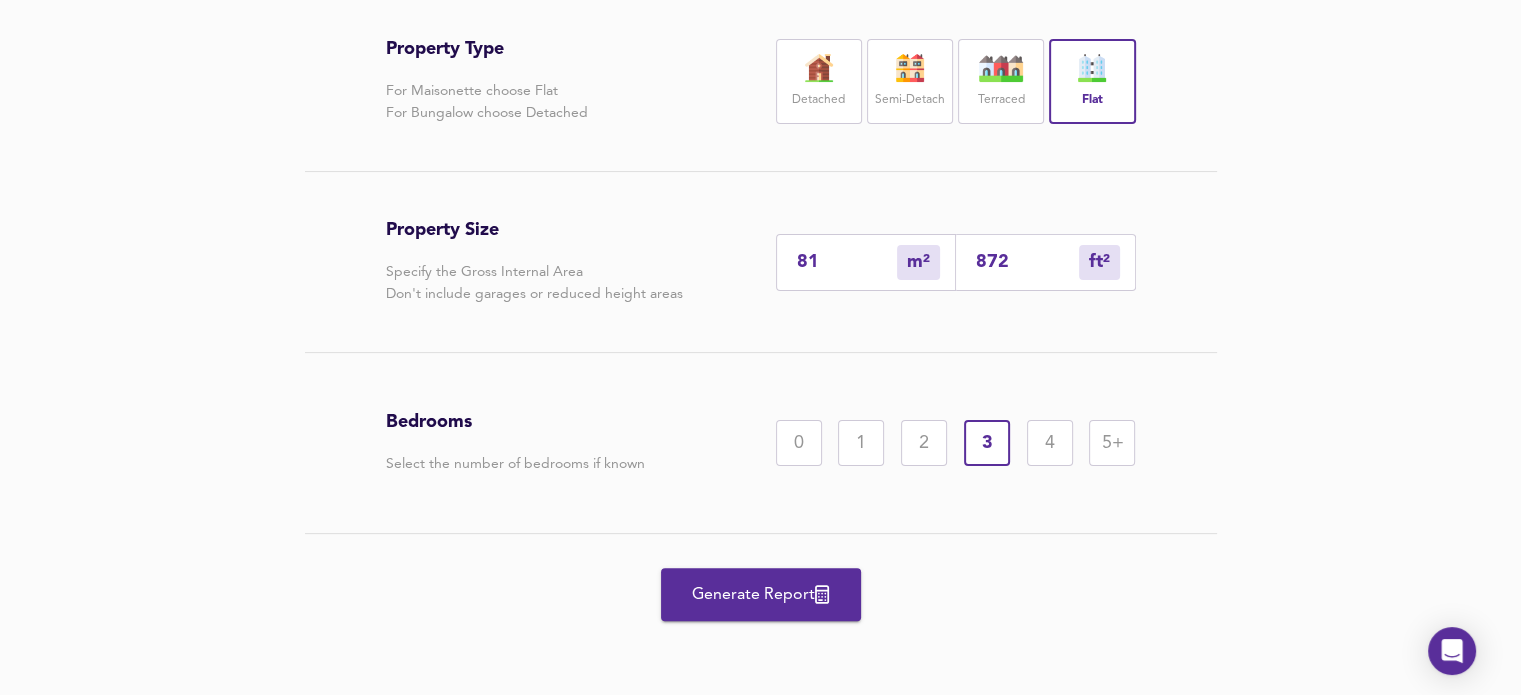 click on "Generate Report" at bounding box center [761, 595] 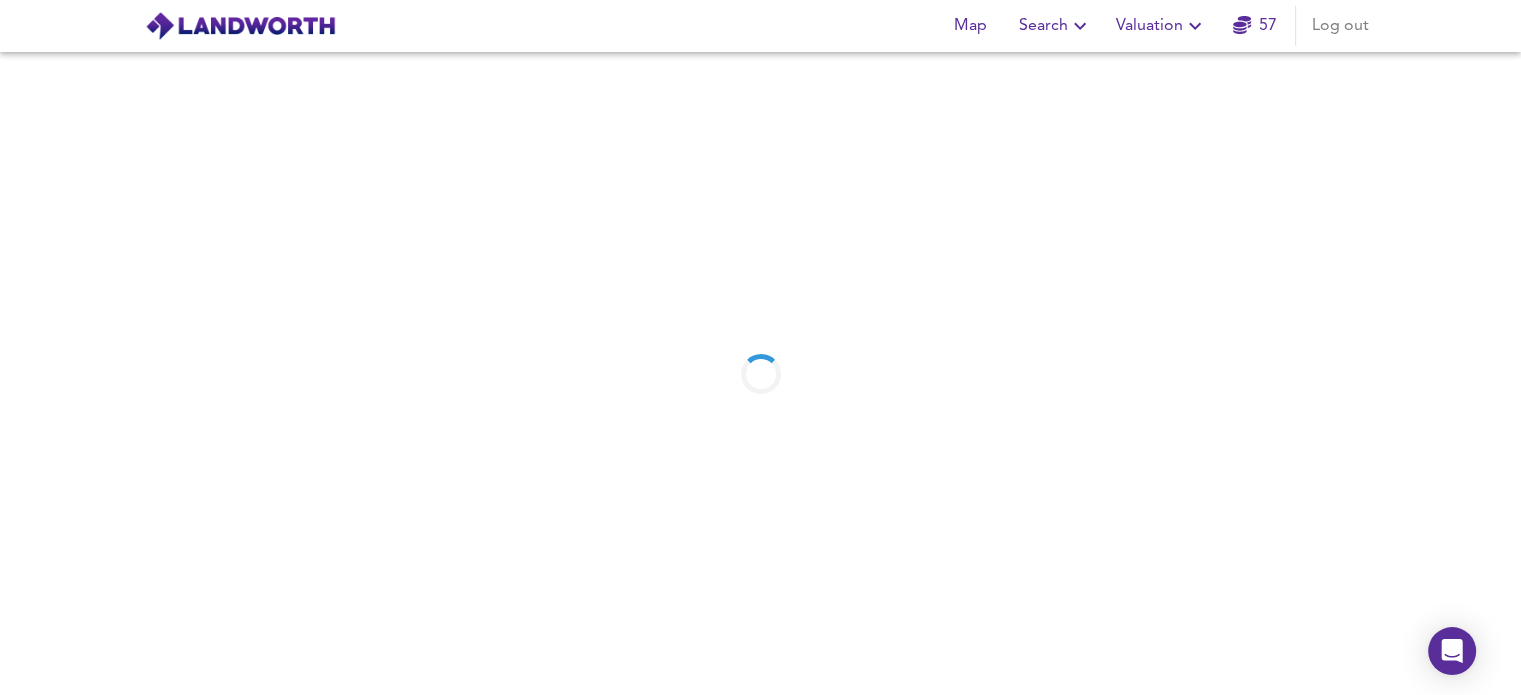 scroll, scrollTop: 0, scrollLeft: 0, axis: both 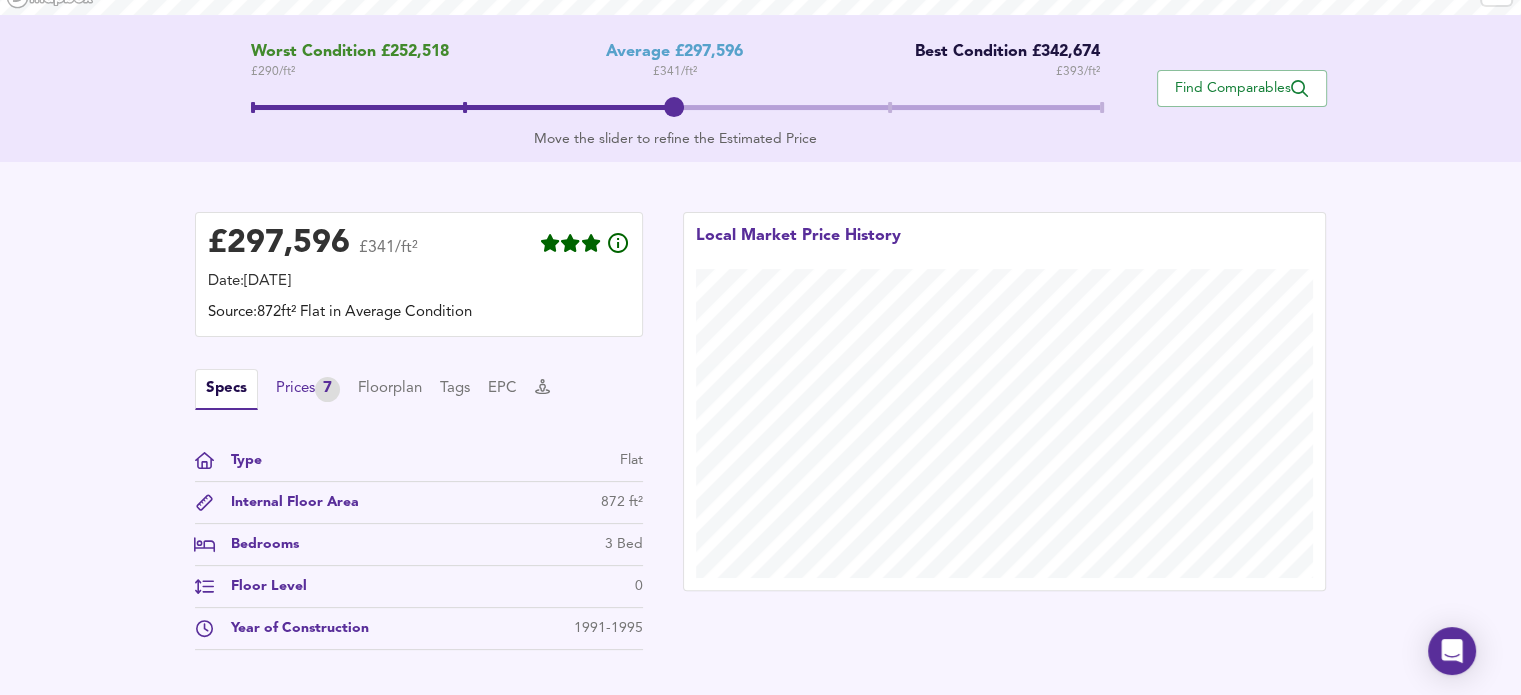 click on "Prices   7" at bounding box center (308, 389) 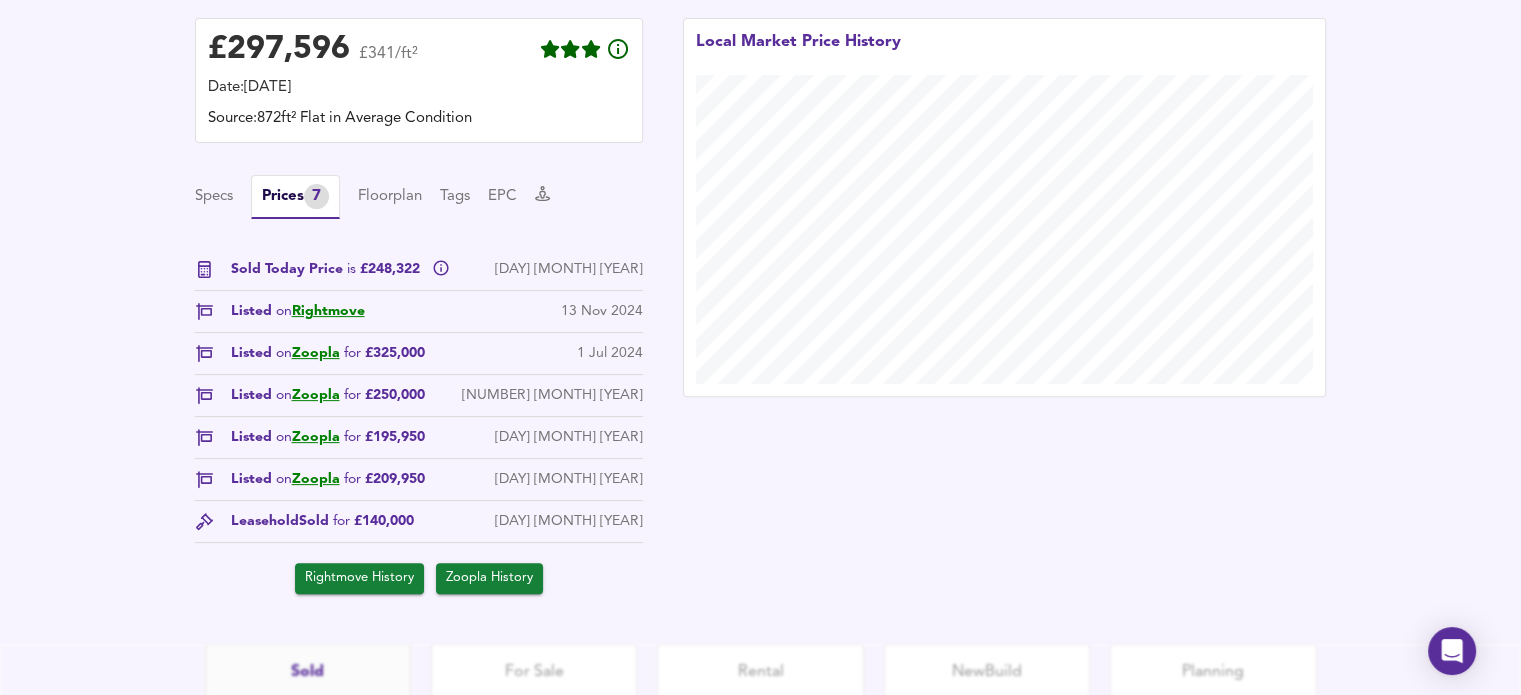 scroll, scrollTop: 591, scrollLeft: 0, axis: vertical 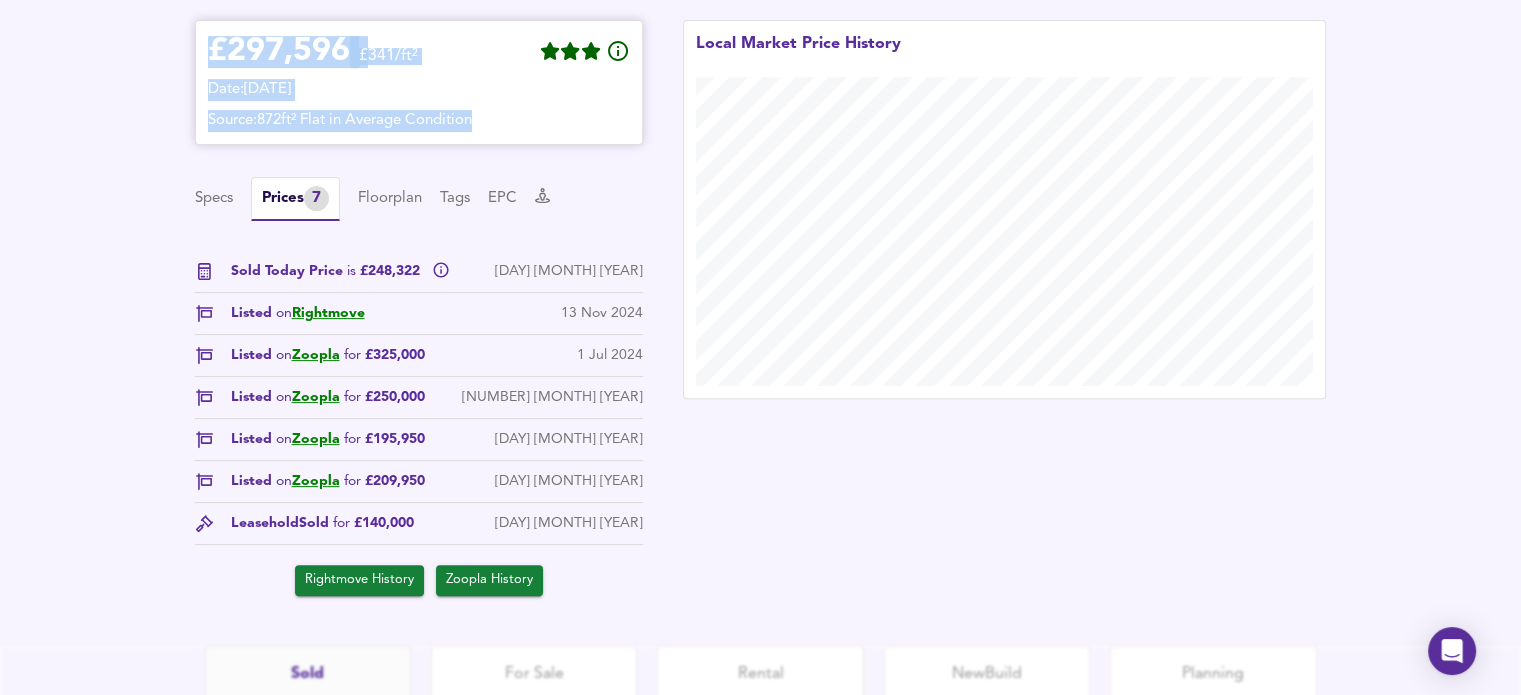 drag, startPoint x: 208, startPoint y: 50, endPoint x: 537, endPoint y: 108, distance: 334.07333 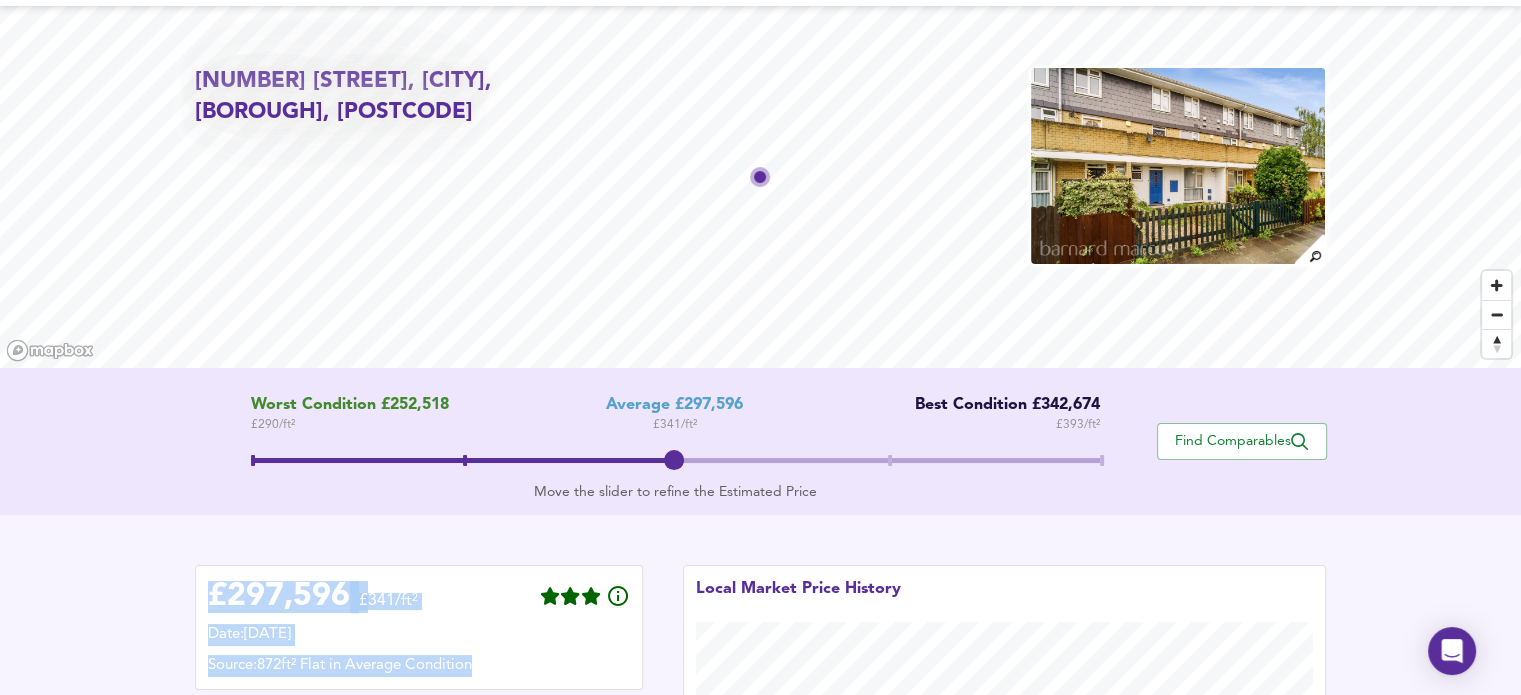 scroll, scrollTop: 0, scrollLeft: 0, axis: both 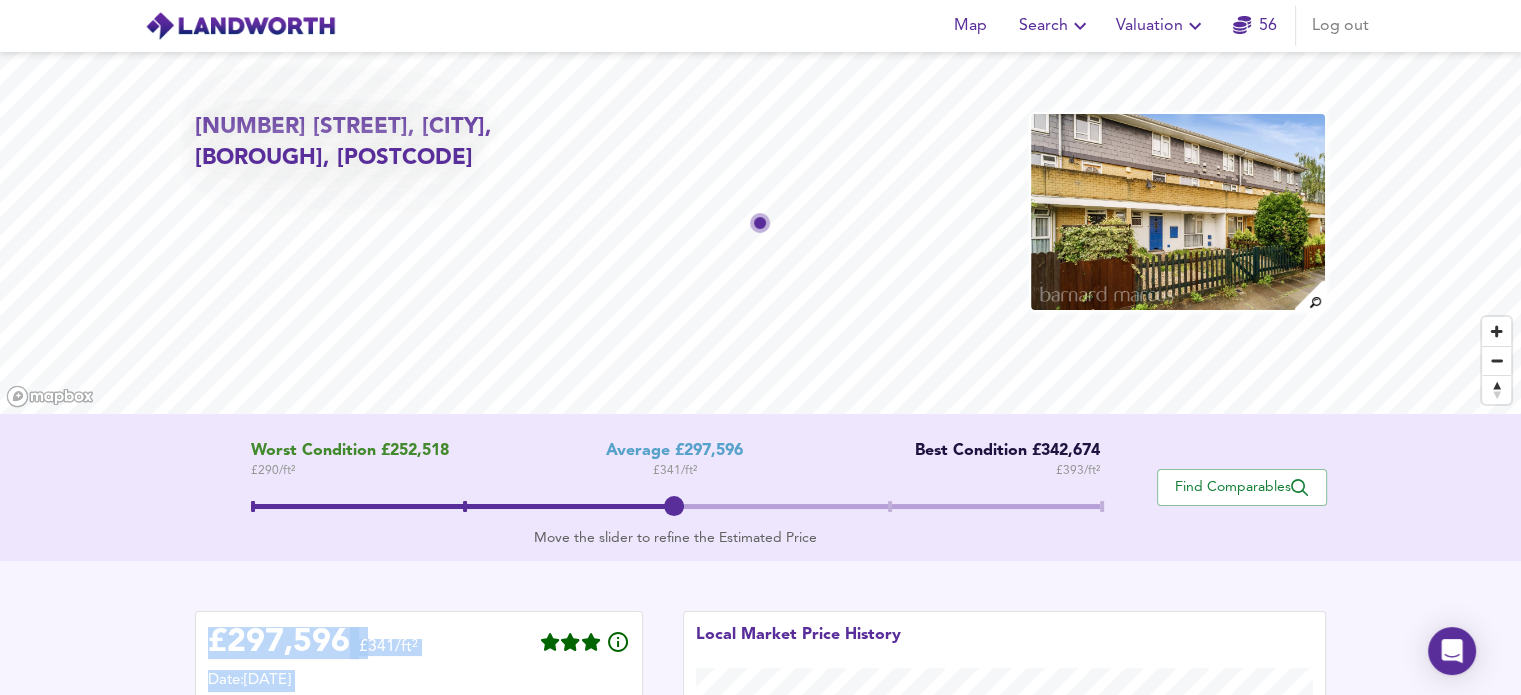 click at bounding box center (1178, 212) 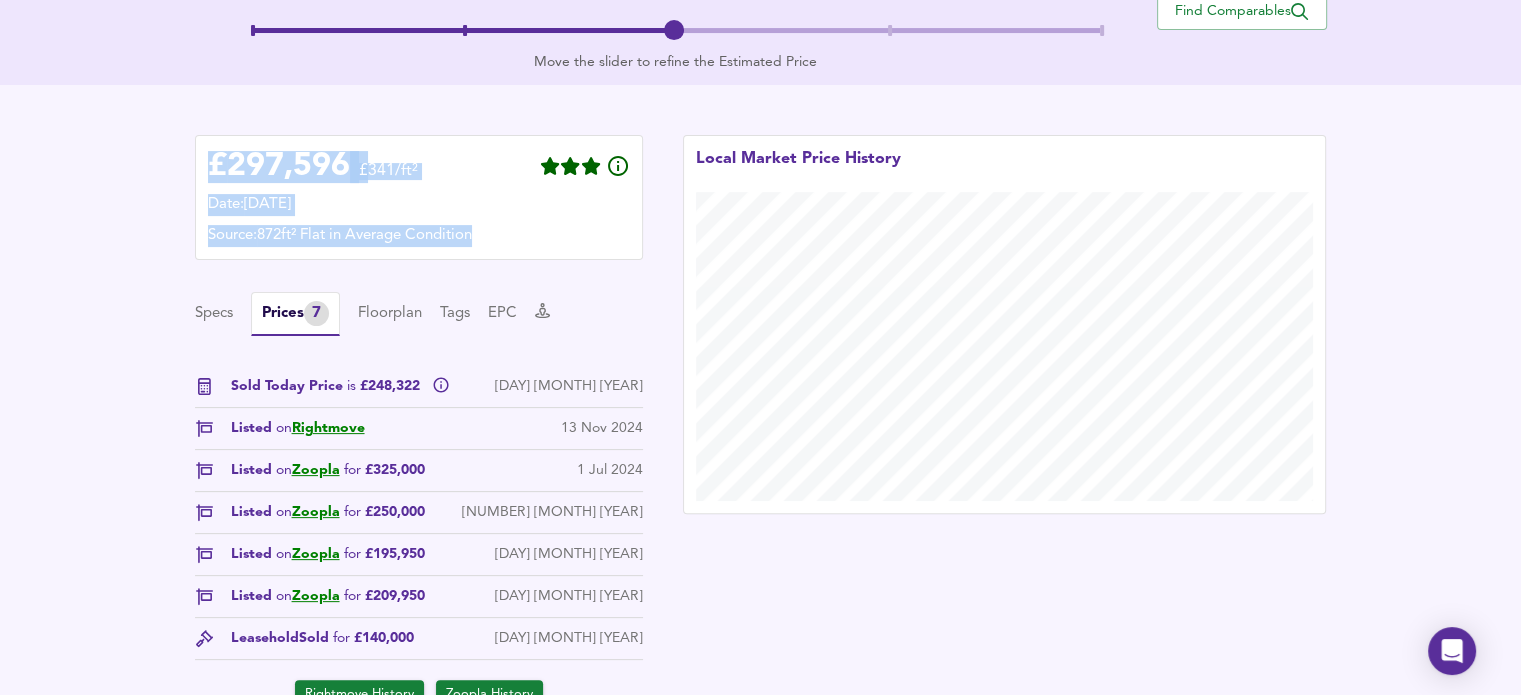 scroll, scrollTop: 461, scrollLeft: 0, axis: vertical 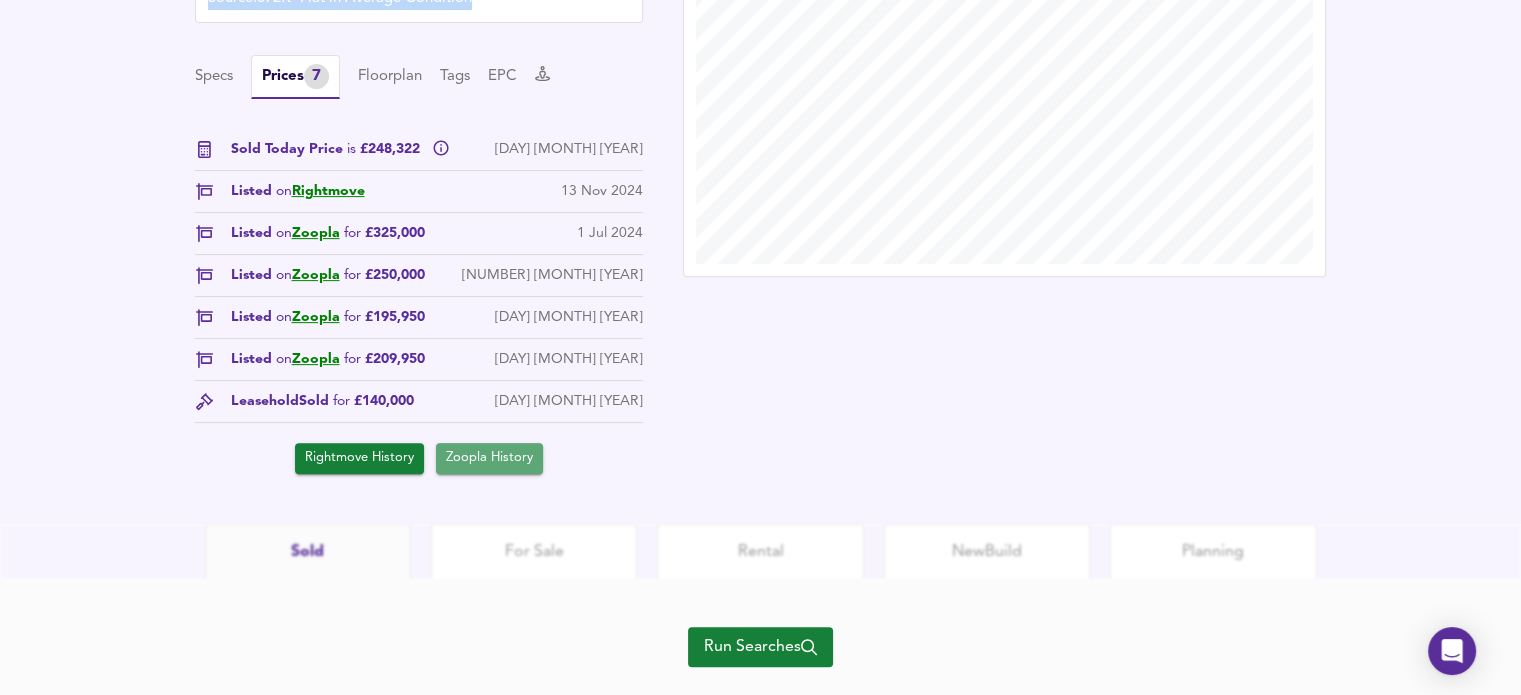 click on "Zoopla History" at bounding box center [489, 458] 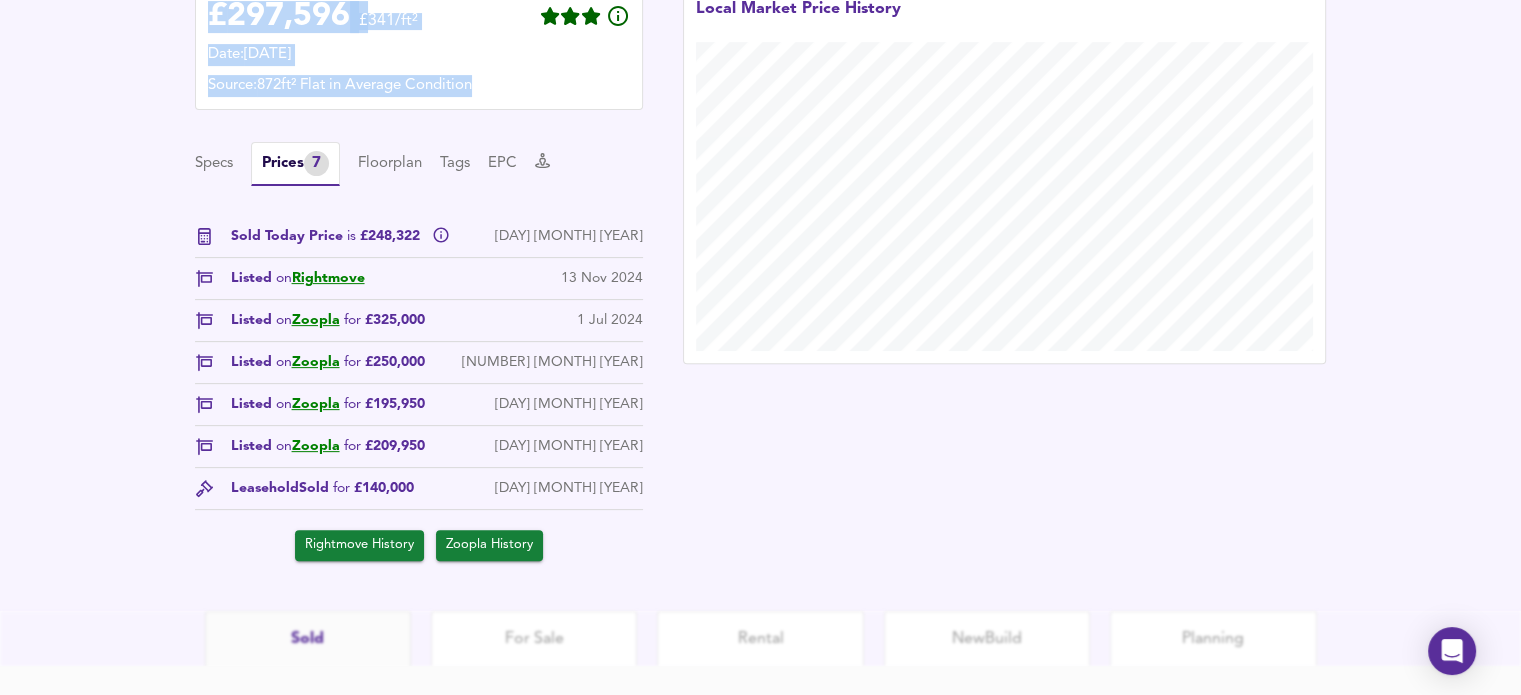 scroll, scrollTop: 755, scrollLeft: 0, axis: vertical 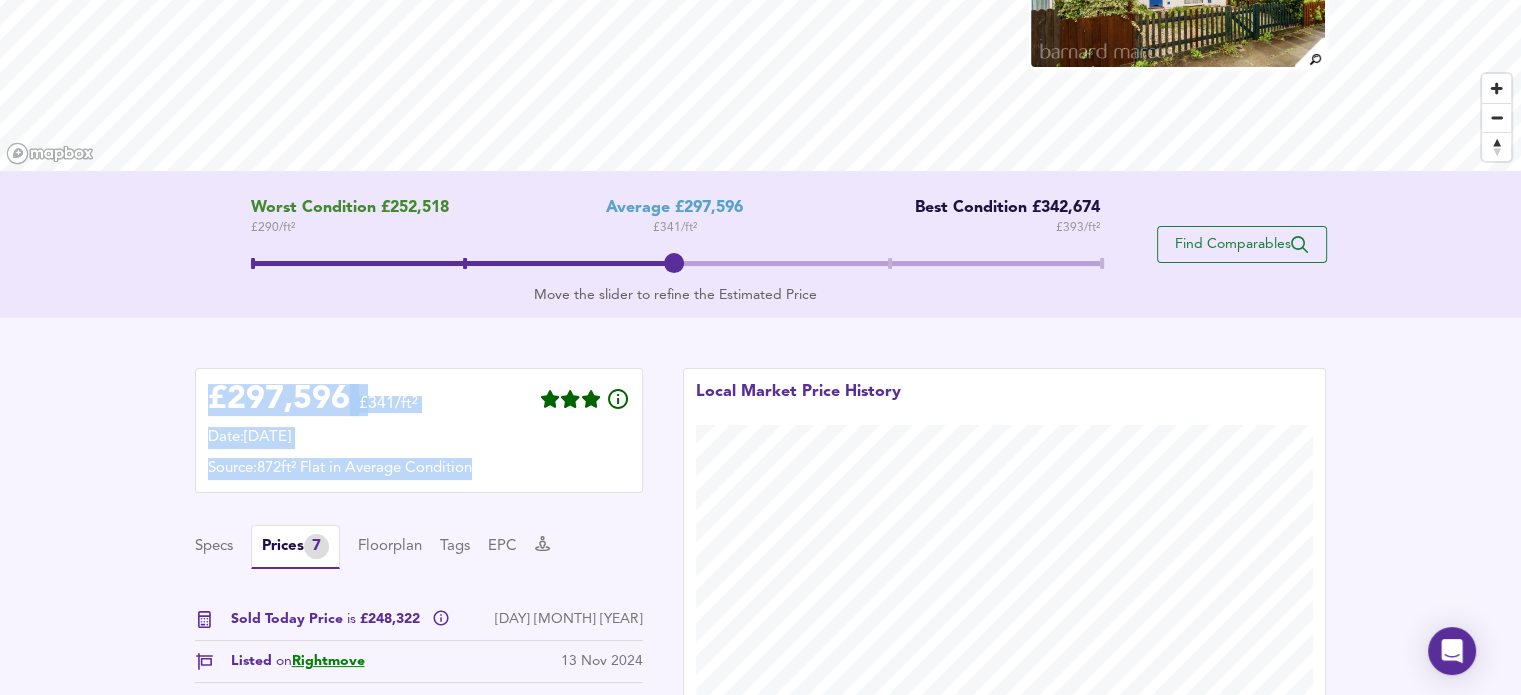 click on "Find Comparables" at bounding box center [1242, 244] 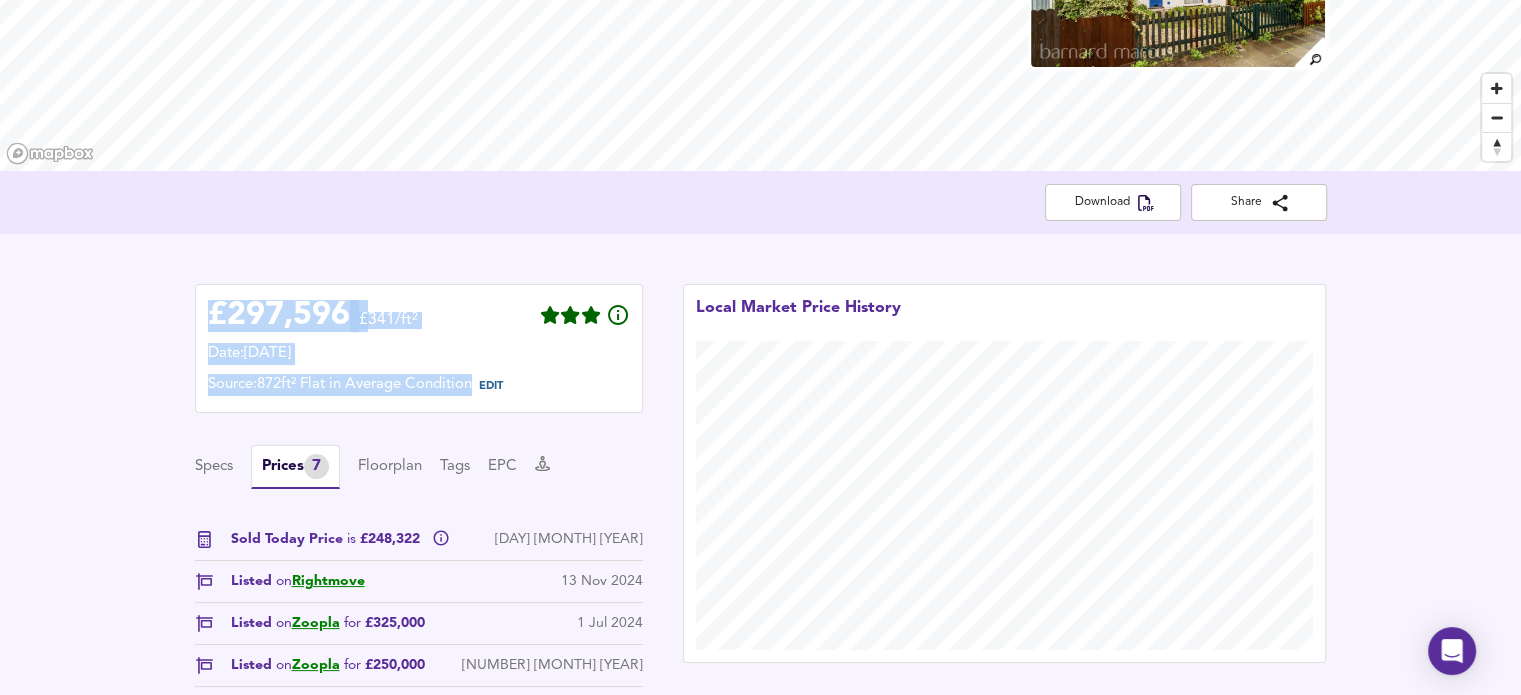 scroll, scrollTop: 851, scrollLeft: 0, axis: vertical 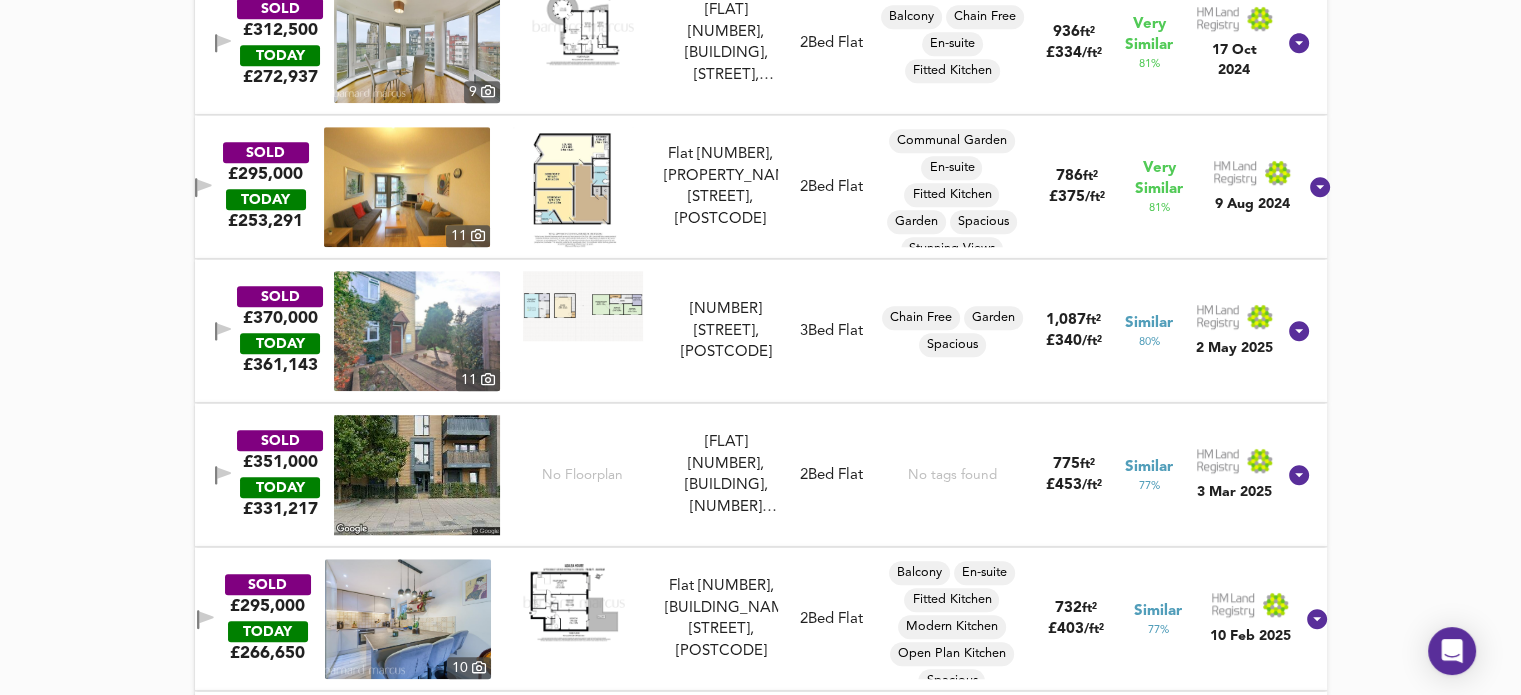 click at bounding box center [417, 331] 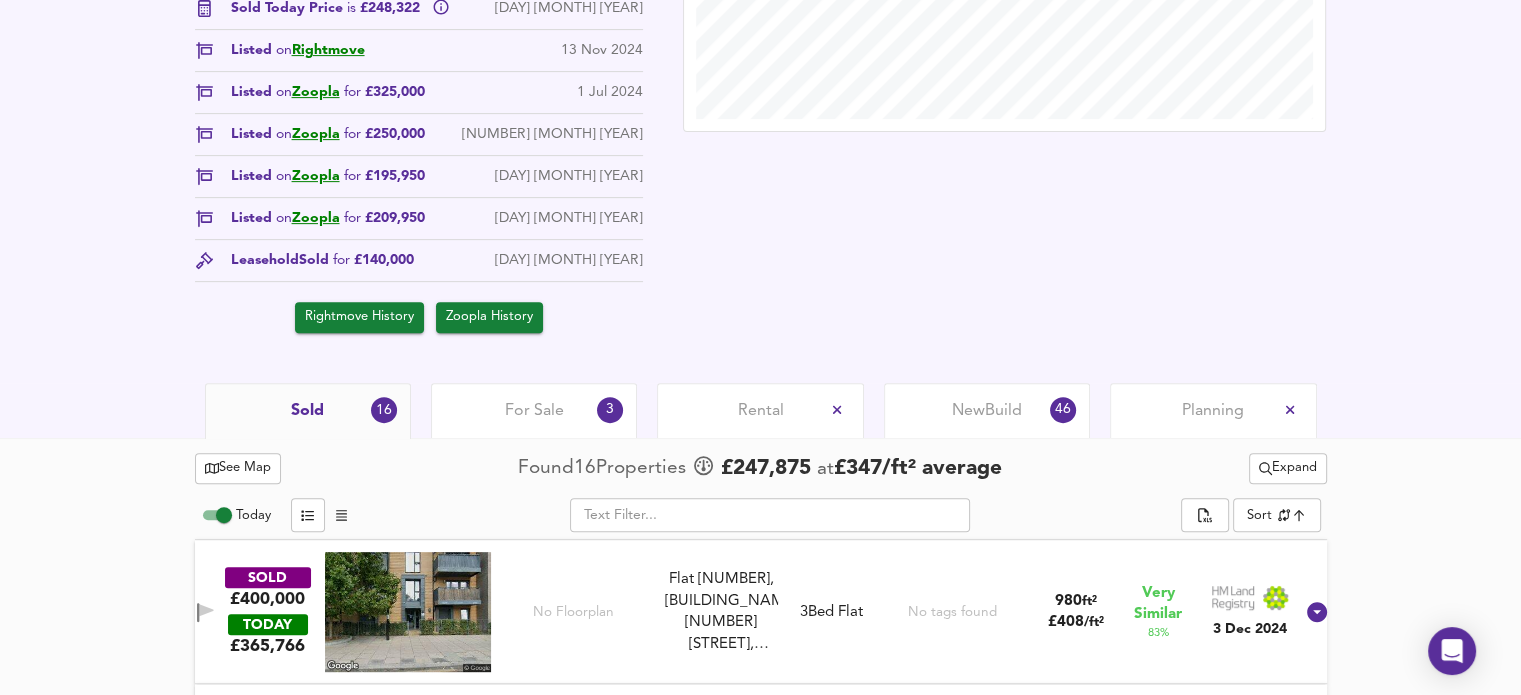scroll, scrollTop: 902, scrollLeft: 0, axis: vertical 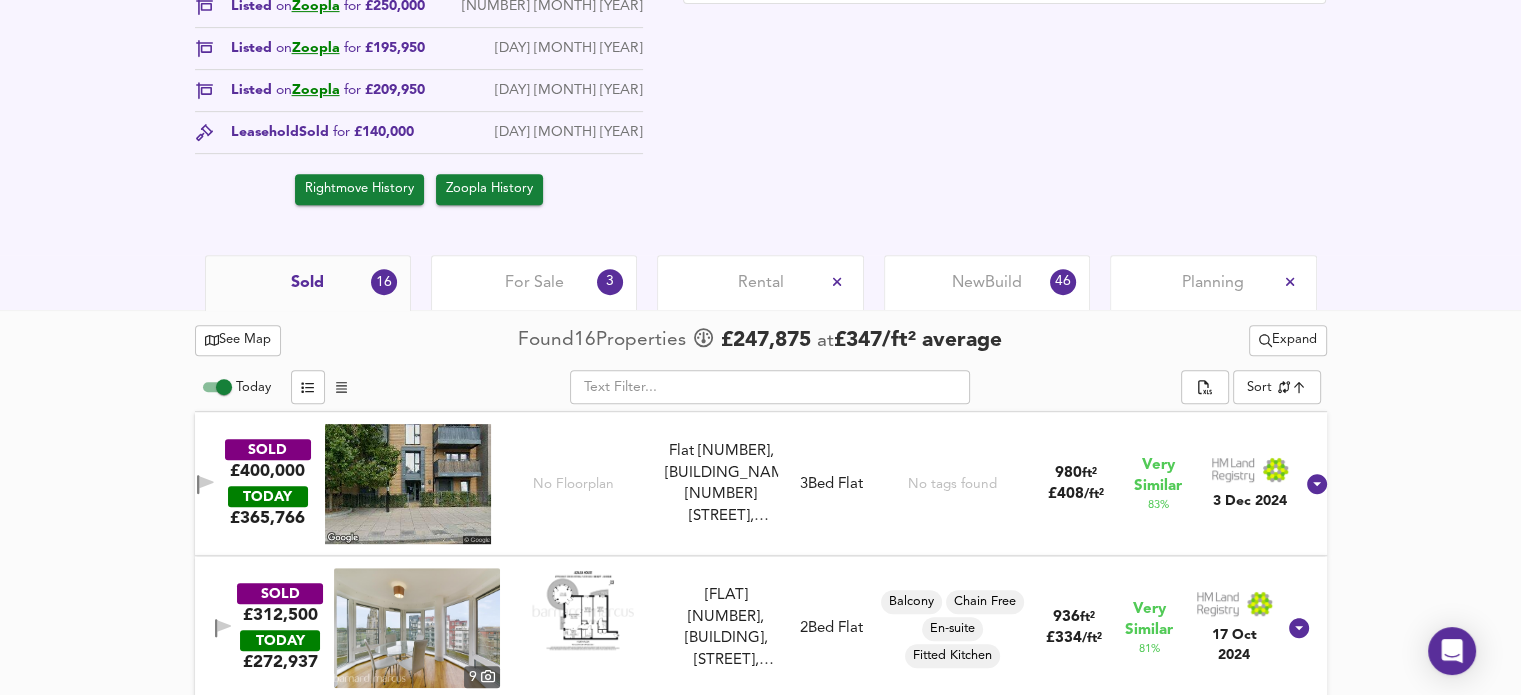 click on "Planning" at bounding box center (1213, 283) 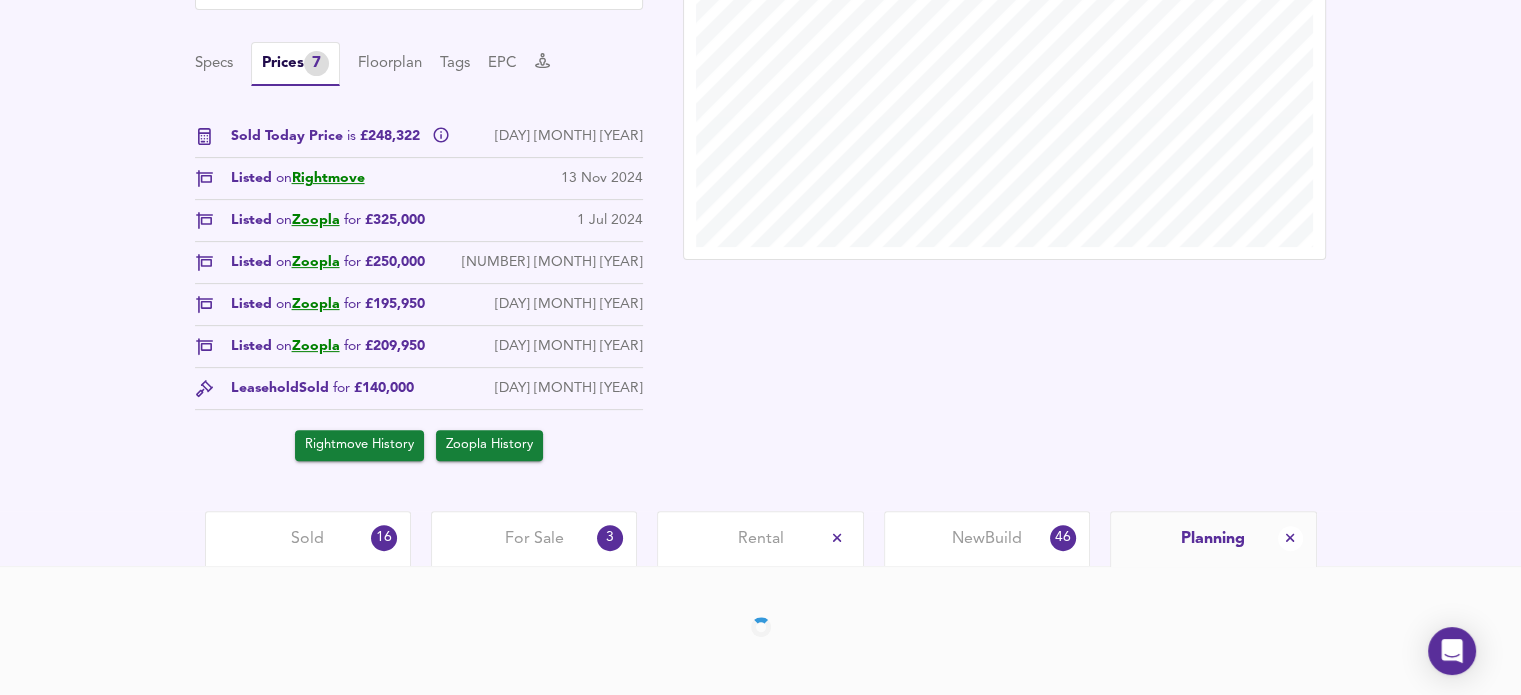 scroll, scrollTop: 644, scrollLeft: 0, axis: vertical 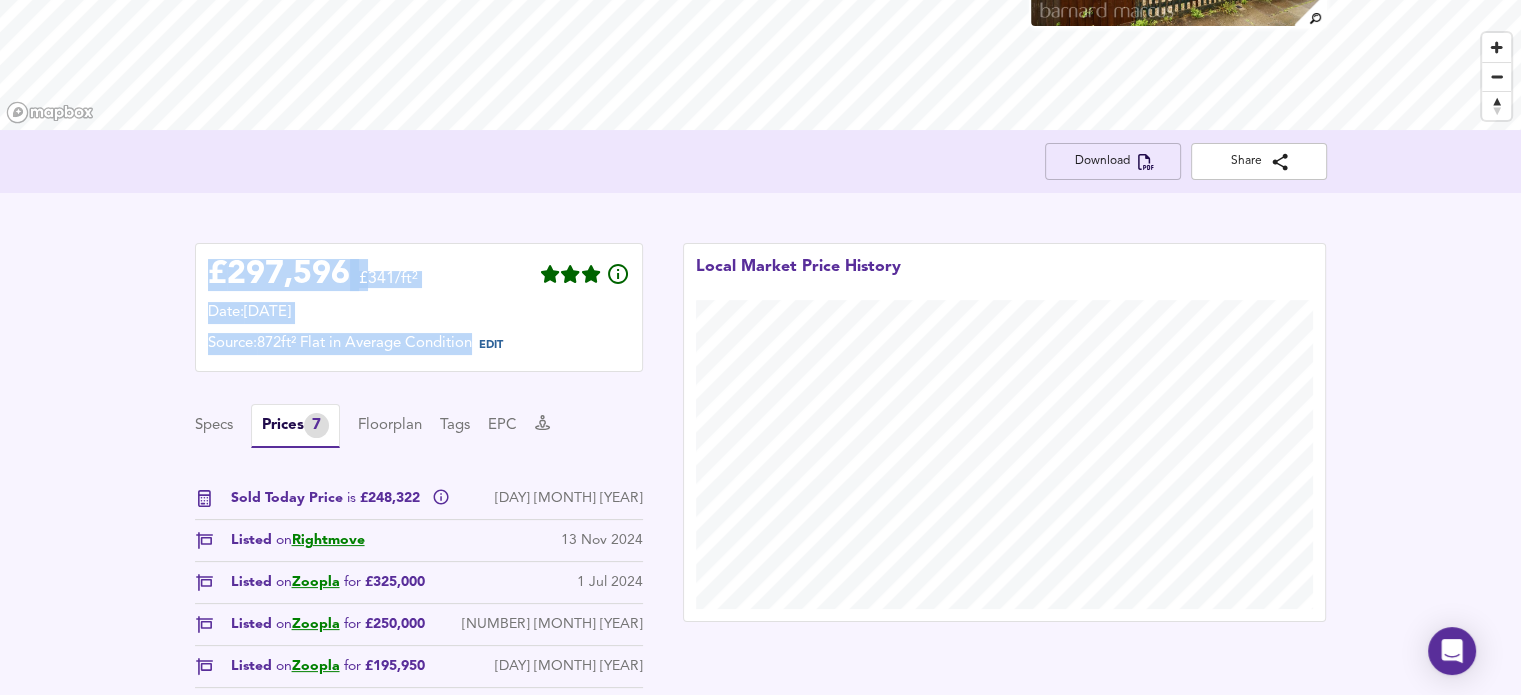 click on "Download" at bounding box center (1113, 161) 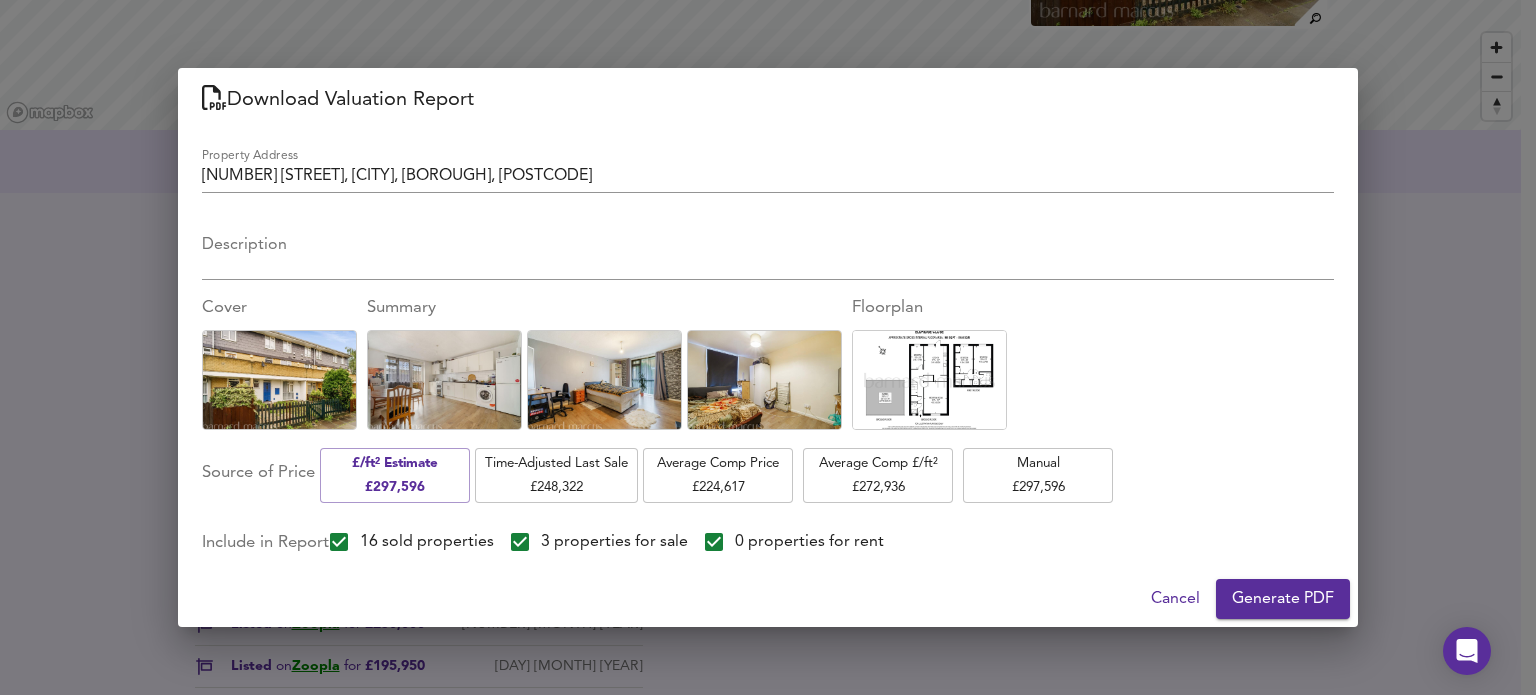 click on "16 sold properties" at bounding box center [427, 542] 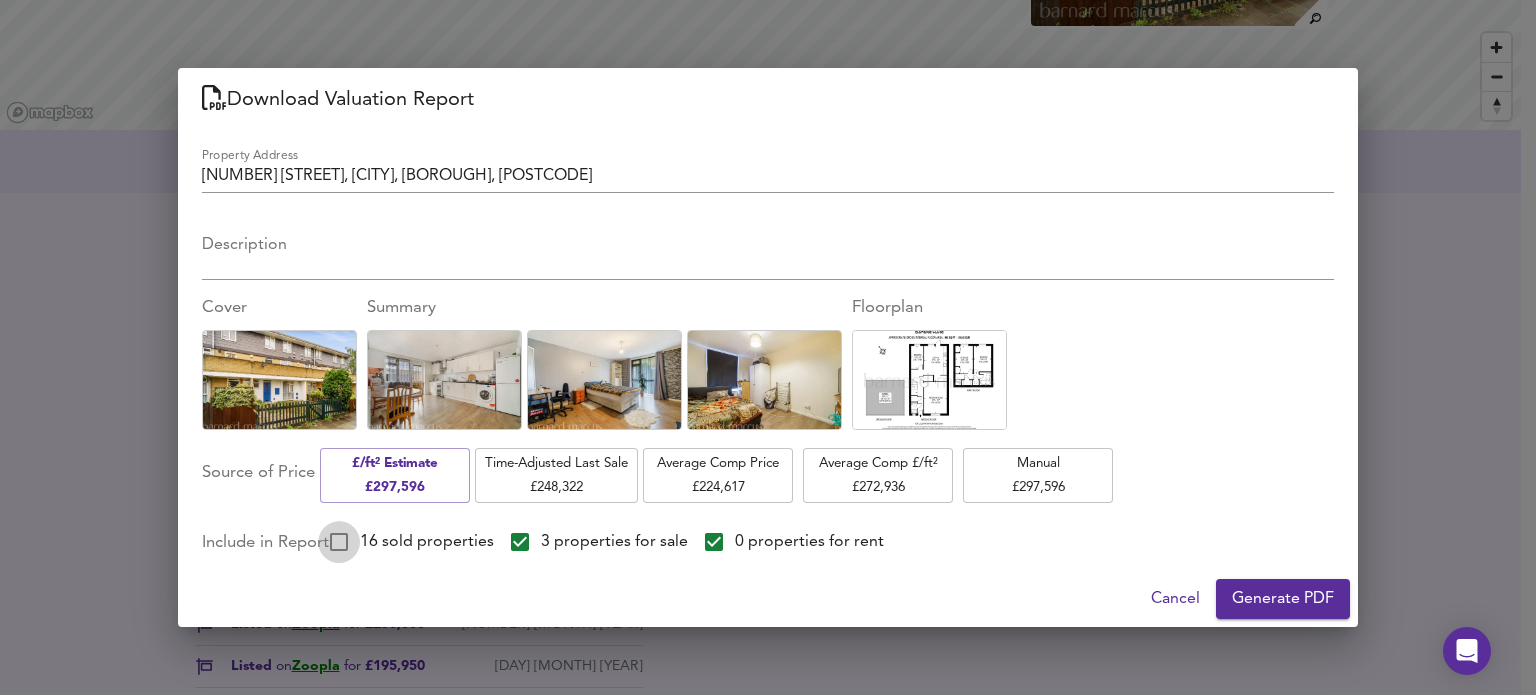click on "16 sold properties" at bounding box center (339, 542) 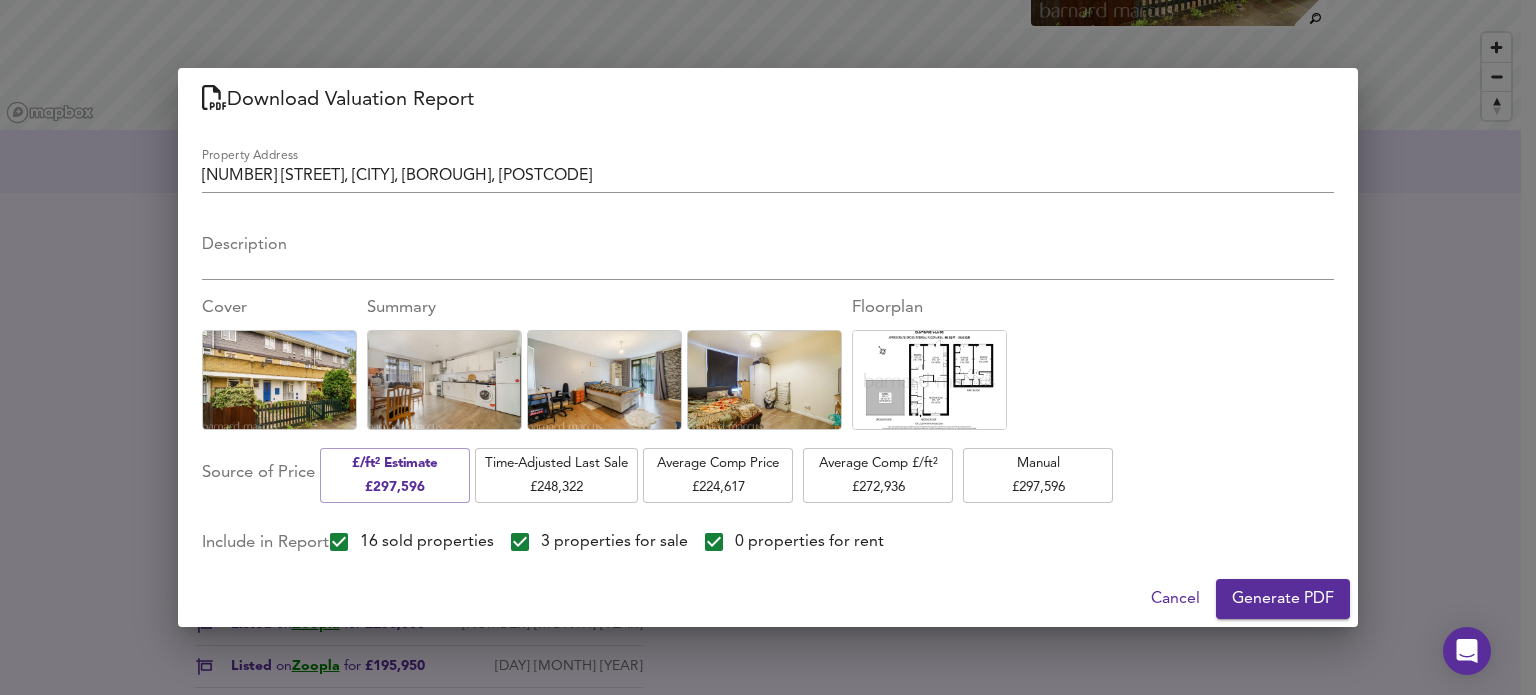 click on "Generate PDF" at bounding box center [1283, 599] 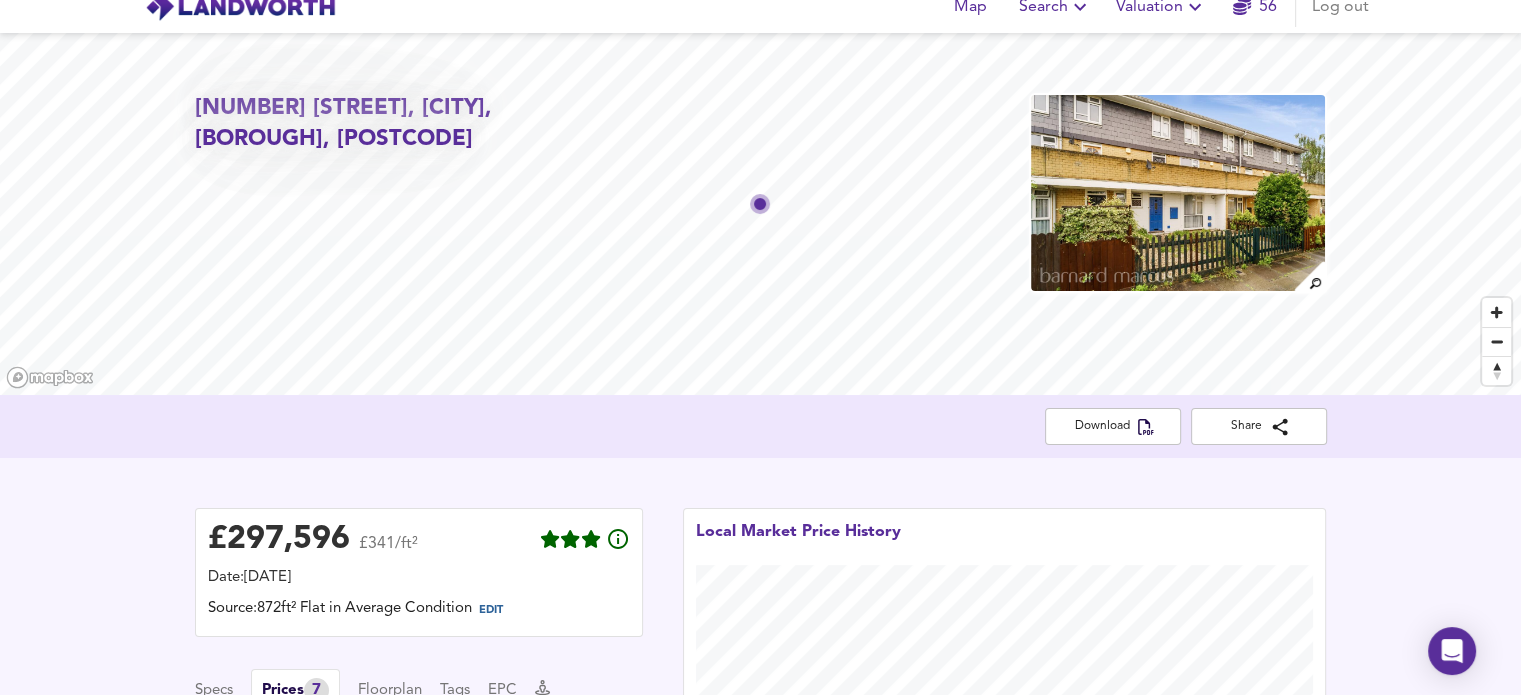 scroll, scrollTop: 0, scrollLeft: 0, axis: both 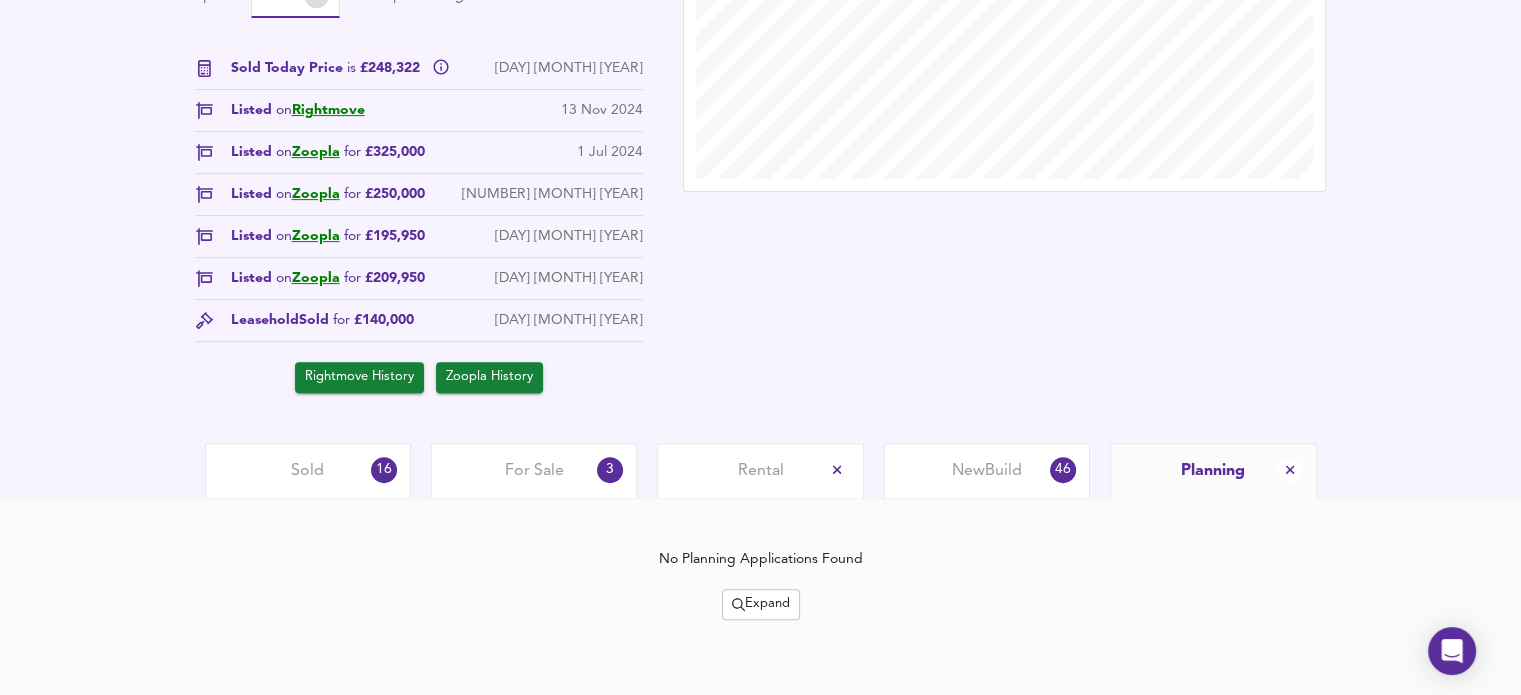 click on "Sold" at bounding box center (307, 471) 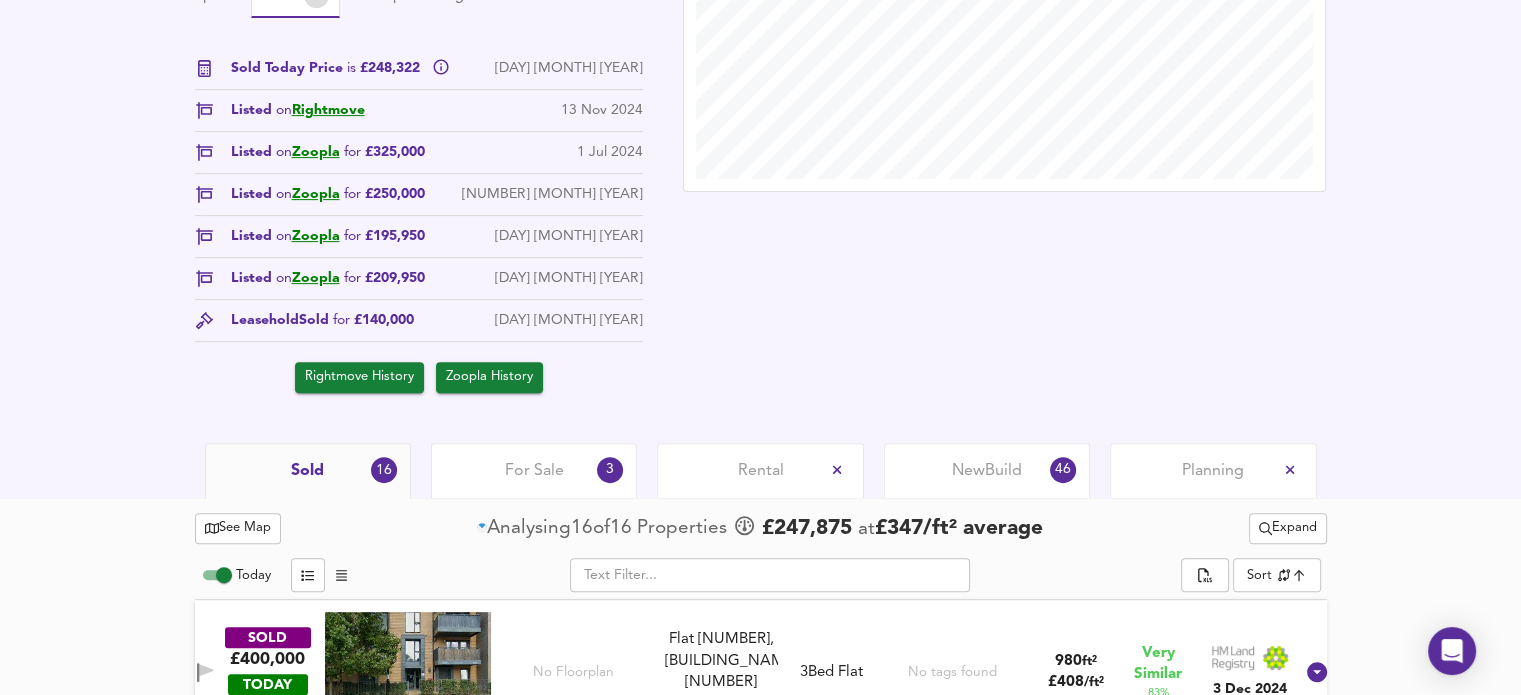 click on "SOLD £[PRICE] TODAY £ [PRICE] No Floorplan Flat [NUMBER], [STREET], [NUMBER] [STREET], [POSTCODE] Flat [NUMBER], [STREET], [NUMBER] [STREET], [POSTCODE] [NUMBER] Bed Flat No tags found [SIZE] ft² £ [PRICE] / ft² Very Similar [PERCENT] % [DATE]" at bounding box center (761, 672) 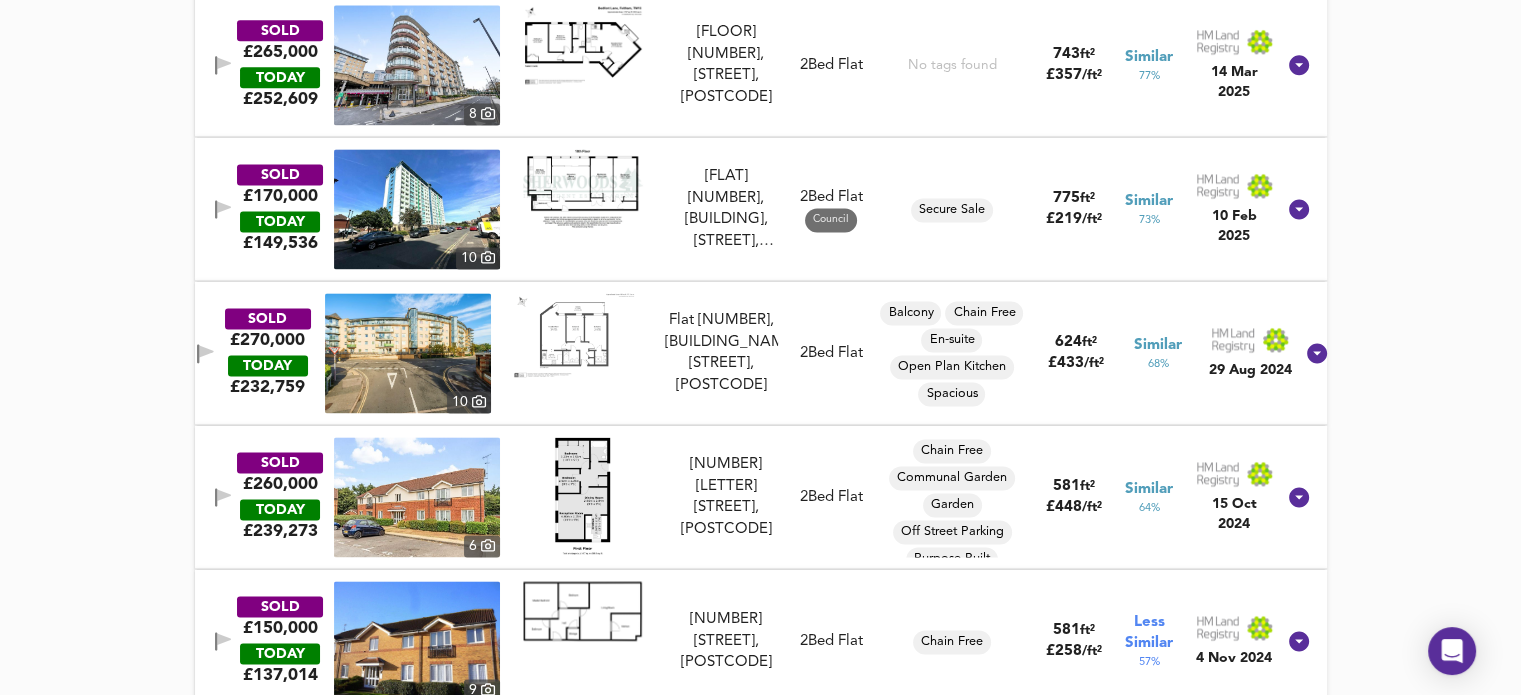 scroll, scrollTop: 2748, scrollLeft: 0, axis: vertical 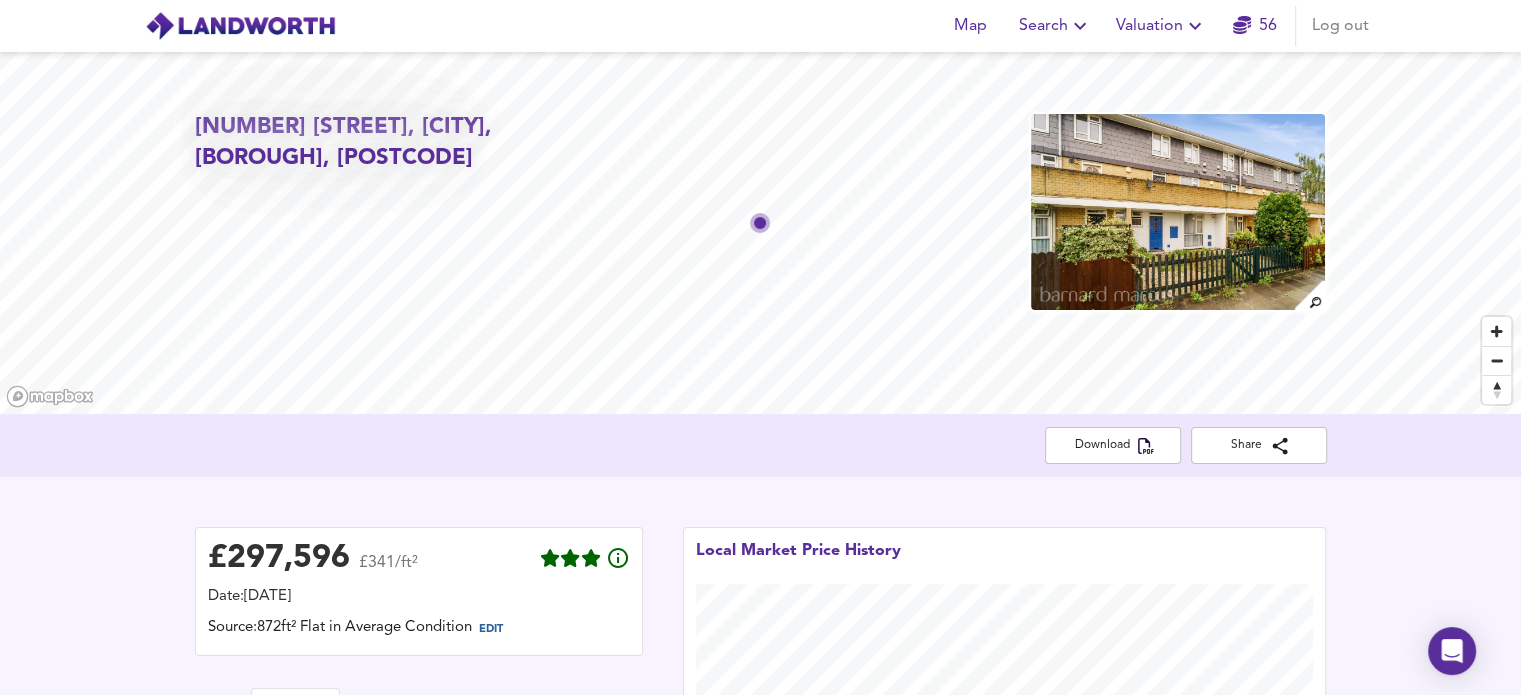 click 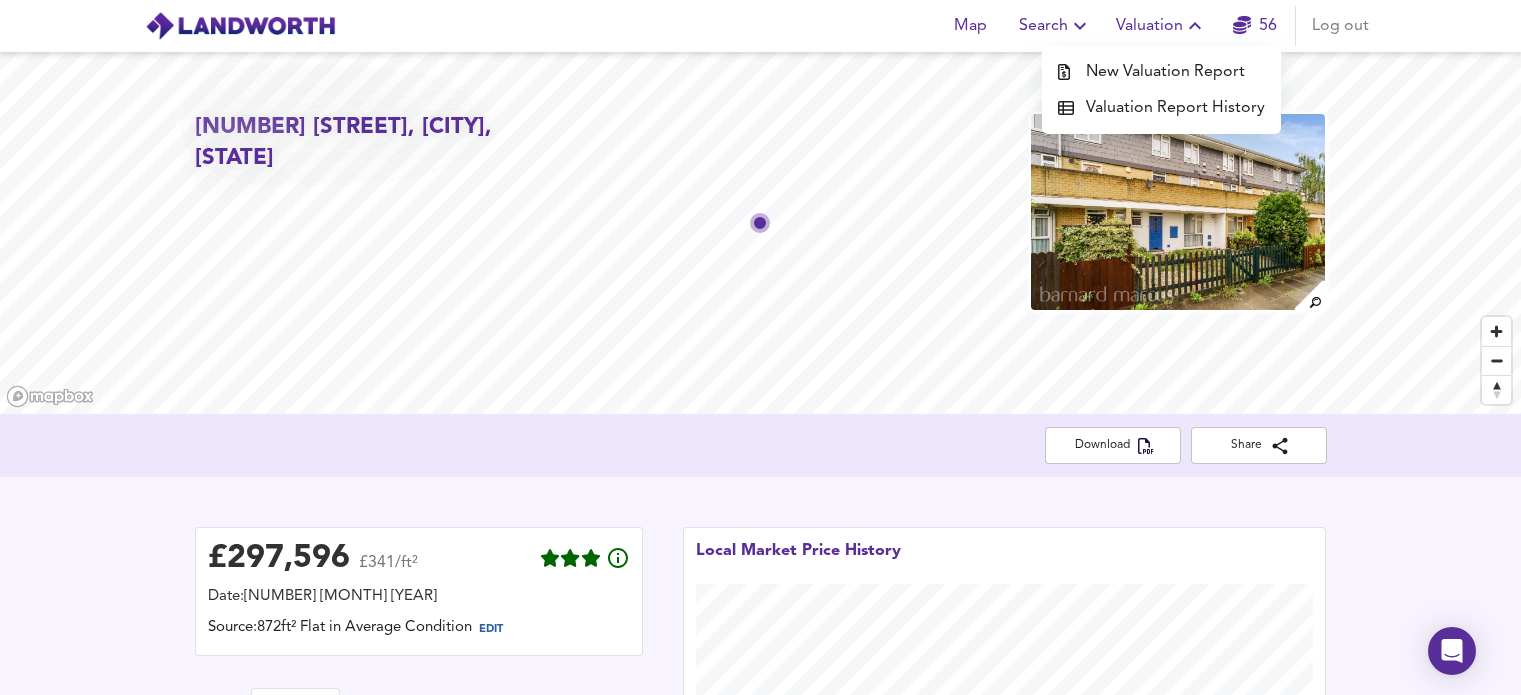 scroll, scrollTop: 0, scrollLeft: 0, axis: both 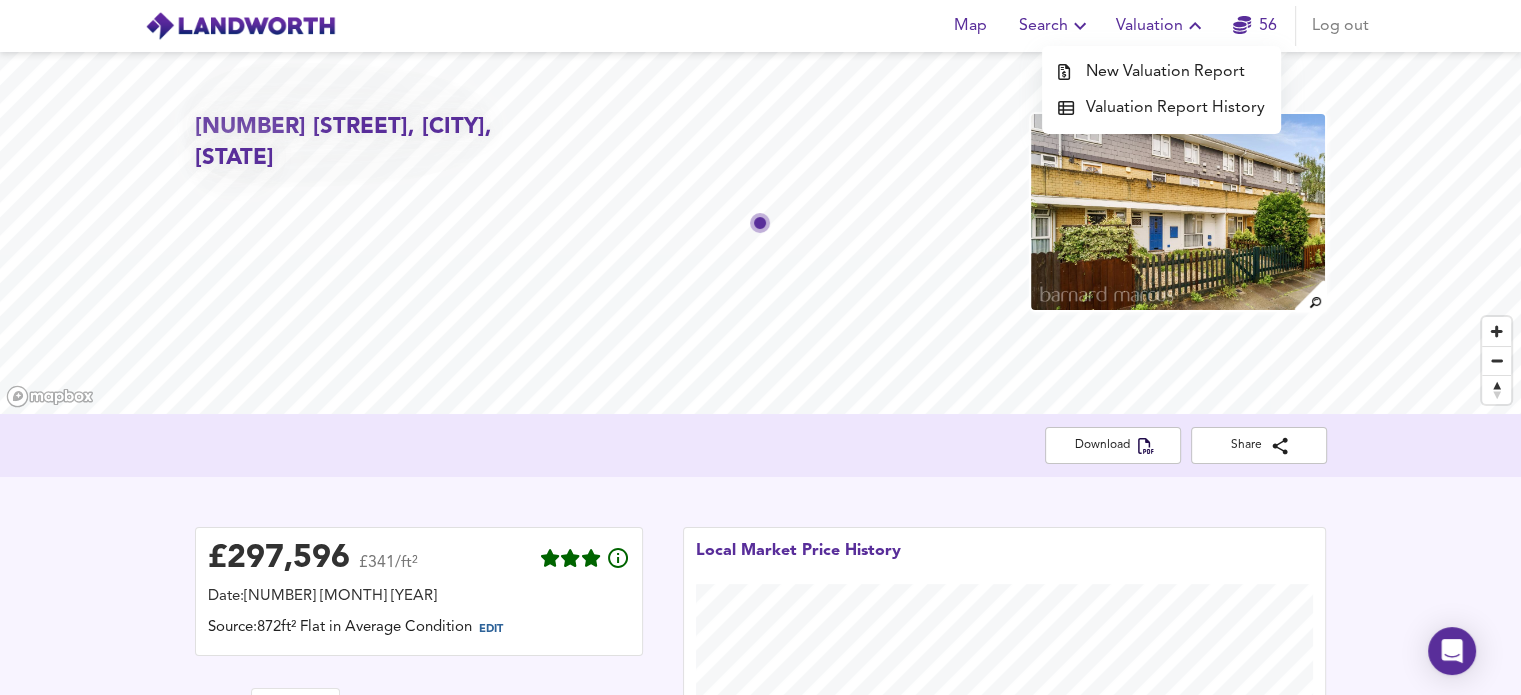 click on "New Valuation Report" at bounding box center (1161, 72) 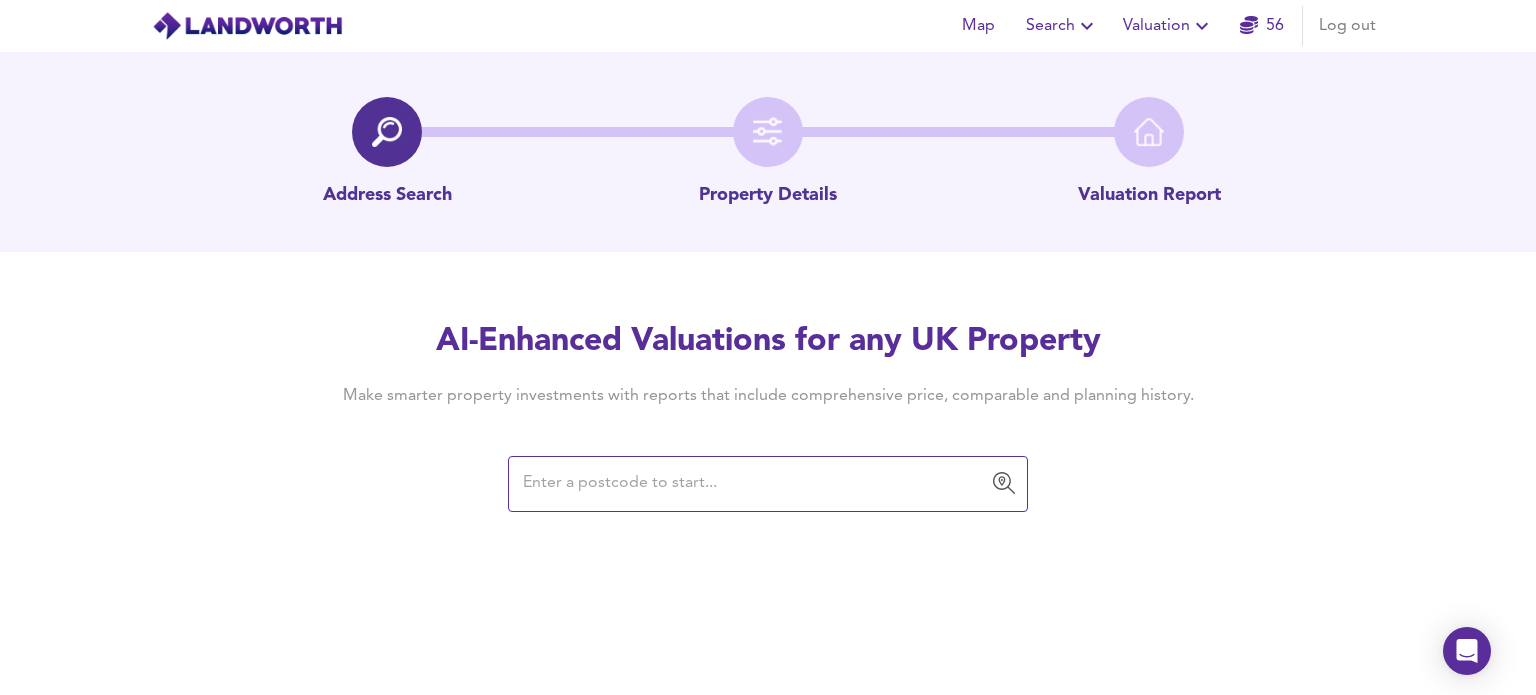 click at bounding box center (753, 484) 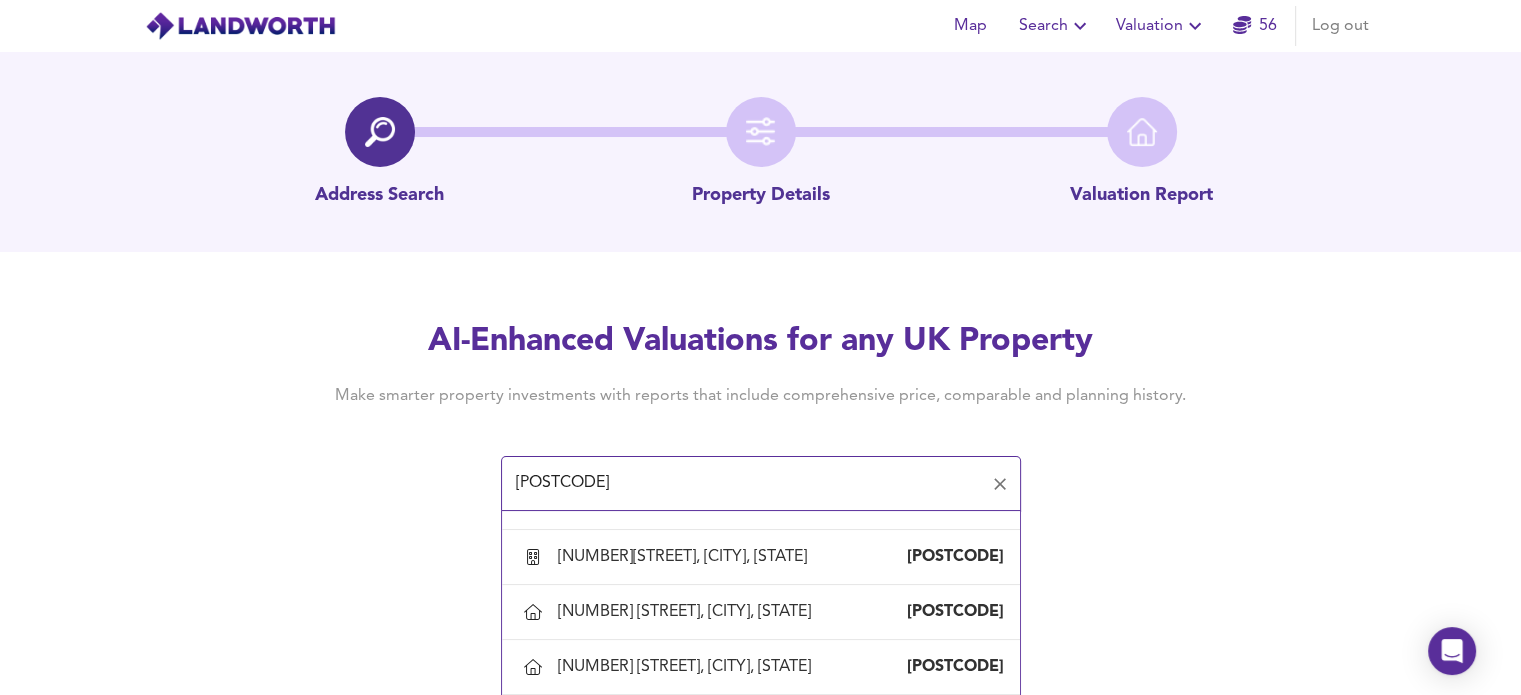 scroll, scrollTop: 969, scrollLeft: 0, axis: vertical 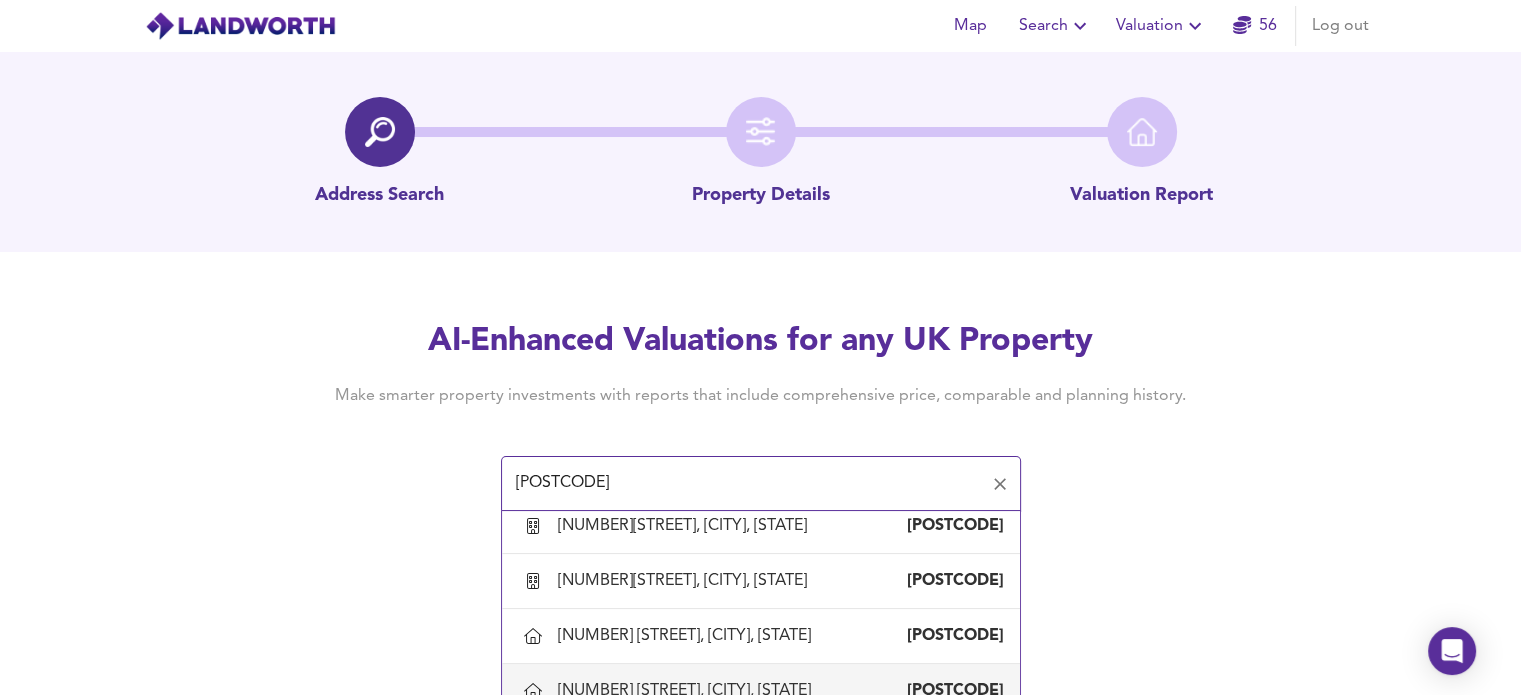 click on "[NUMBER] [STREET], [CITY], [STATE]" at bounding box center (688, 691) 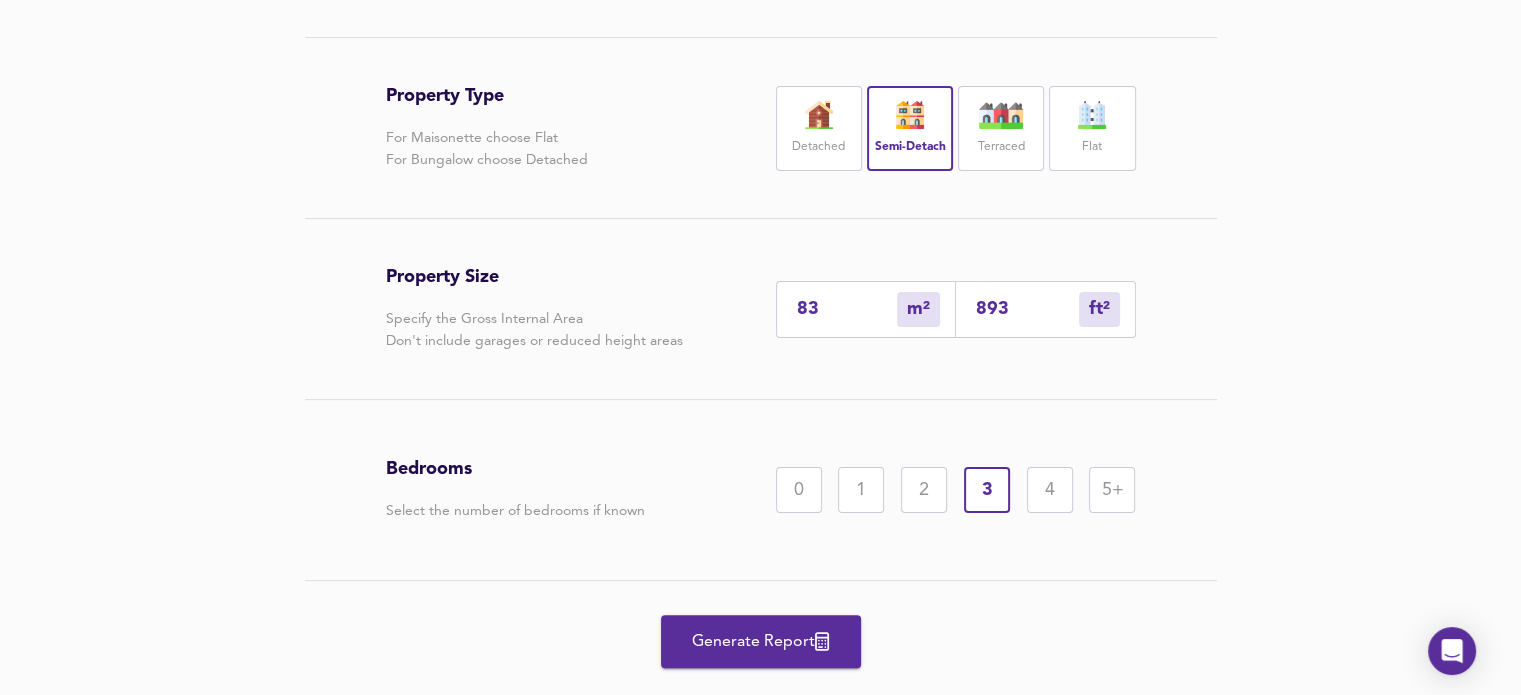 scroll, scrollTop: 419, scrollLeft: 0, axis: vertical 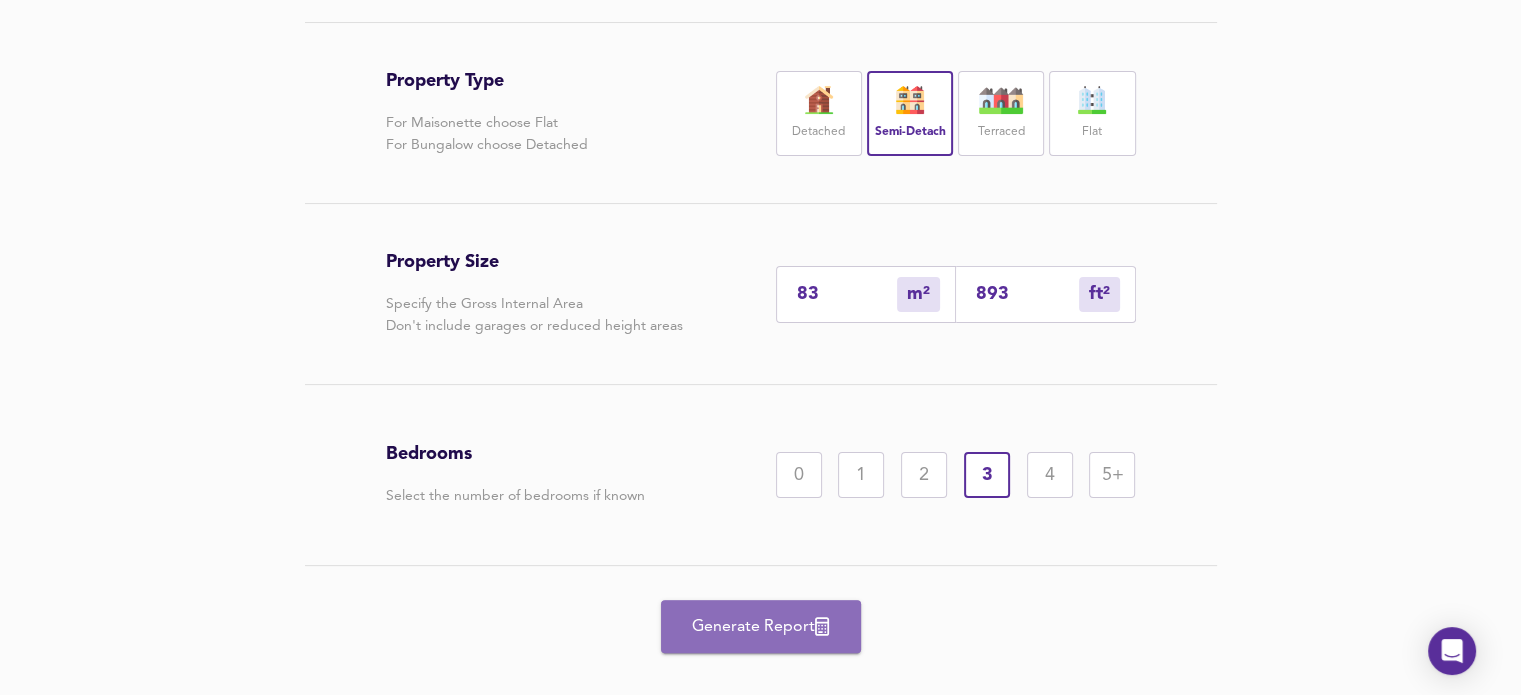 click on "Generate Report" at bounding box center [761, 627] 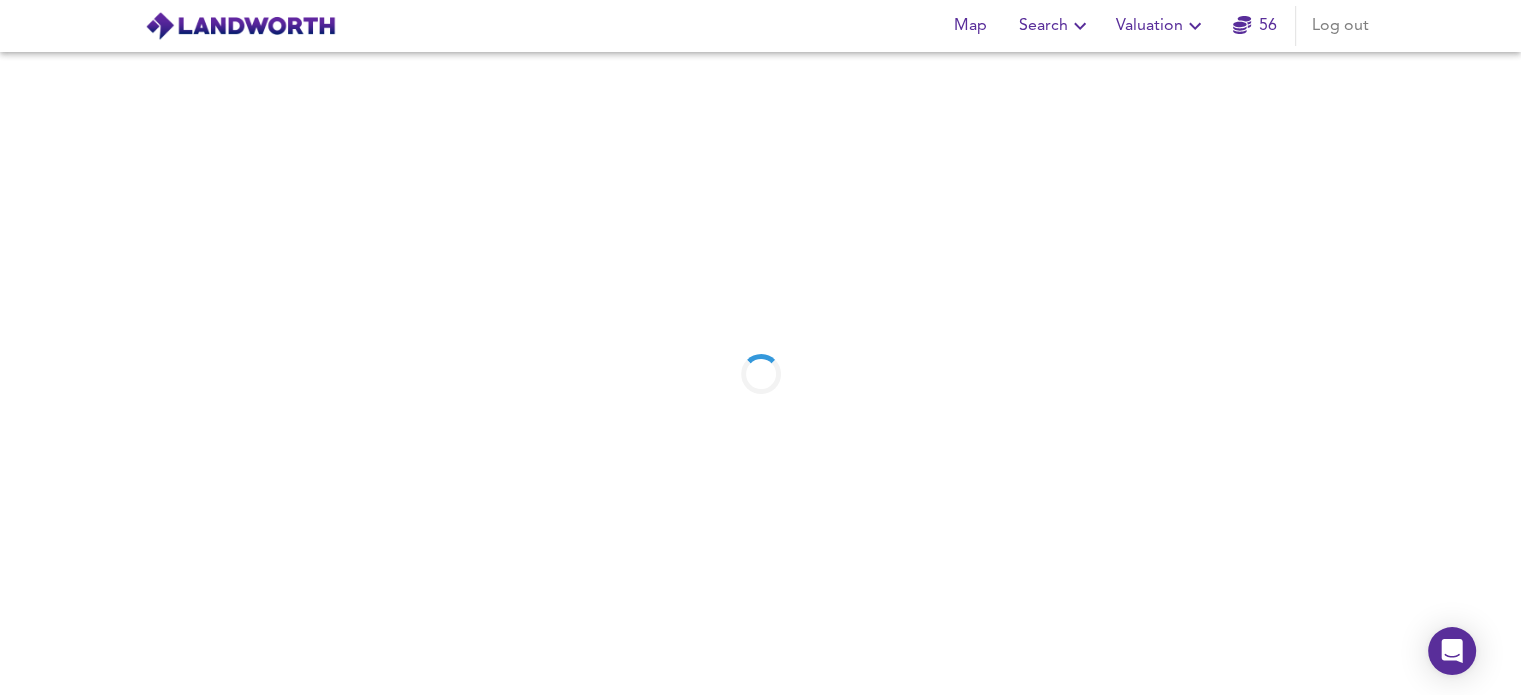 scroll, scrollTop: 0, scrollLeft: 0, axis: both 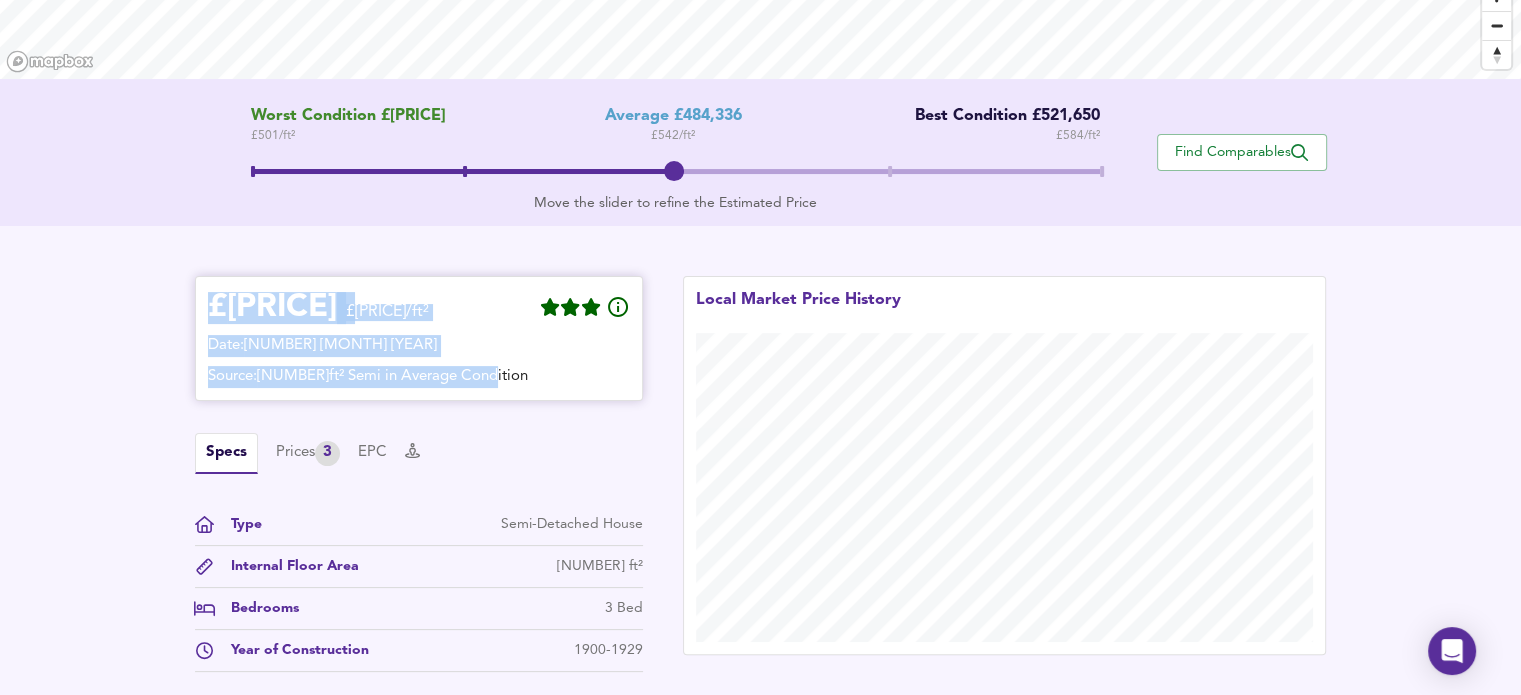 drag, startPoint x: 212, startPoint y: 304, endPoint x: 600, endPoint y: 379, distance: 395.18225 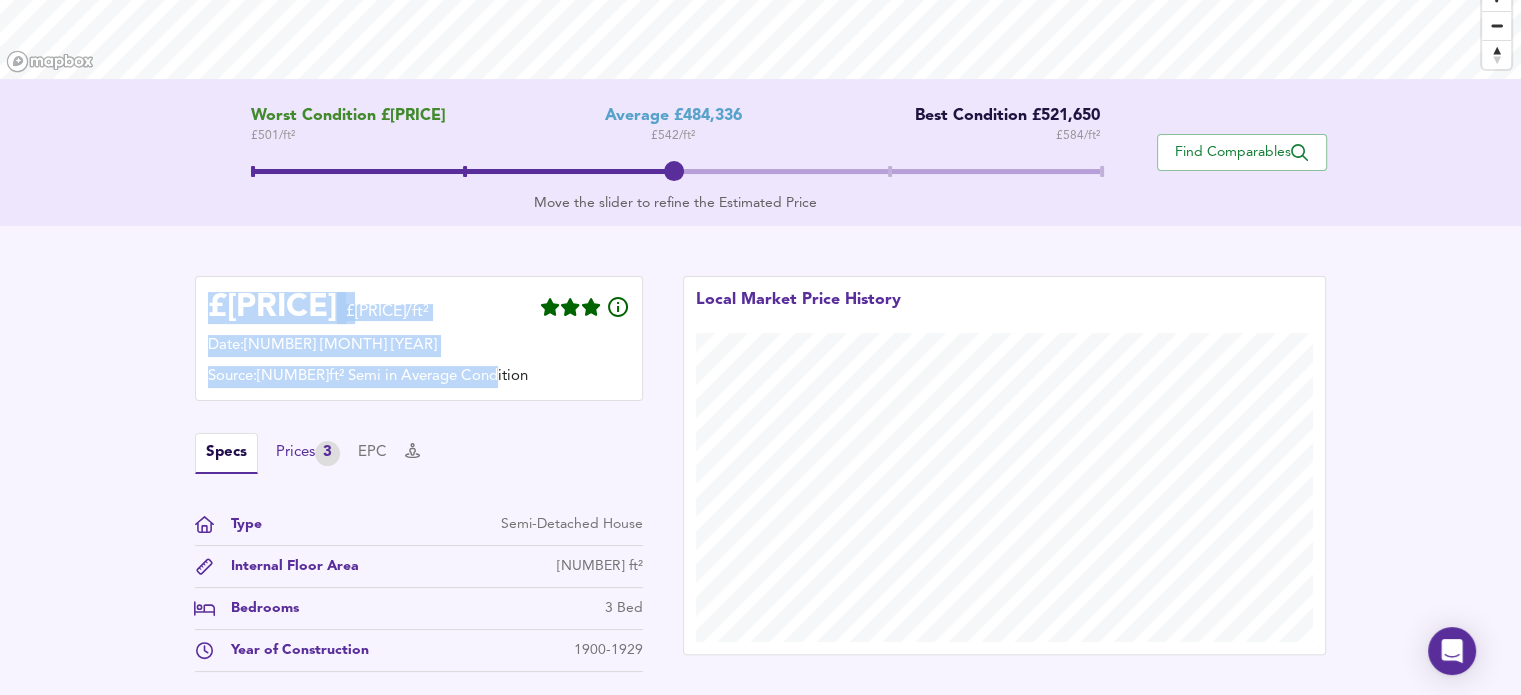 click on "Prices   3" at bounding box center (308, 453) 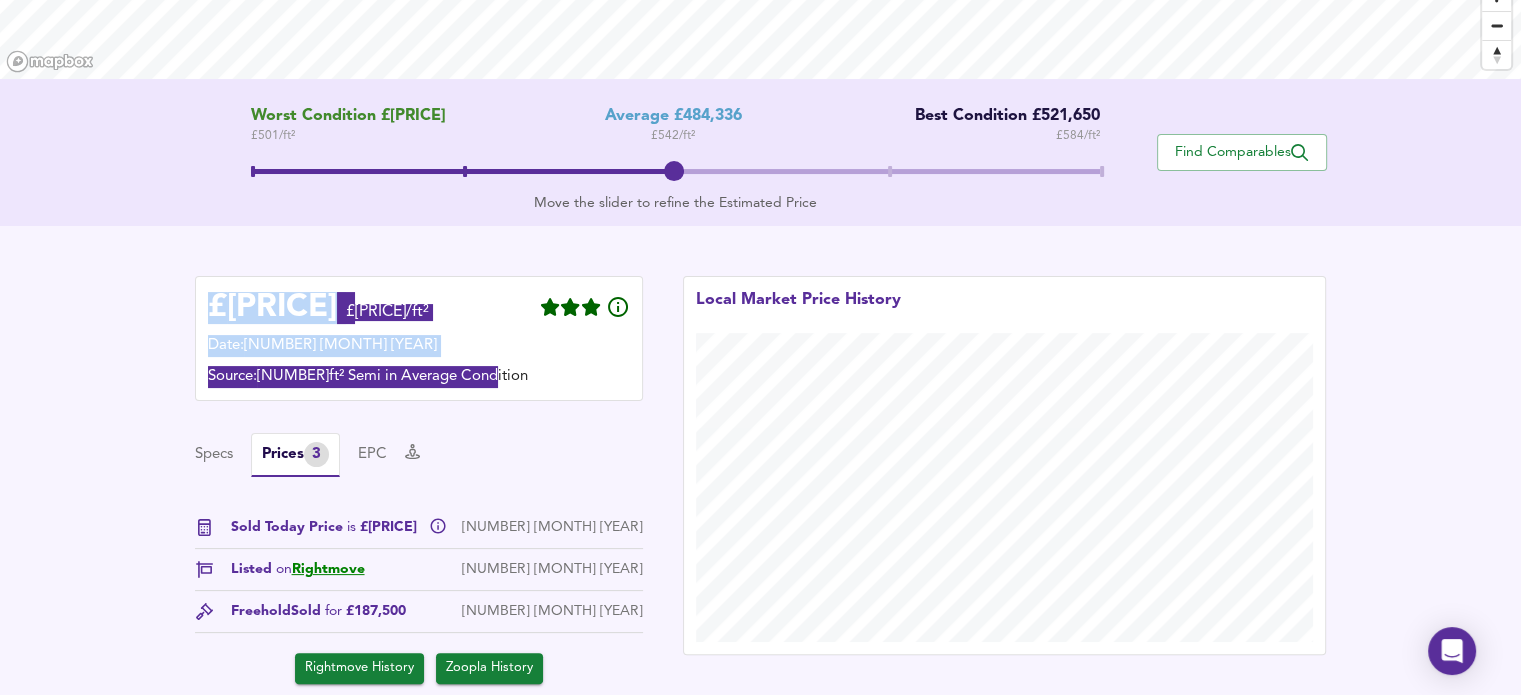 scroll, scrollTop: 27, scrollLeft: 0, axis: vertical 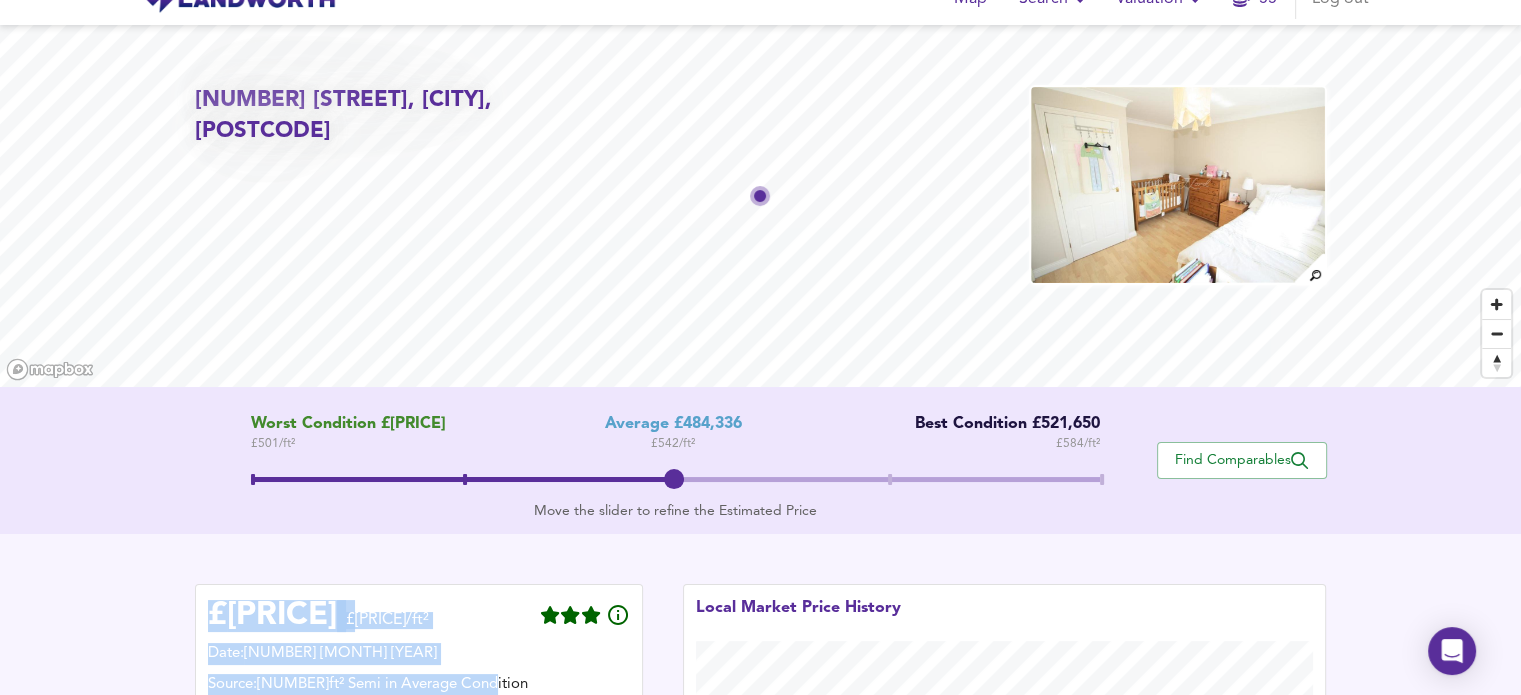 drag, startPoint x: 320, startPoint y: 127, endPoint x: 421, endPoint y: 130, distance: 101.04455 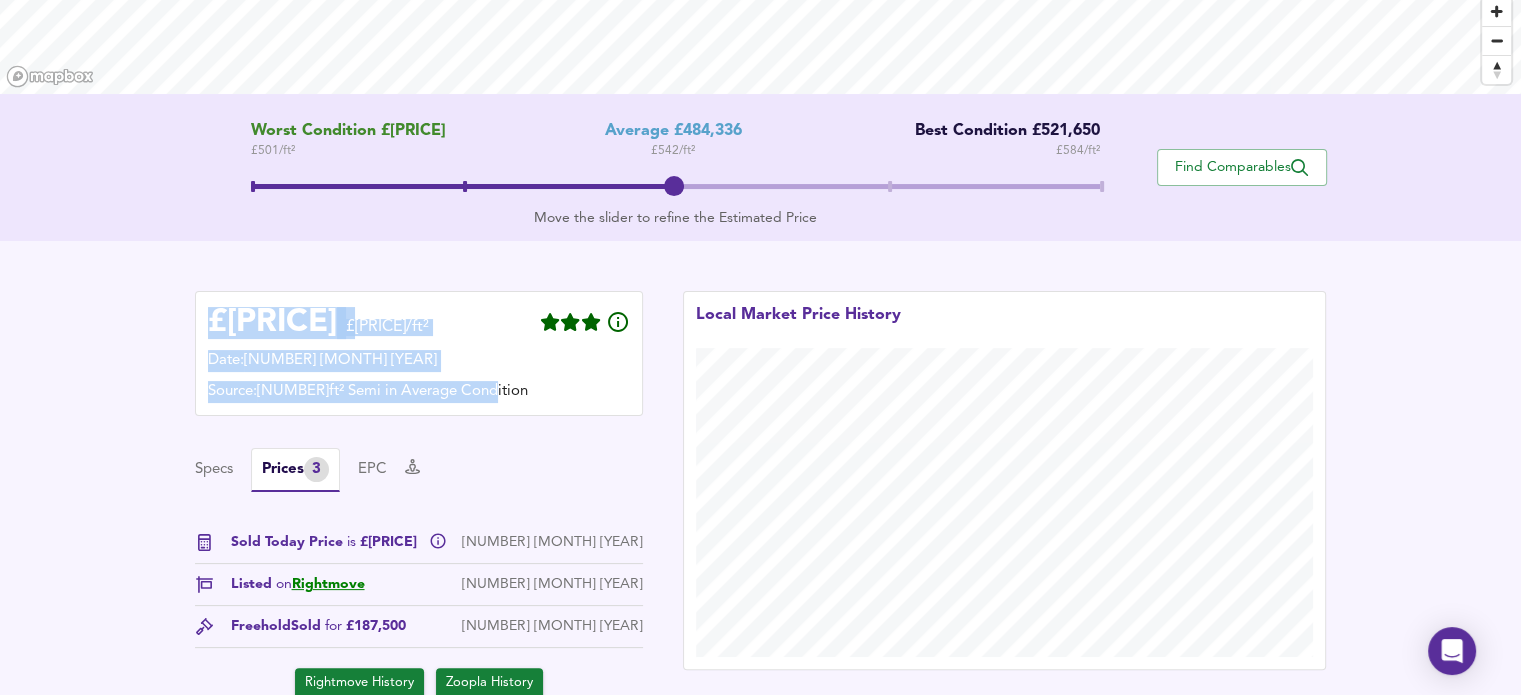 scroll, scrollTop: 331, scrollLeft: 0, axis: vertical 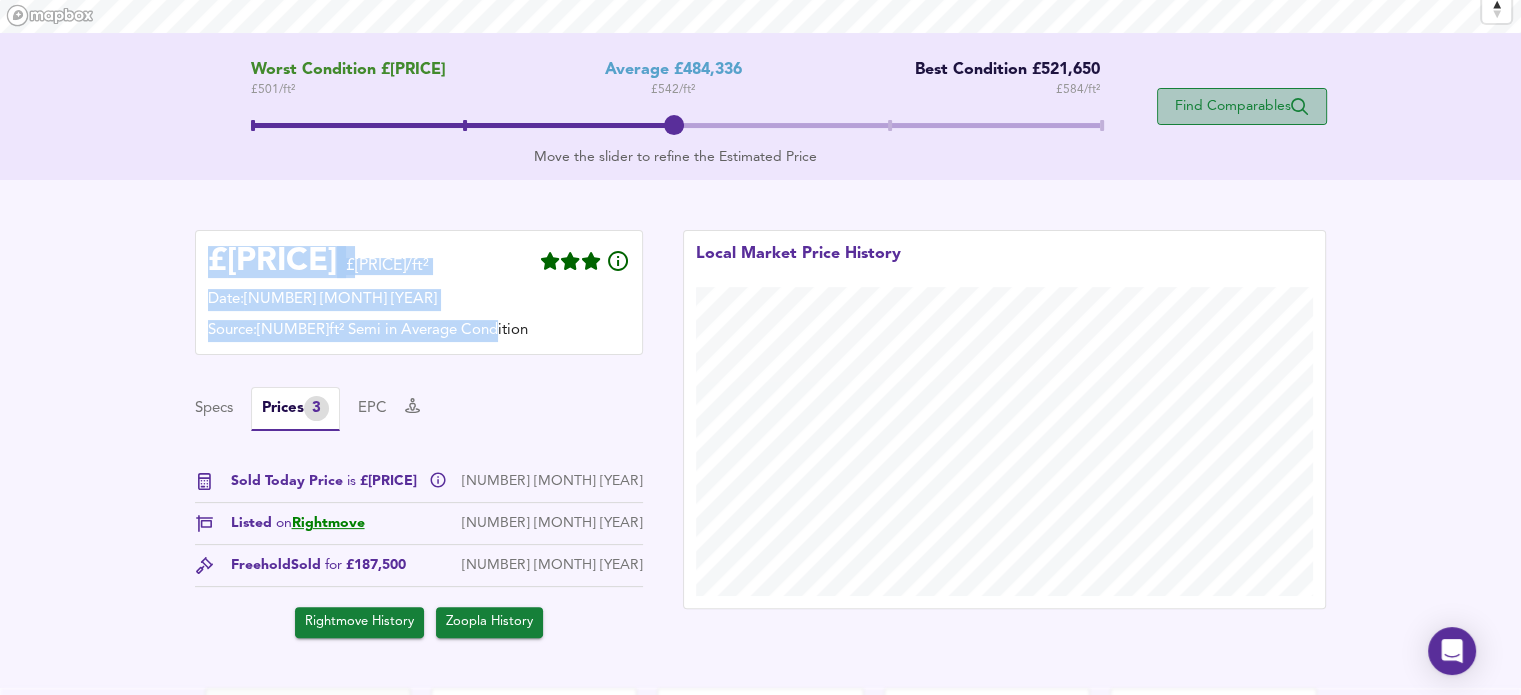 click on "Find Comparables" at bounding box center [1242, 106] 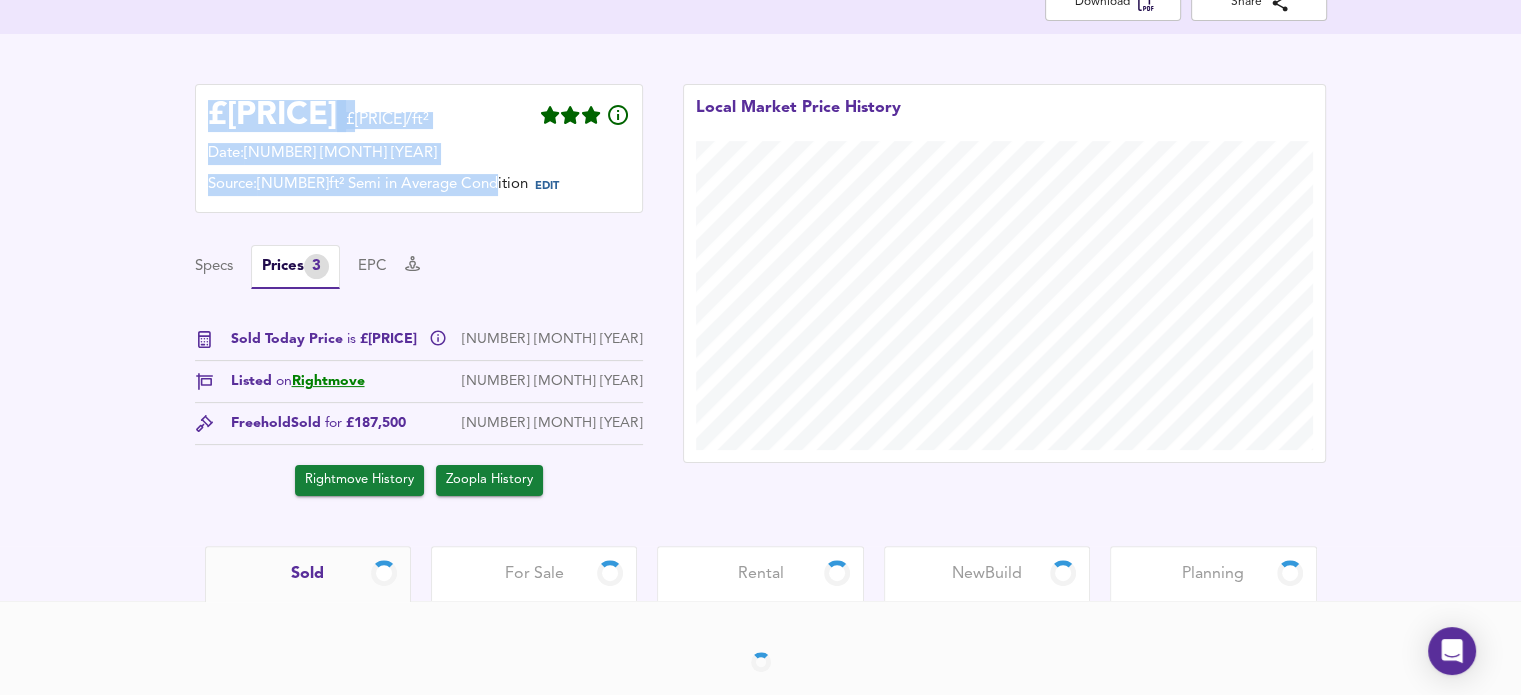scroll, scrollTop: 476, scrollLeft: 0, axis: vertical 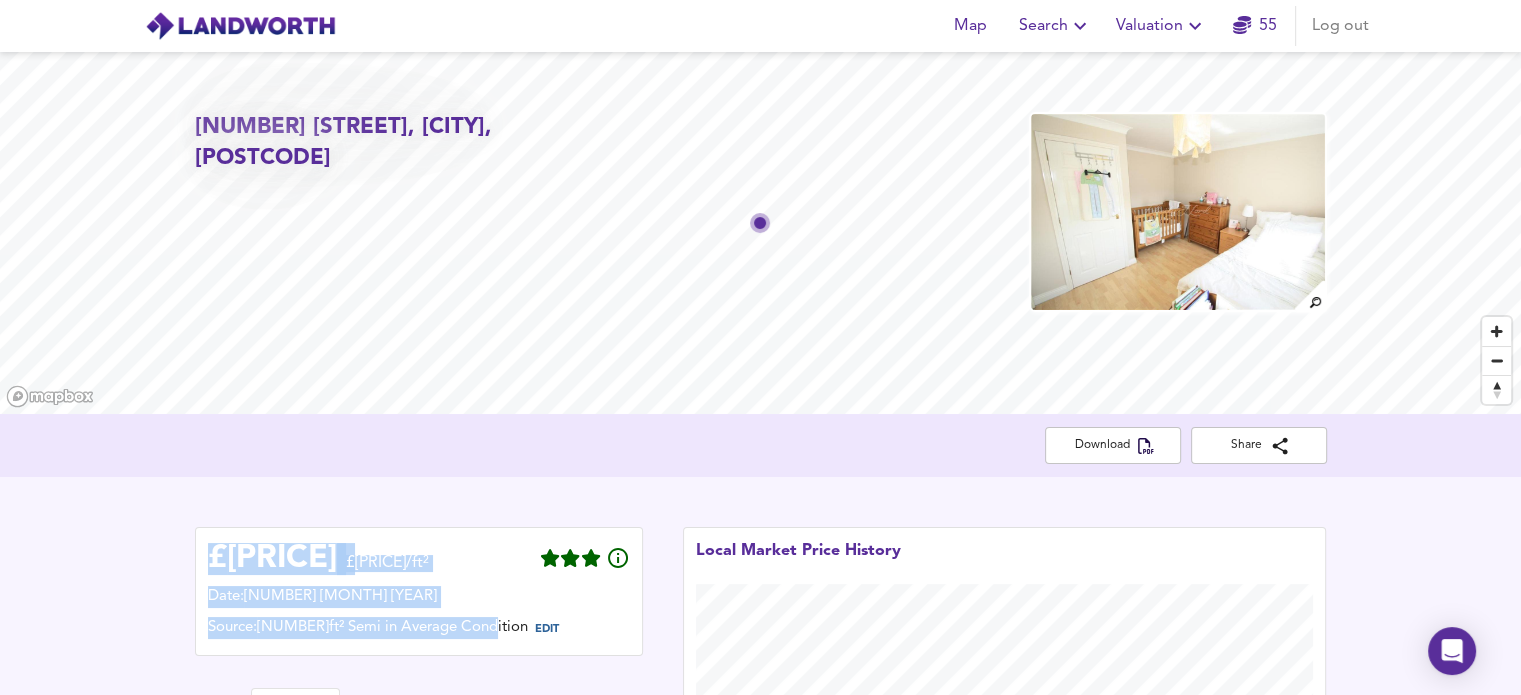 click at bounding box center [1178, 212] 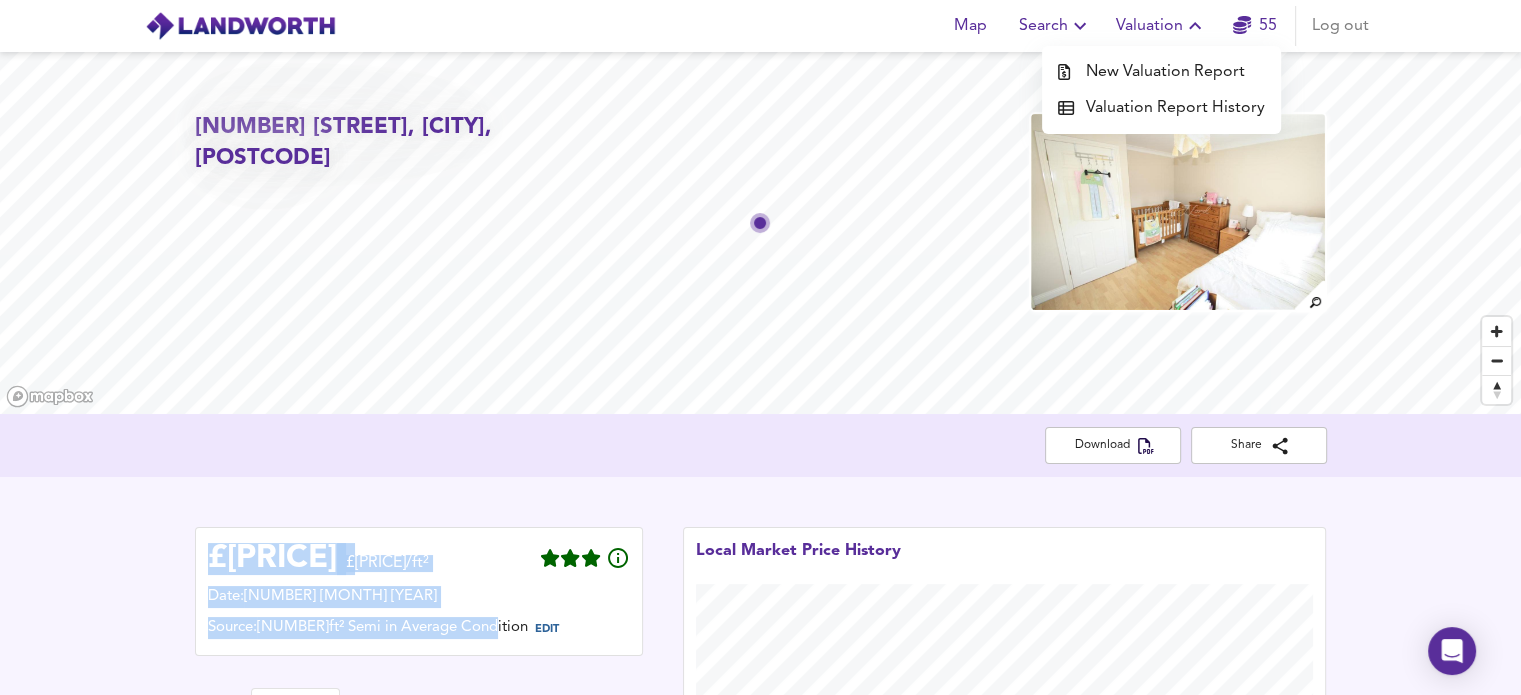 click on "New Valuation Report" at bounding box center [1161, 72] 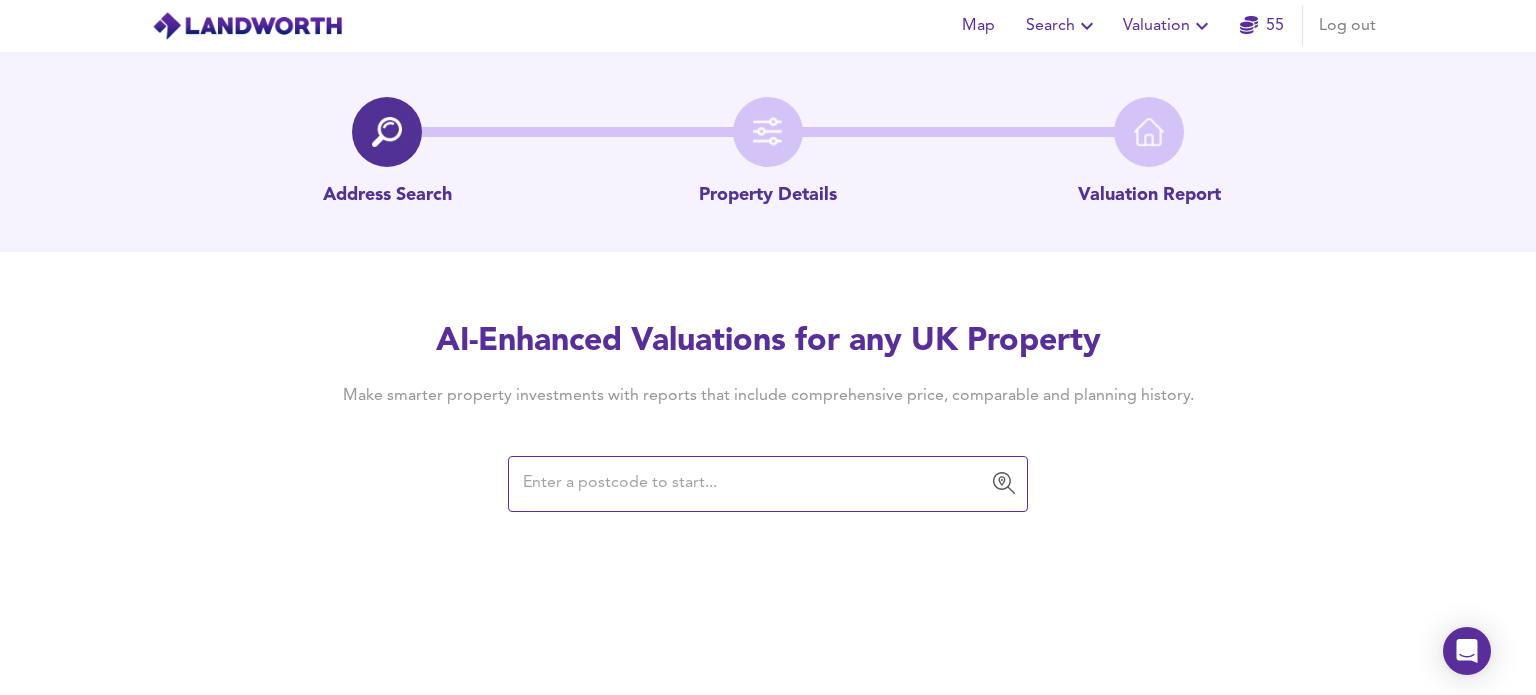 click at bounding box center [753, 484] 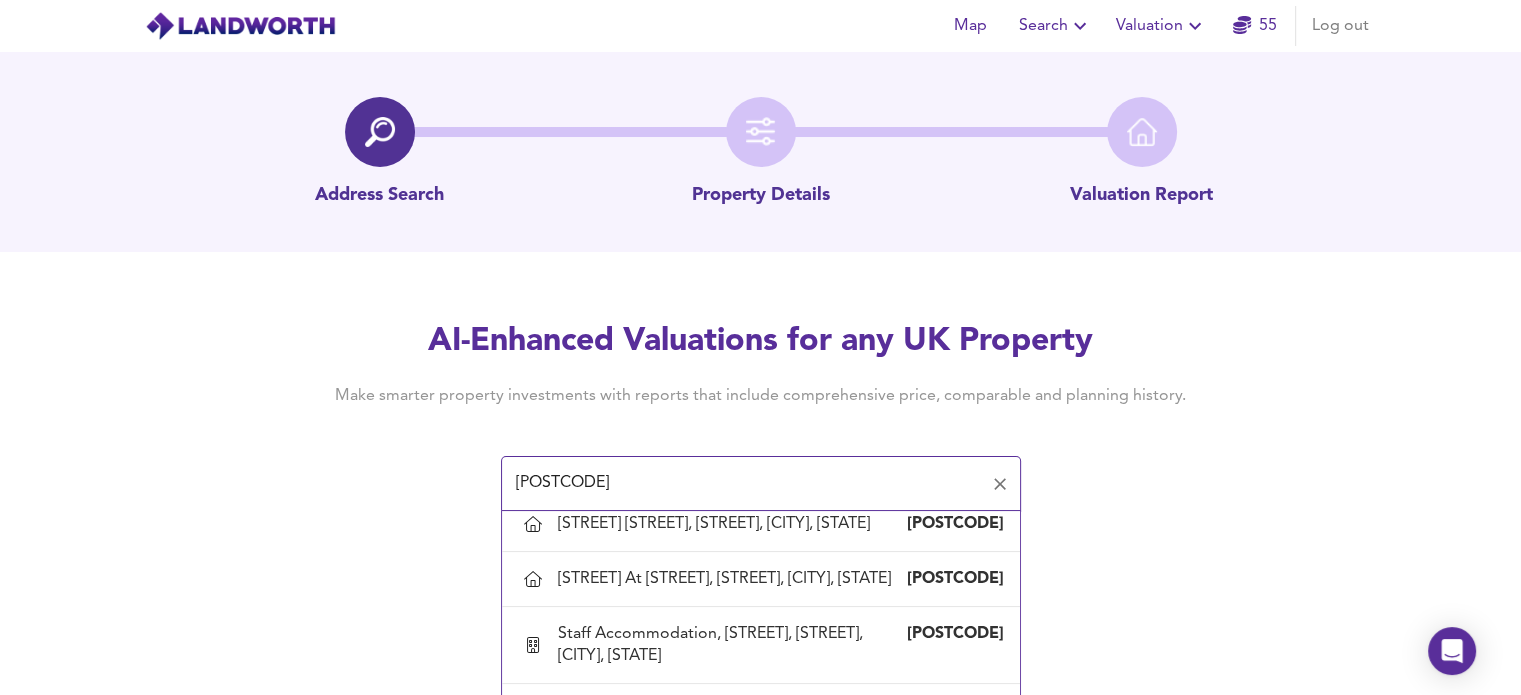 scroll, scrollTop: 128, scrollLeft: 0, axis: vertical 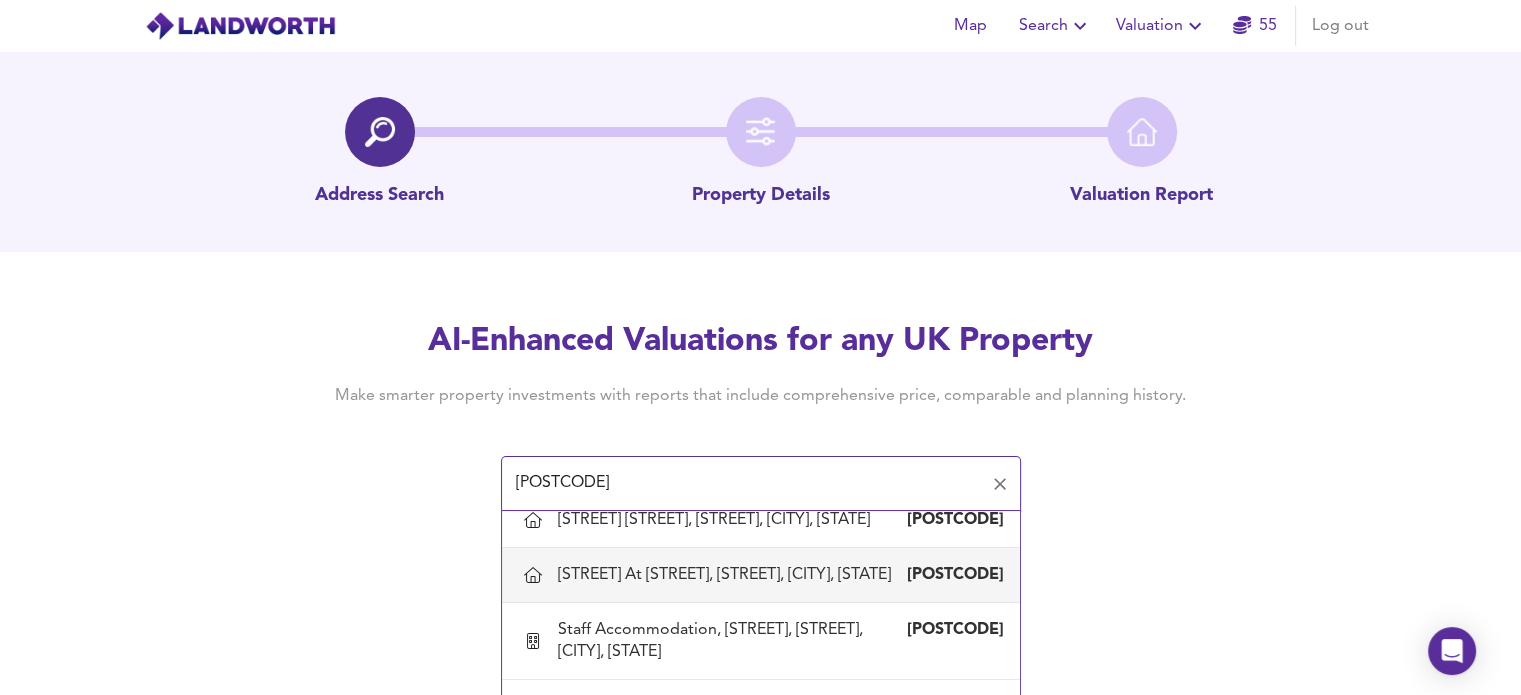 click on "[STREET] At [STREET], [STREET], [CITY], [STATE]" at bounding box center (728, 575) 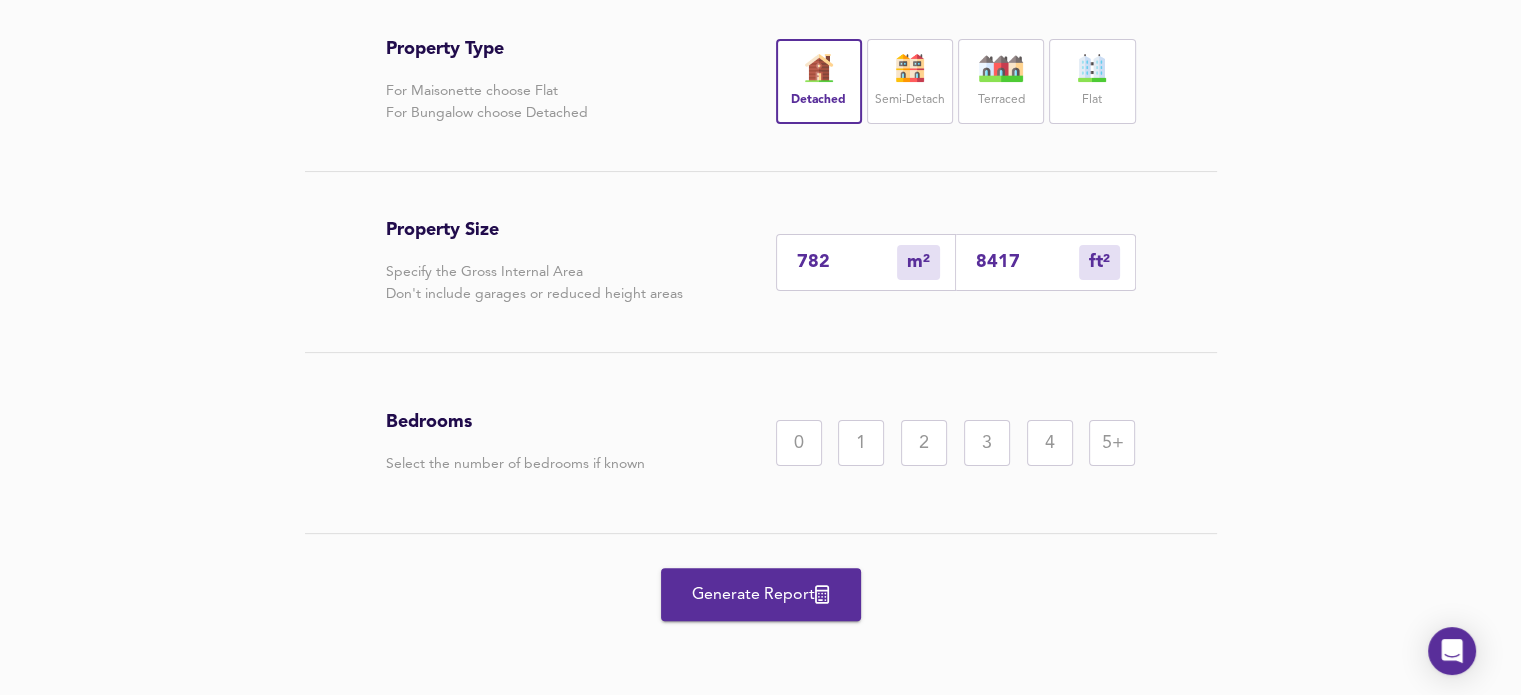 scroll, scrollTop: 495, scrollLeft: 0, axis: vertical 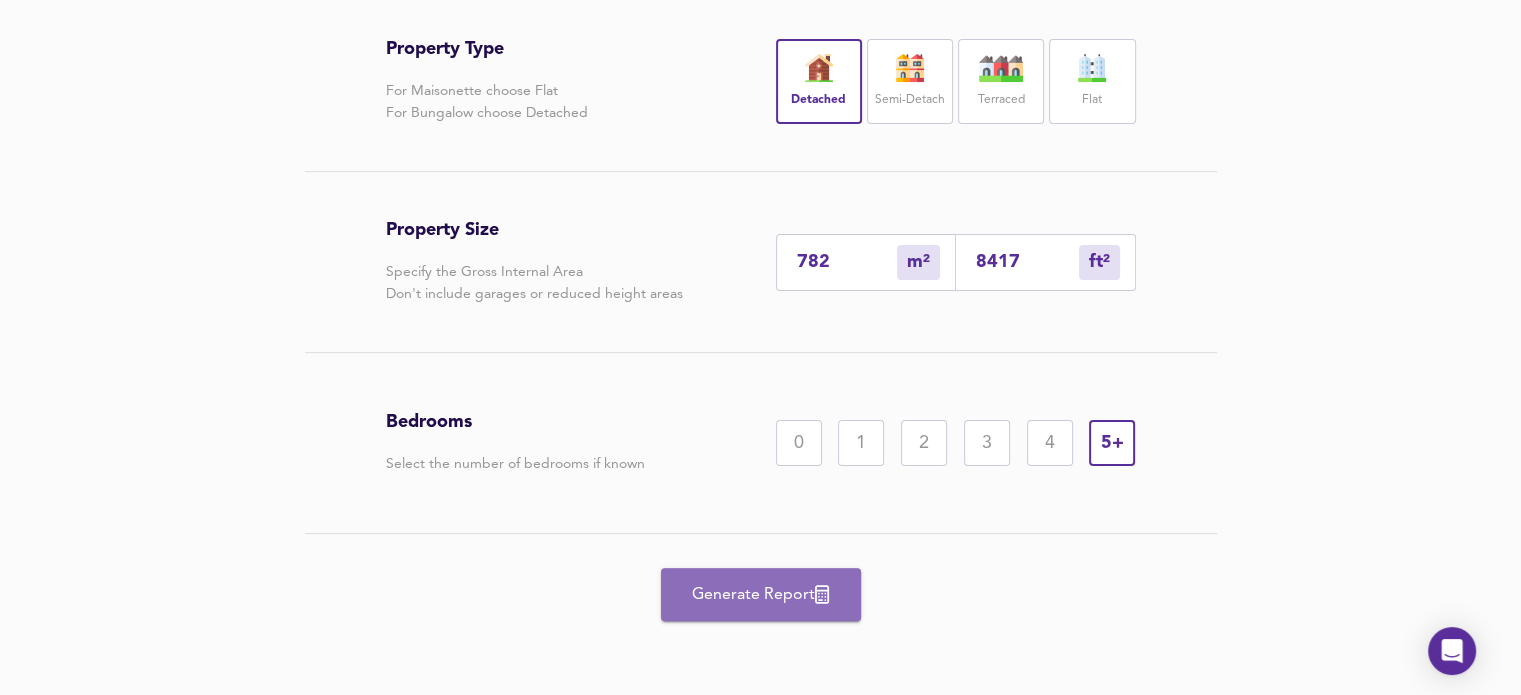 click on "Generate Report" at bounding box center [761, 595] 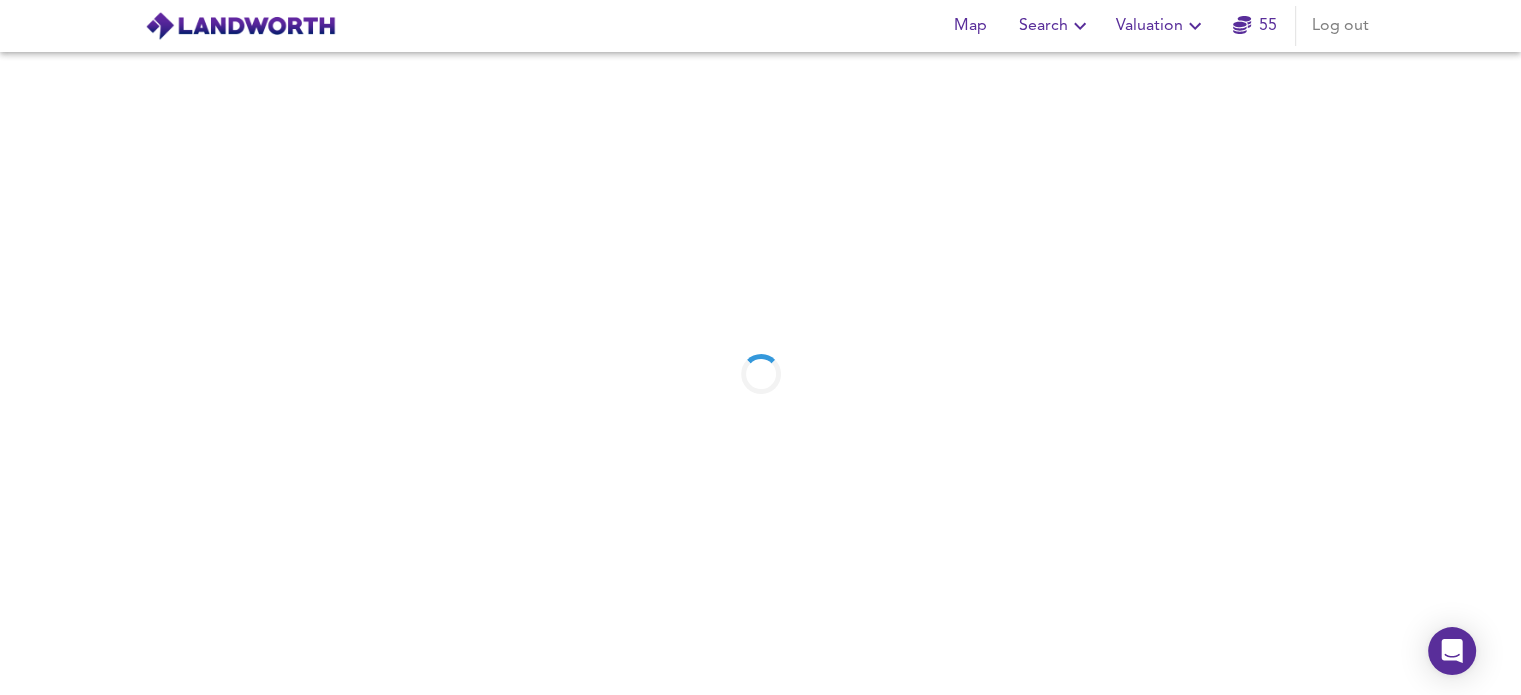 scroll, scrollTop: 0, scrollLeft: 0, axis: both 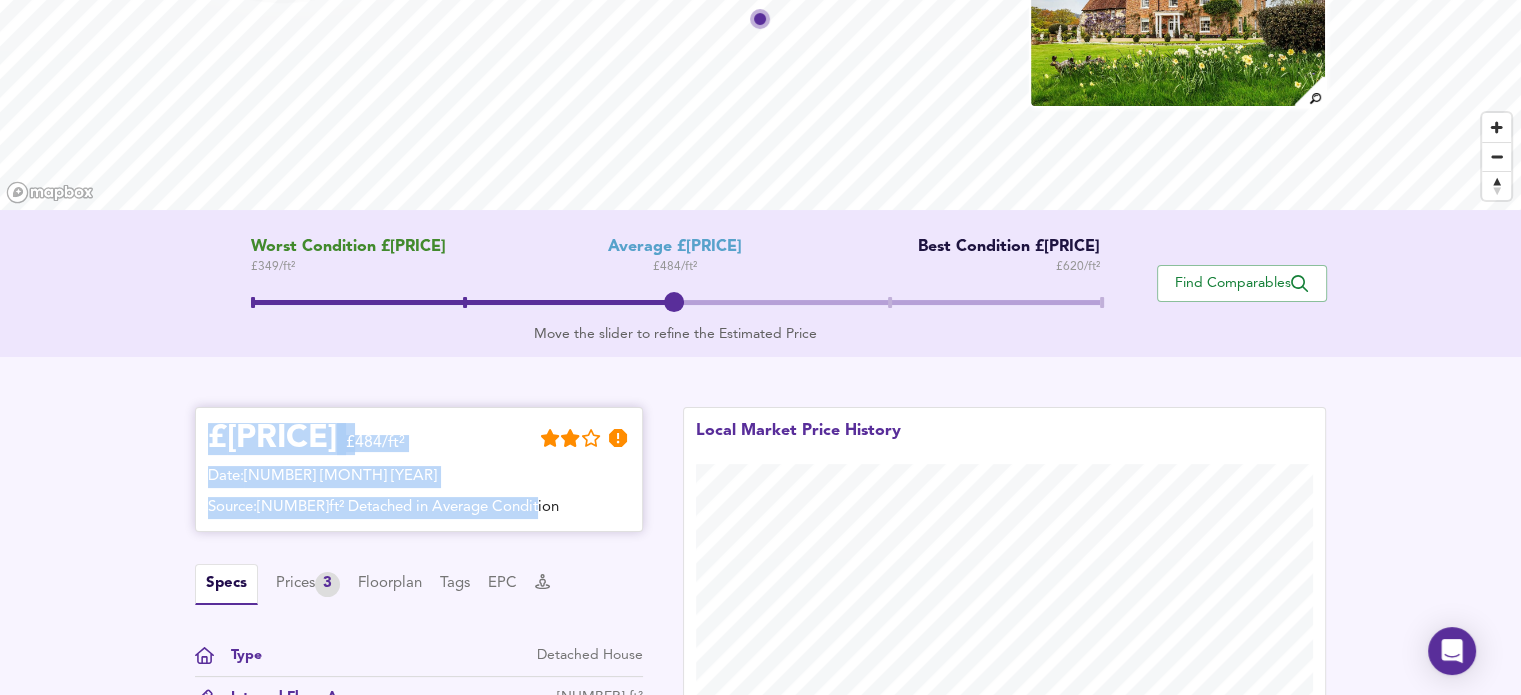 drag, startPoint x: 209, startPoint y: 432, endPoint x: 545, endPoint y: 515, distance: 346.0997 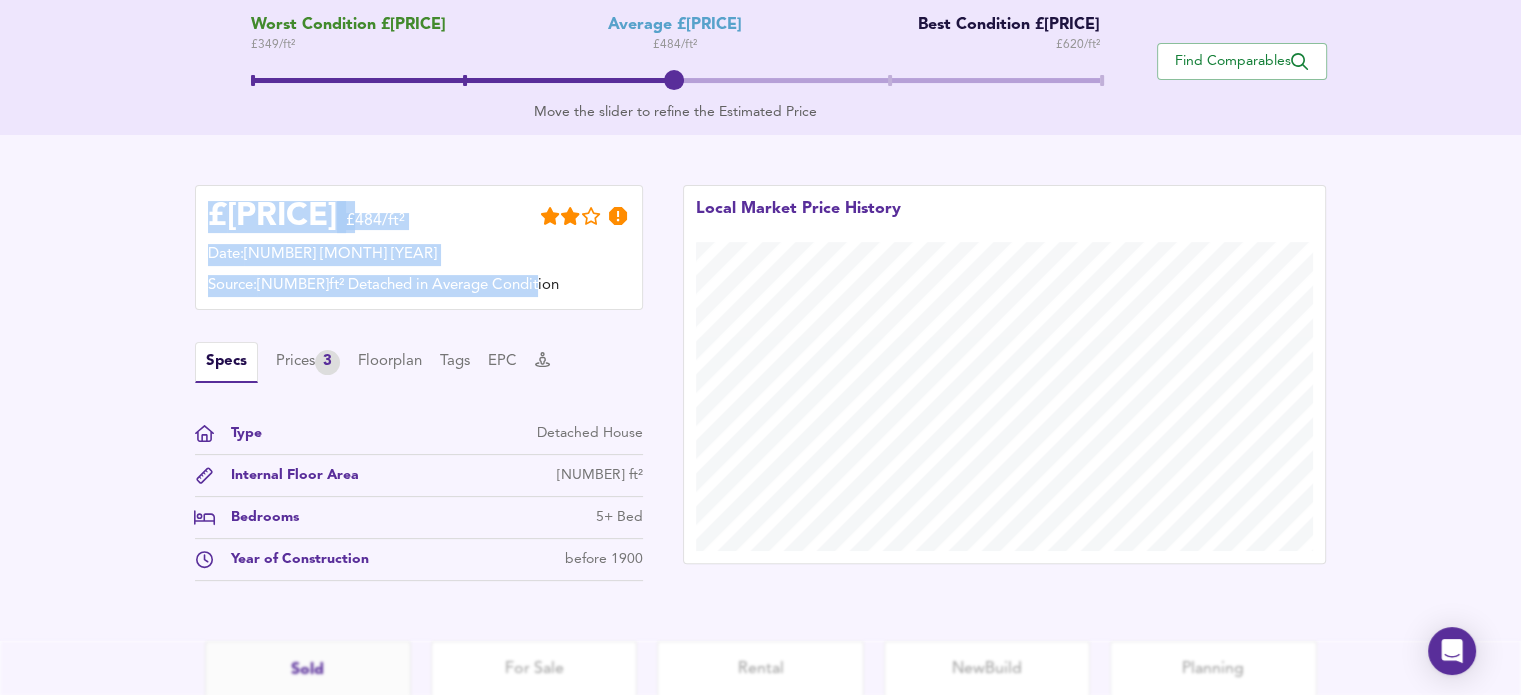 scroll, scrollTop: 556, scrollLeft: 0, axis: vertical 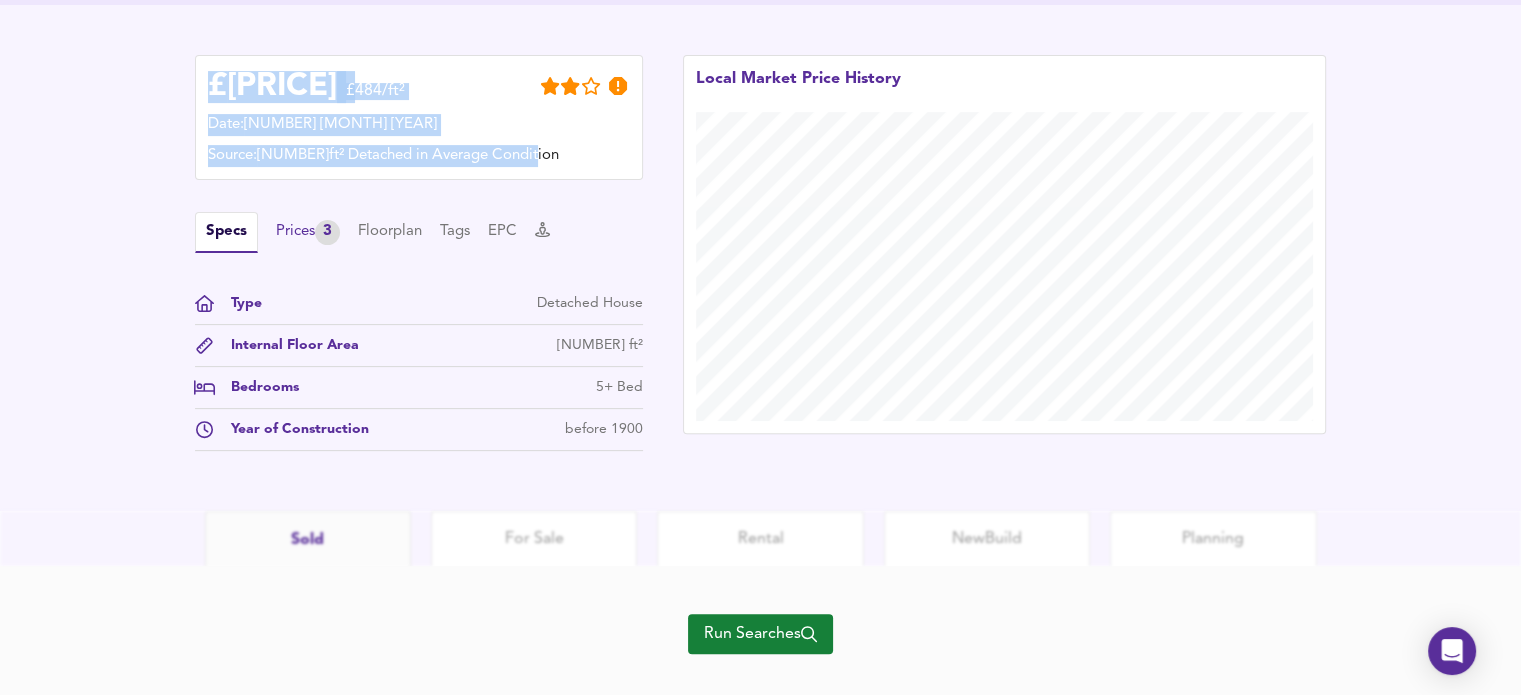 click on "Prices   3" at bounding box center [308, 232] 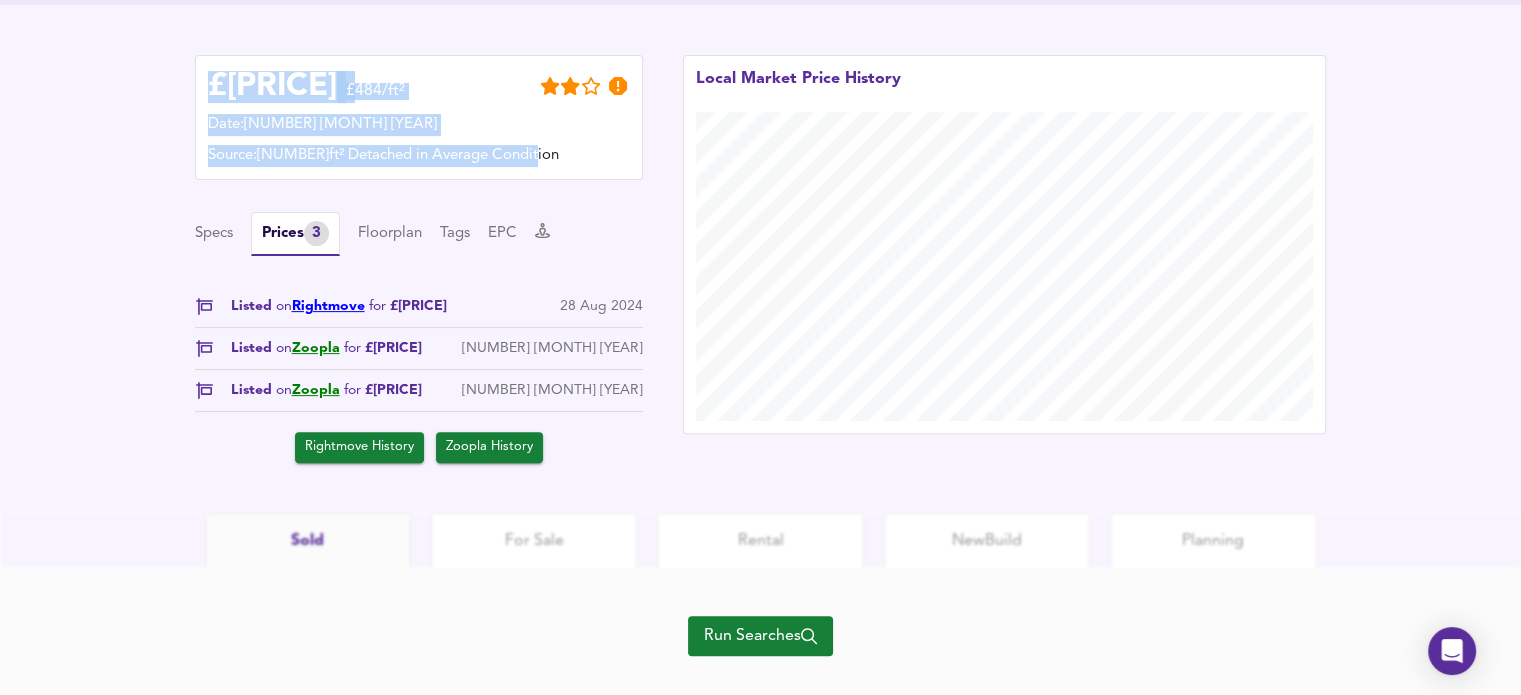 click on "Rightmove" at bounding box center [328, 306] 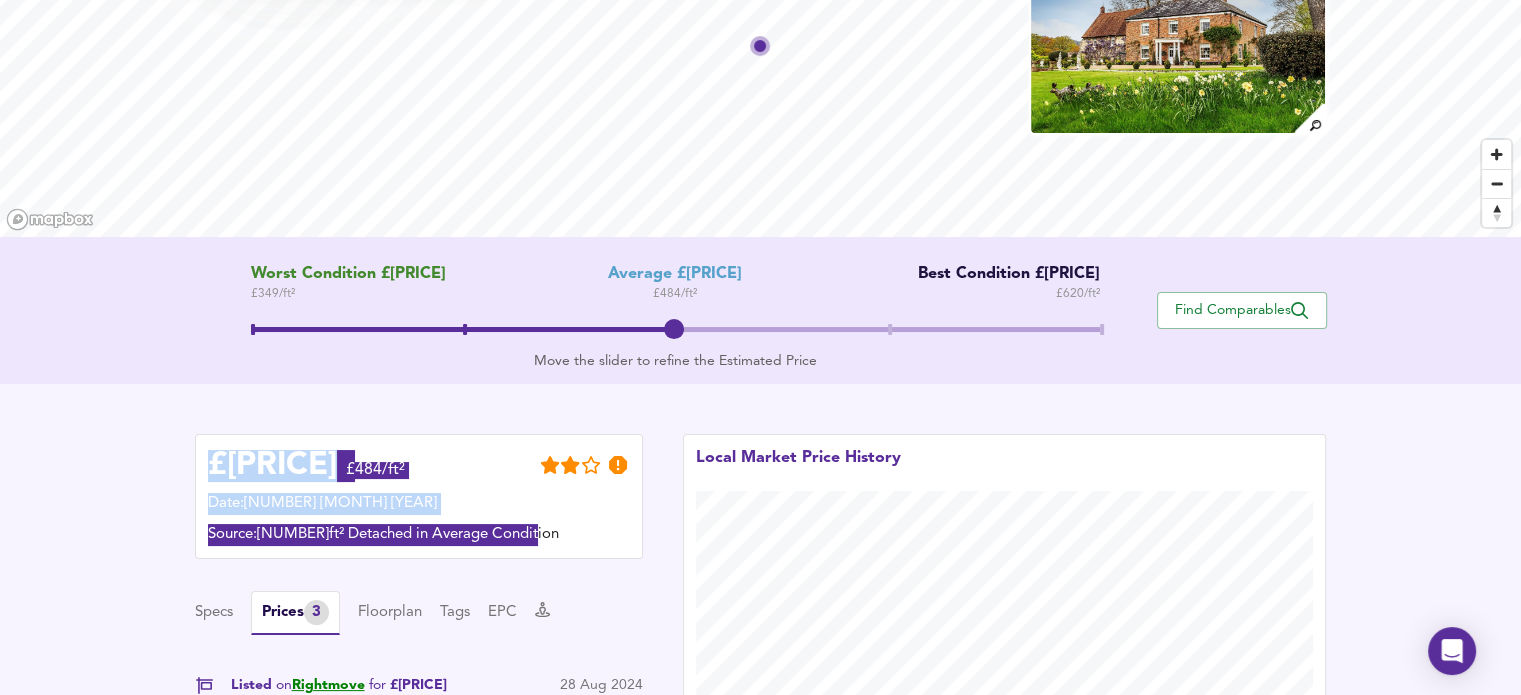scroll, scrollTop: 174, scrollLeft: 0, axis: vertical 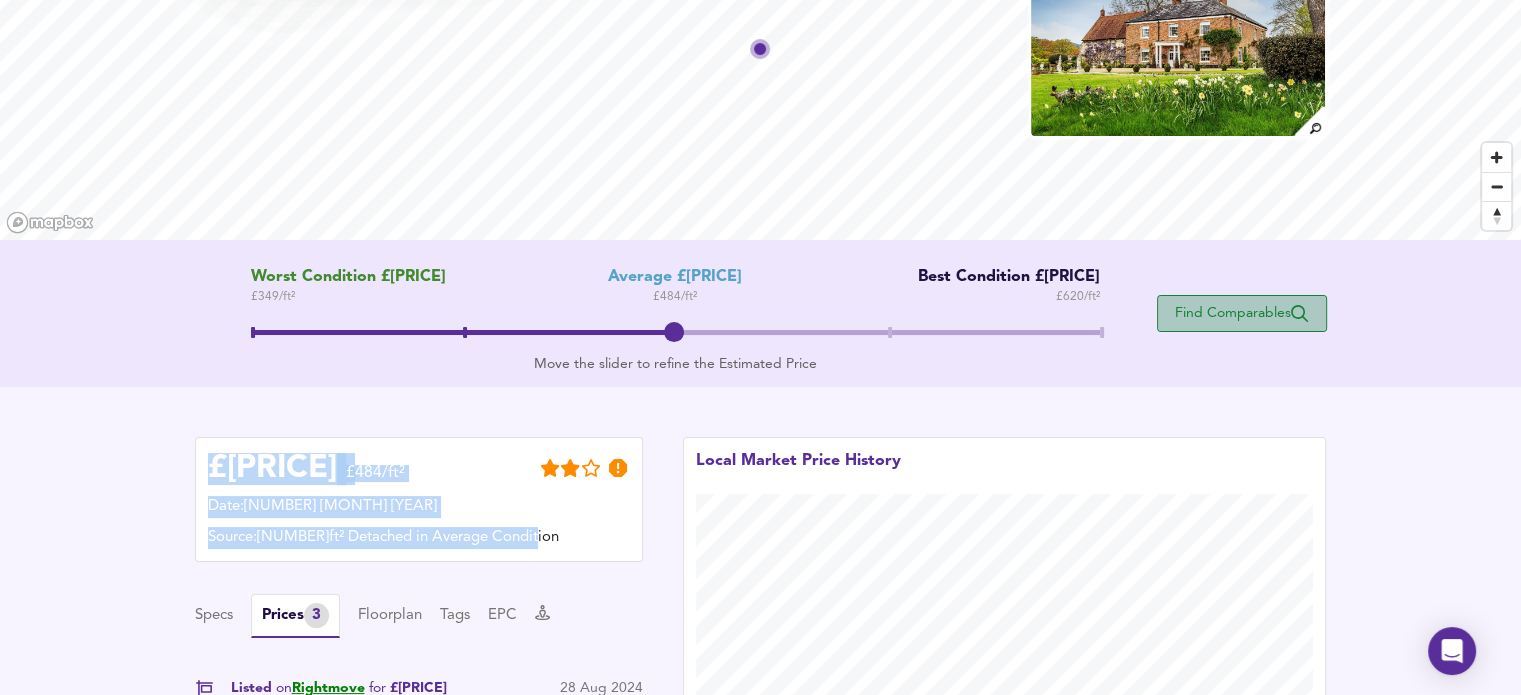 click on "Find Comparables" at bounding box center [1242, 313] 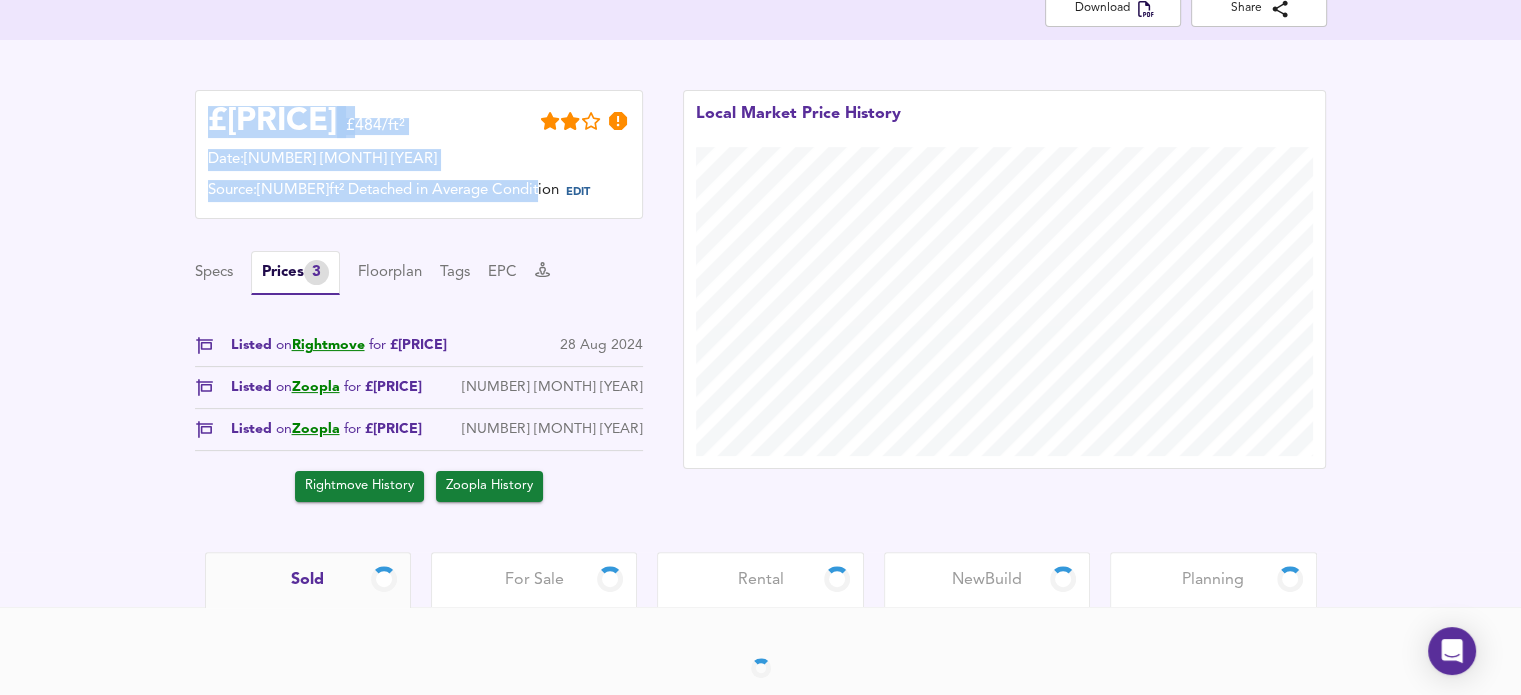 scroll, scrollTop: 476, scrollLeft: 0, axis: vertical 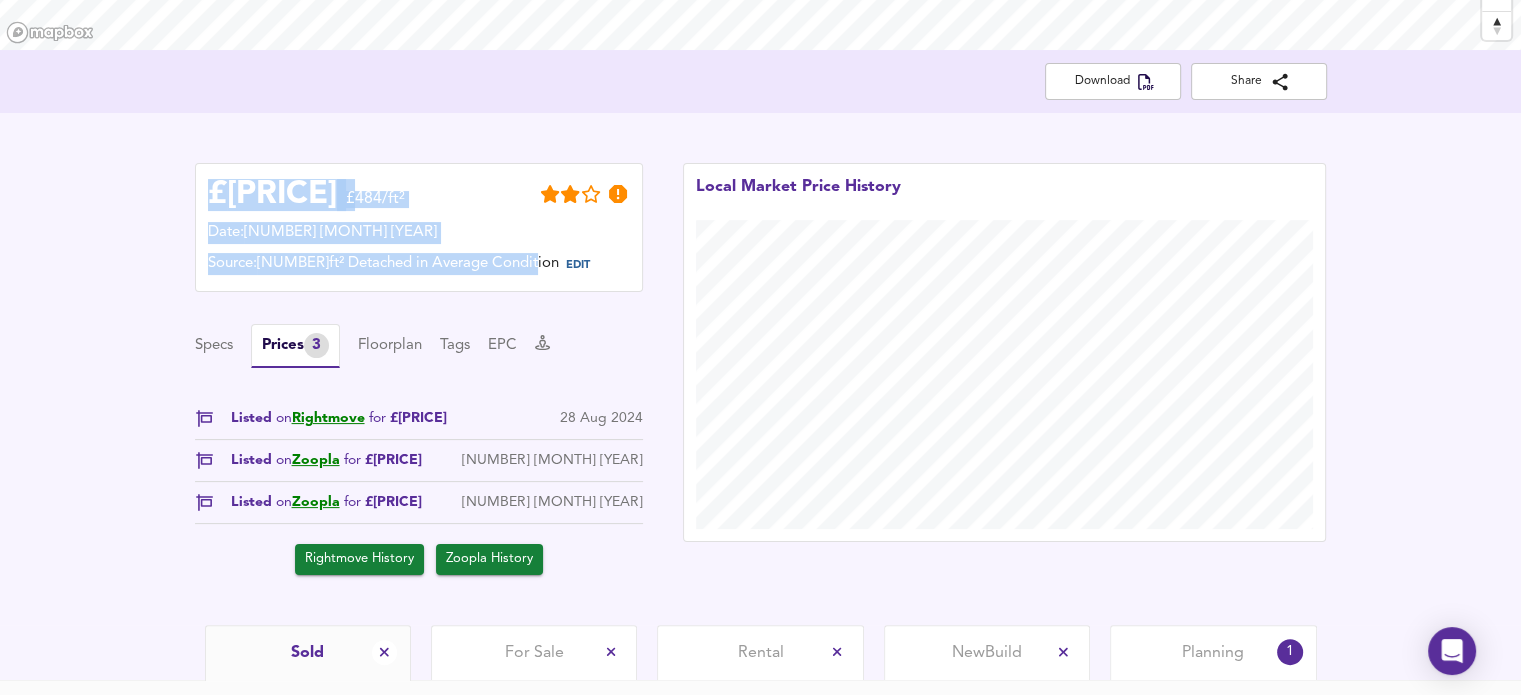 click on "Planning" at bounding box center (1213, 653) 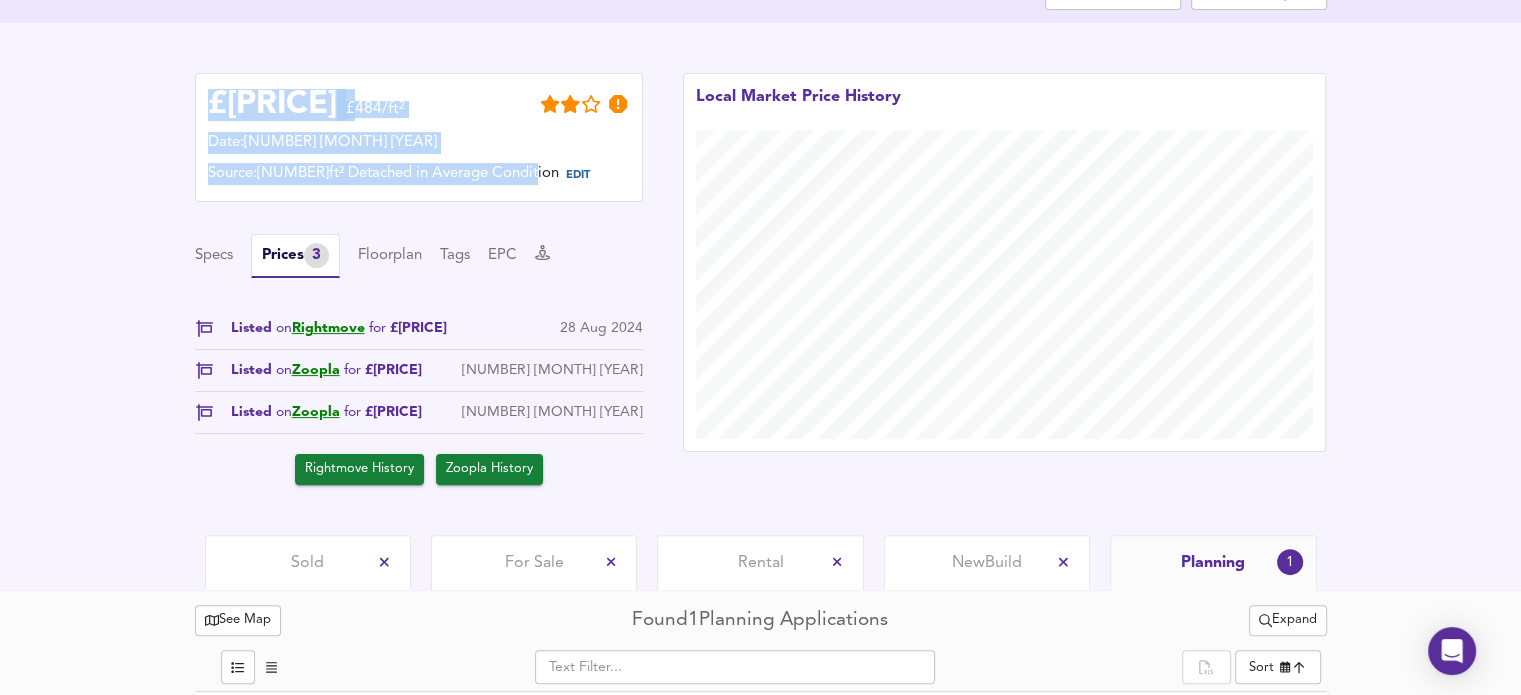 scroll, scrollTop: 611, scrollLeft: 0, axis: vertical 